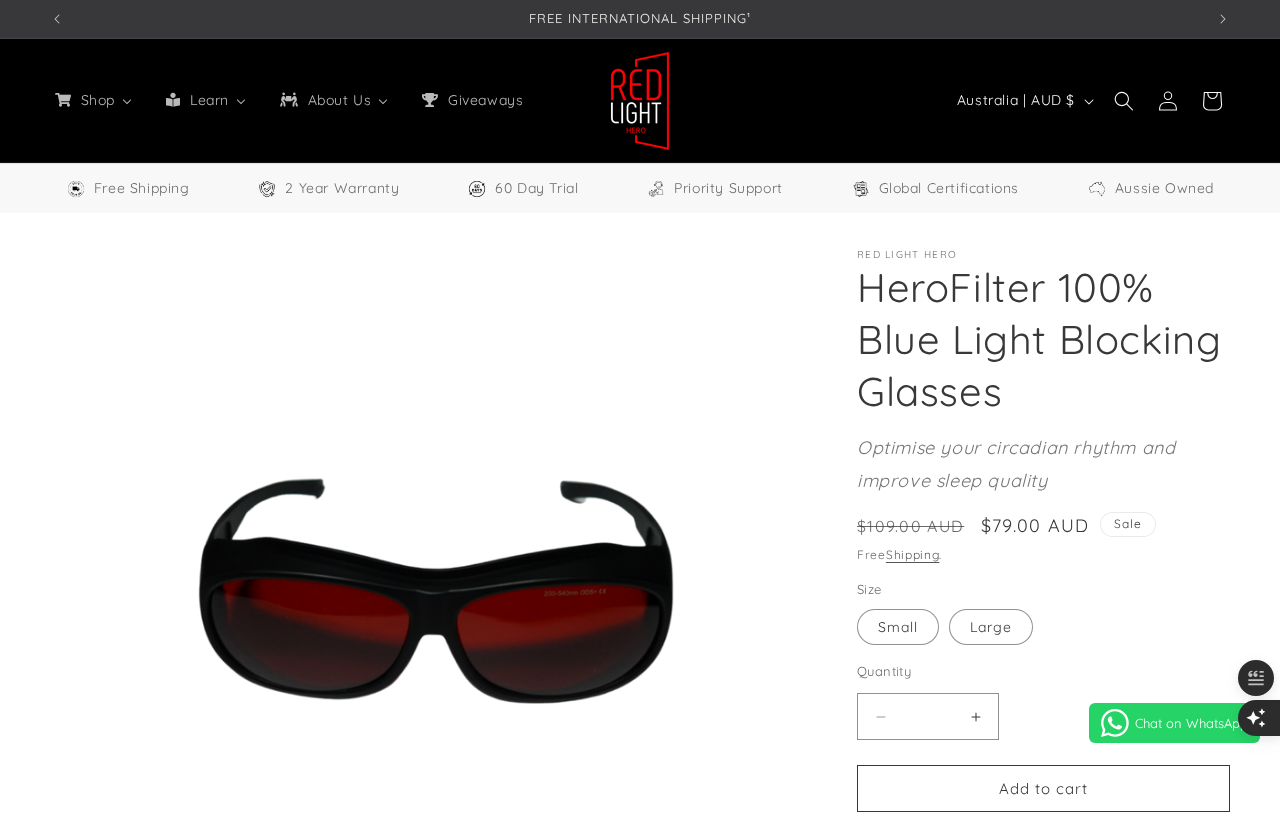 scroll, scrollTop: 0, scrollLeft: 0, axis: both 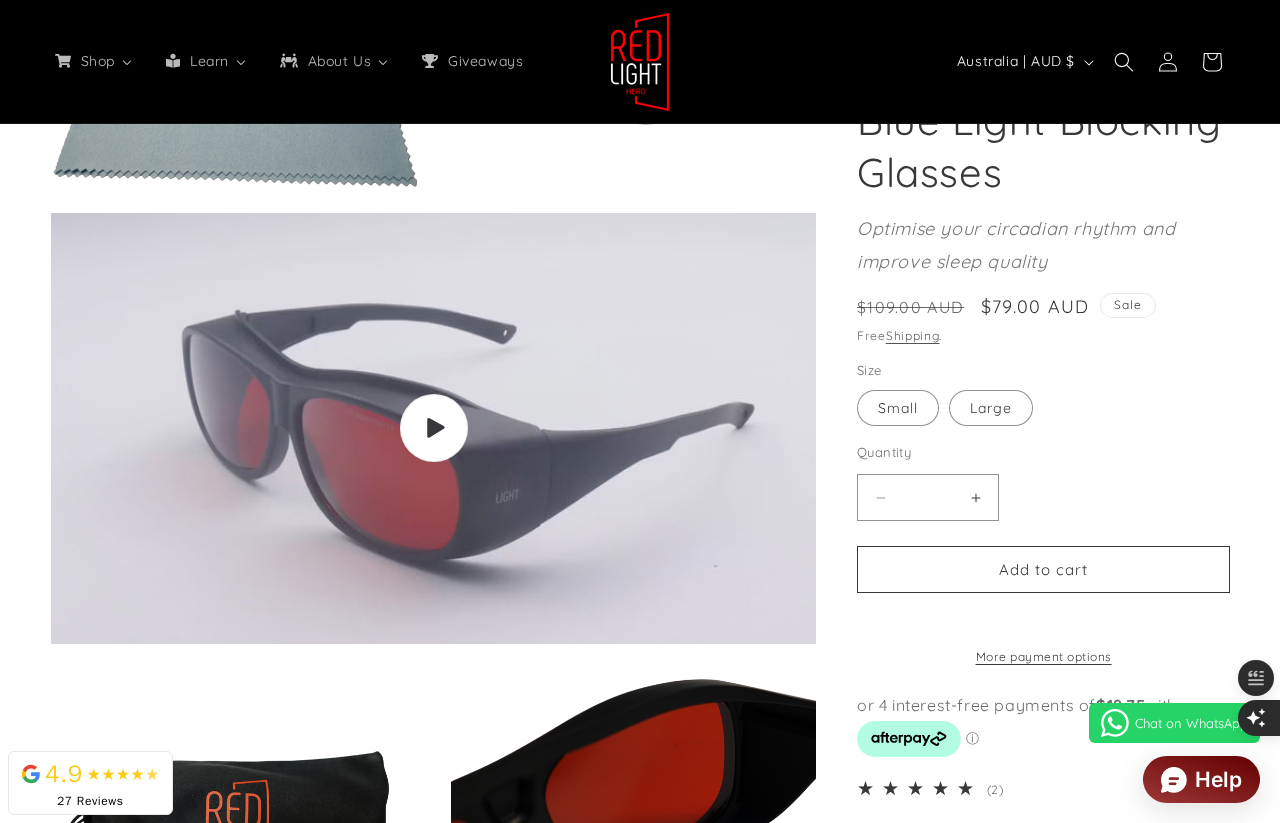 click 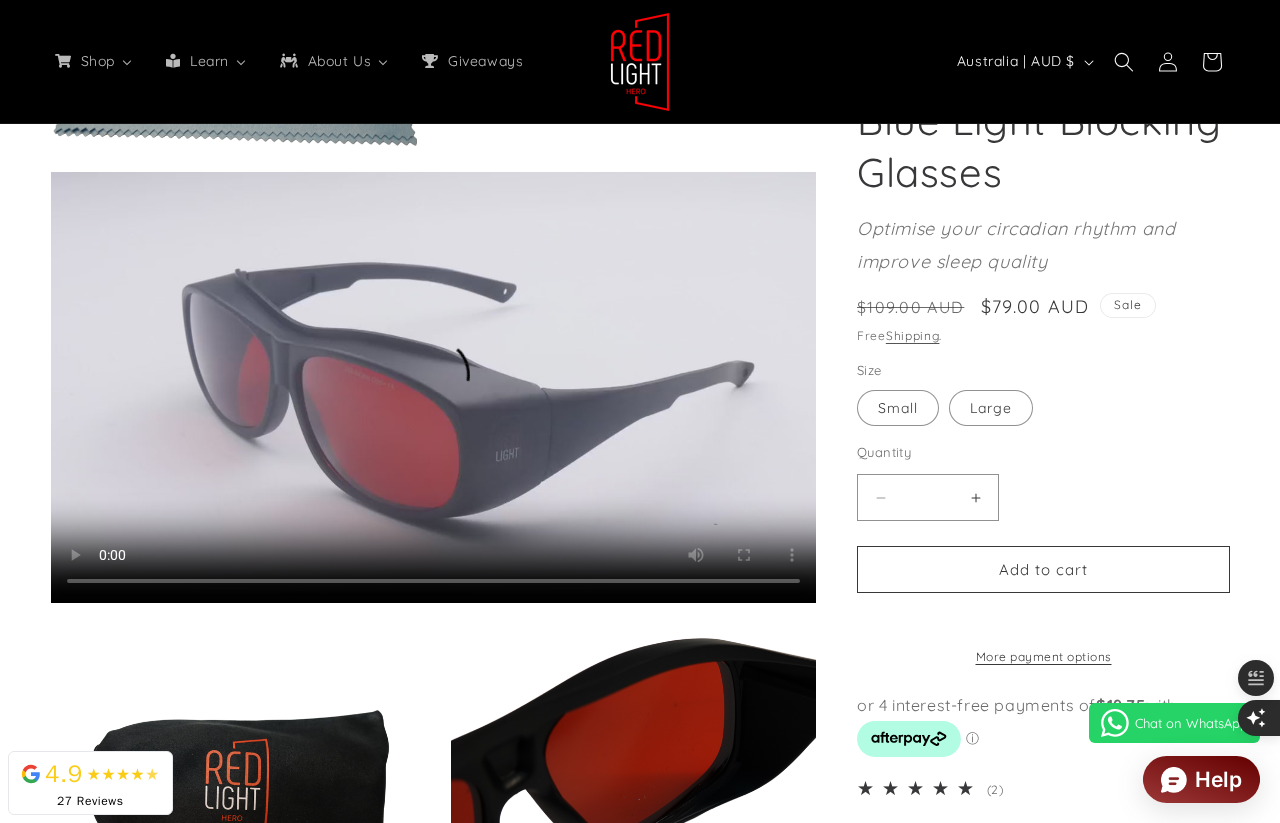 scroll, scrollTop: 1131, scrollLeft: 0, axis: vertical 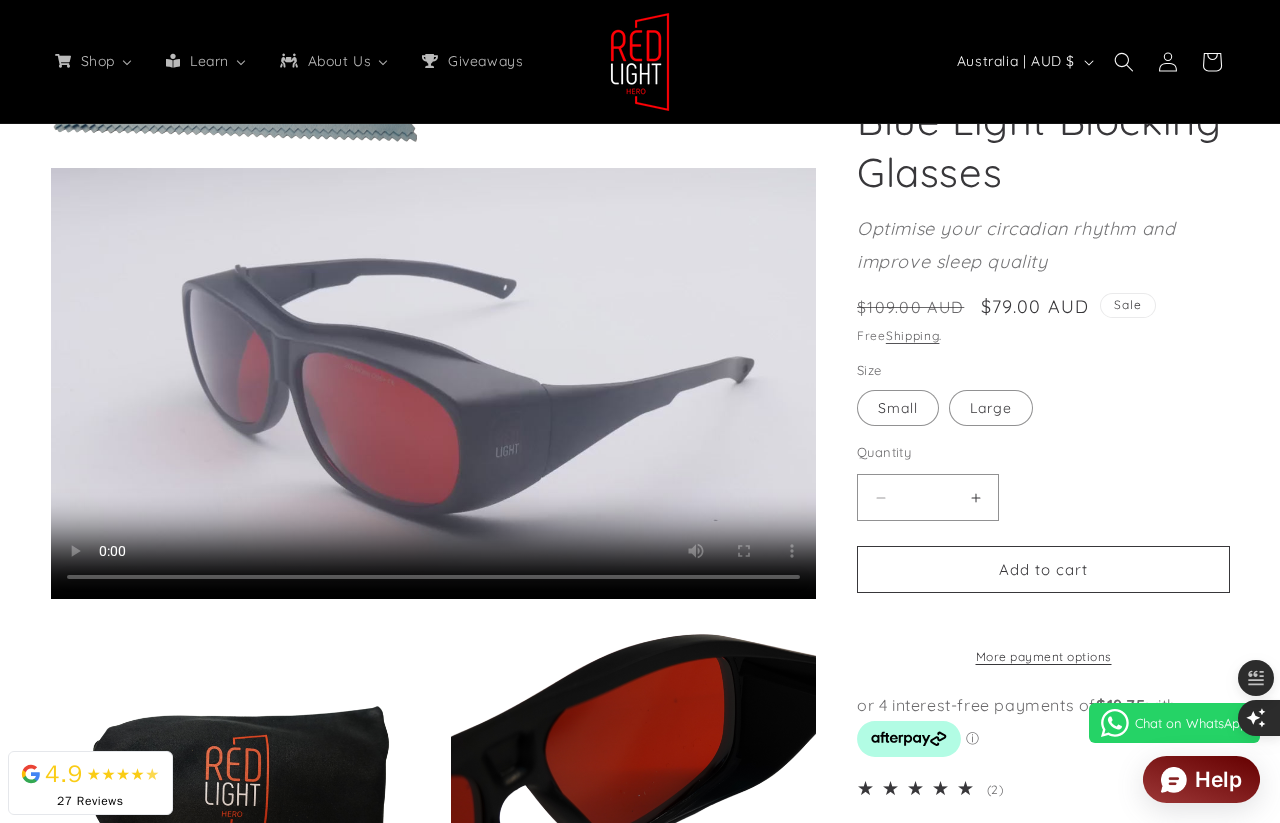 click 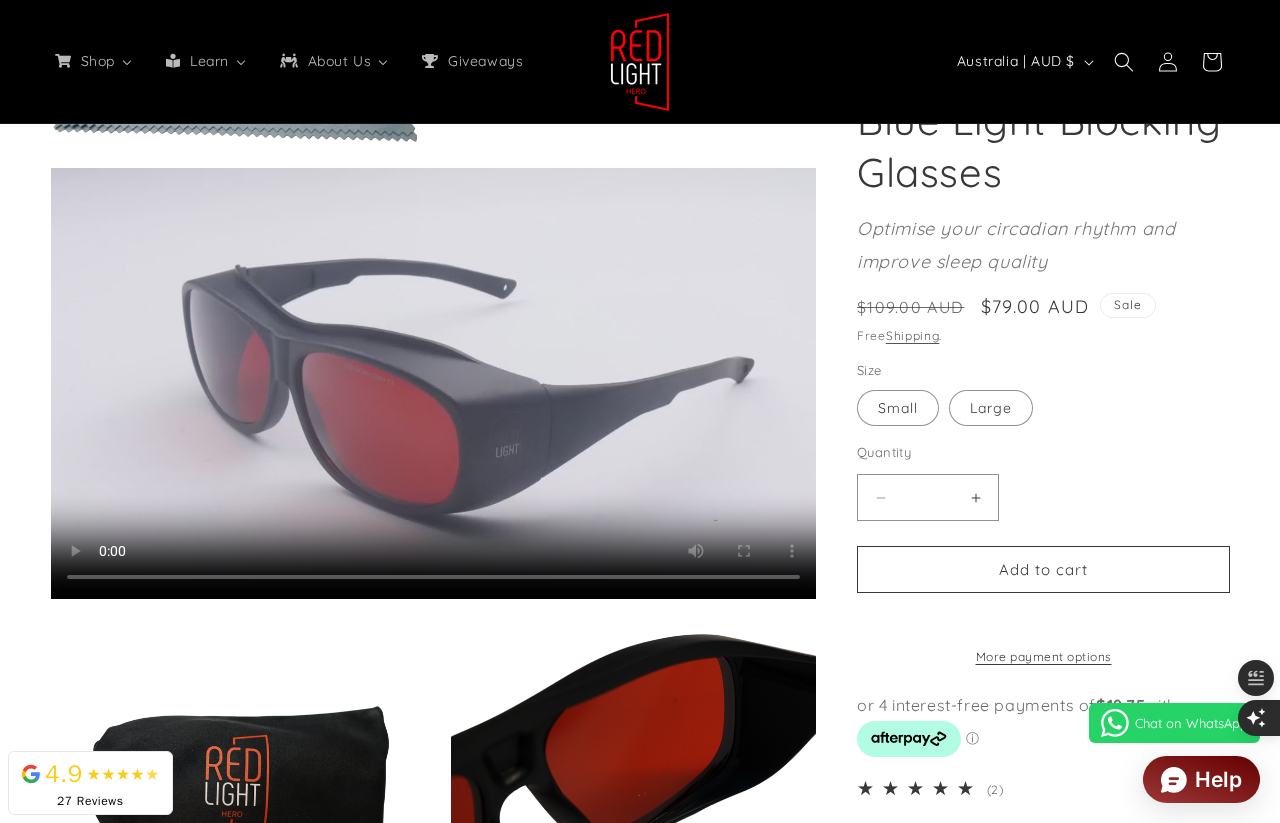 click 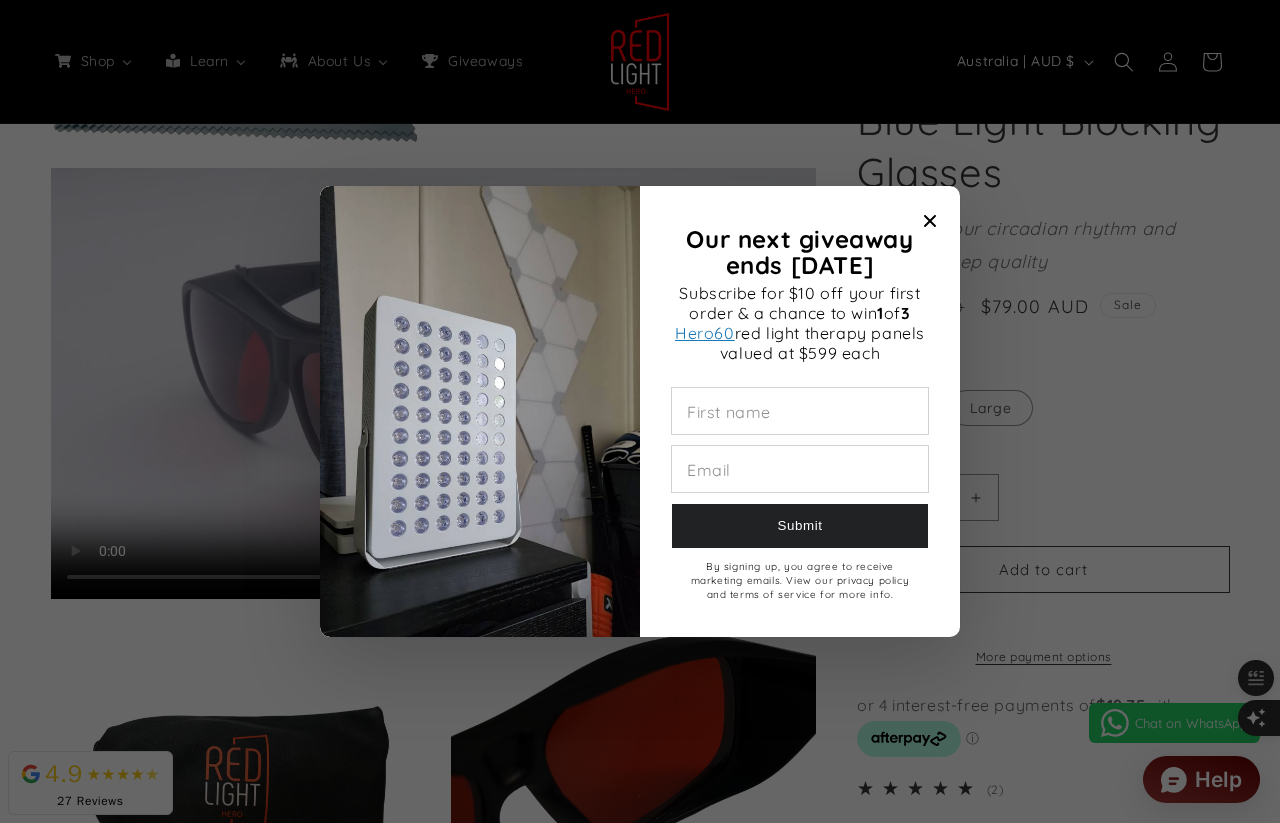 click on "Our next giveaway ends November 2025 Subscribe for $10 off your first order & a chance to win  1  of  3   Hero60  red light therapy panels valued at $599 each First name Email Submit By signing up, you agree to receive marketing emails. View our privacy policy and terms of service for more info." at bounding box center (800, 412) 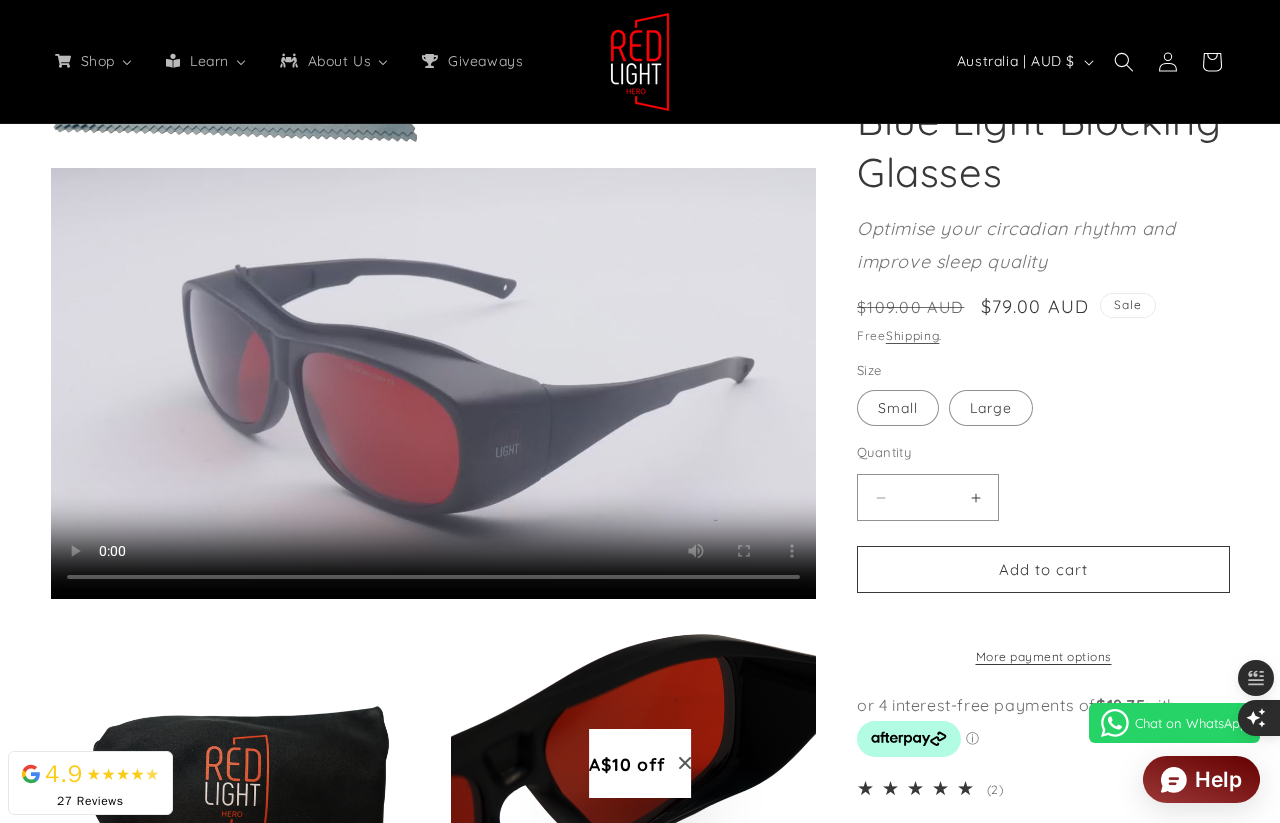 scroll, scrollTop: 0, scrollLeft: 3462, axis: horizontal 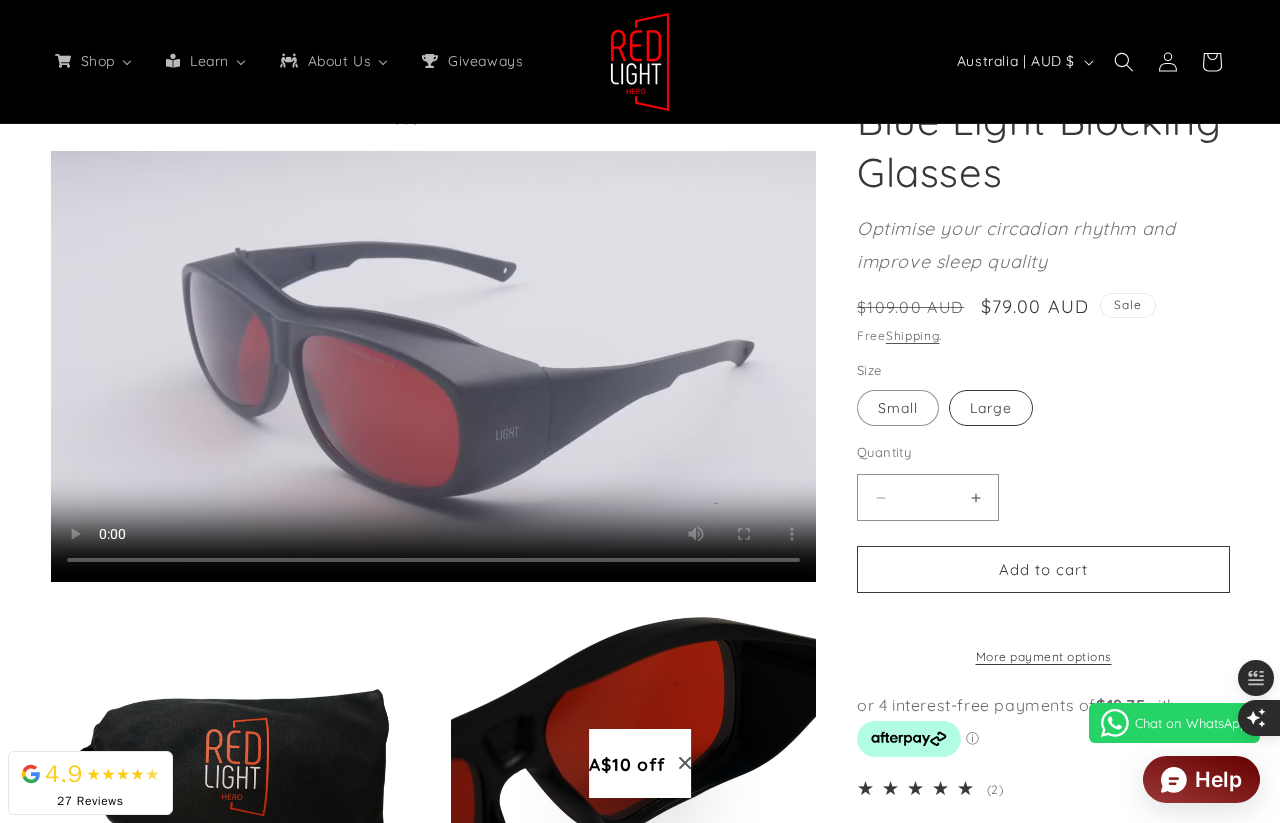 click on "Large Variant sold out or unavailable" at bounding box center [991, 408] 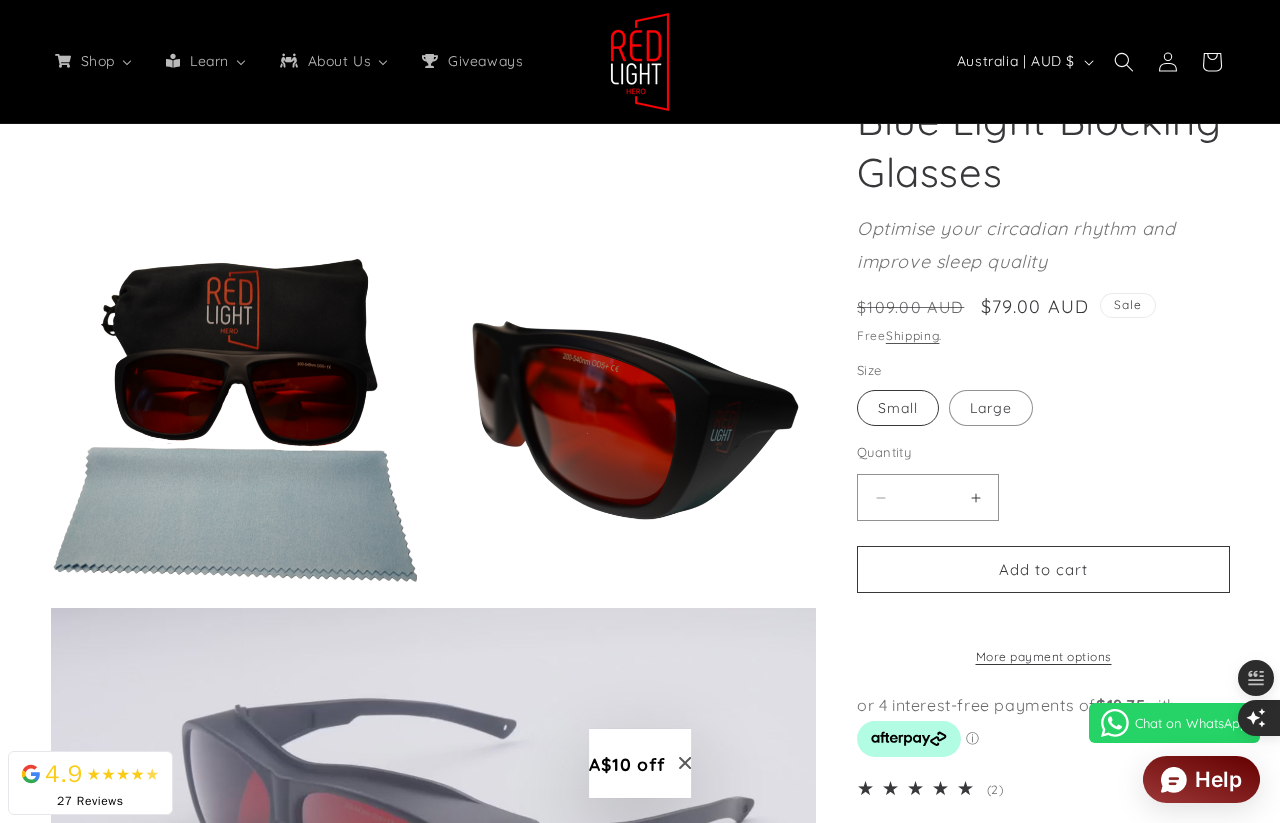 click on "Small Variant sold out or unavailable" at bounding box center (898, 408) 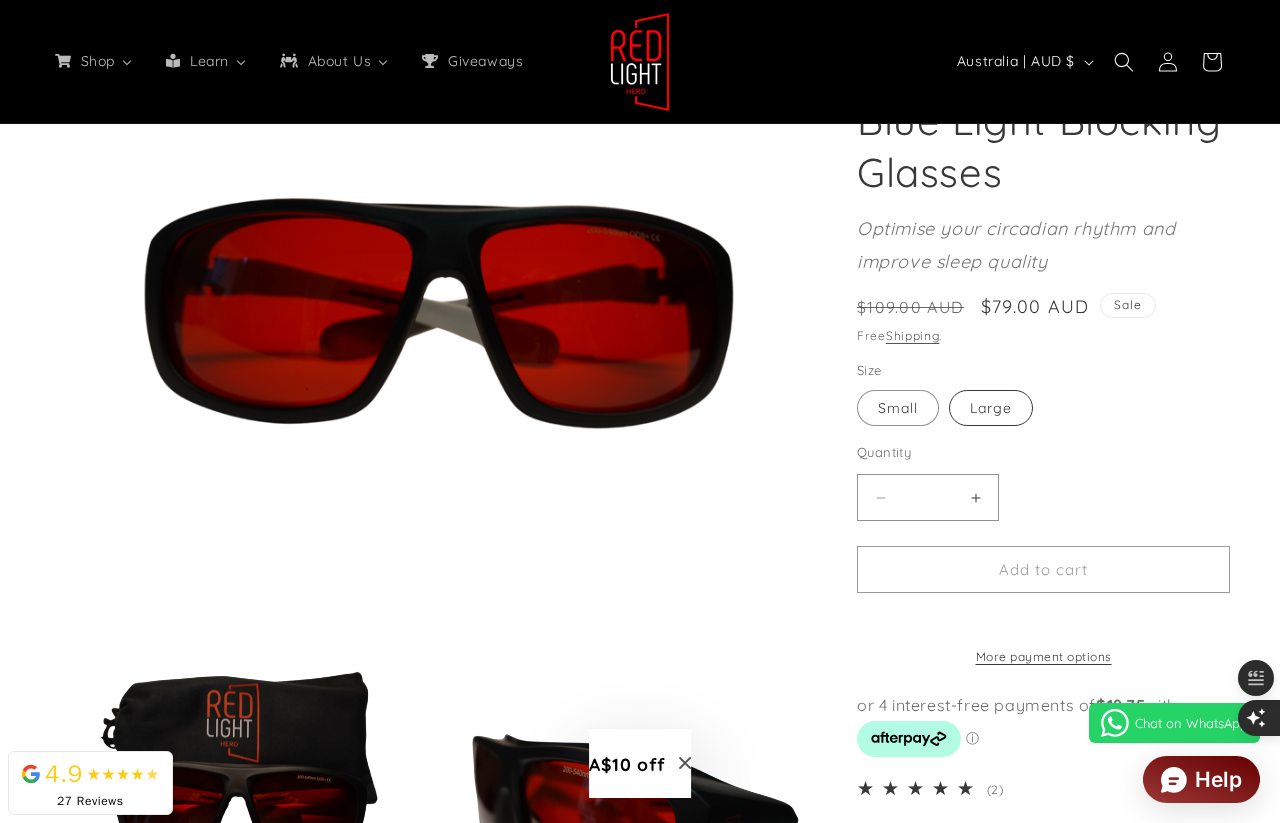 scroll, scrollTop: 269, scrollLeft: 0, axis: vertical 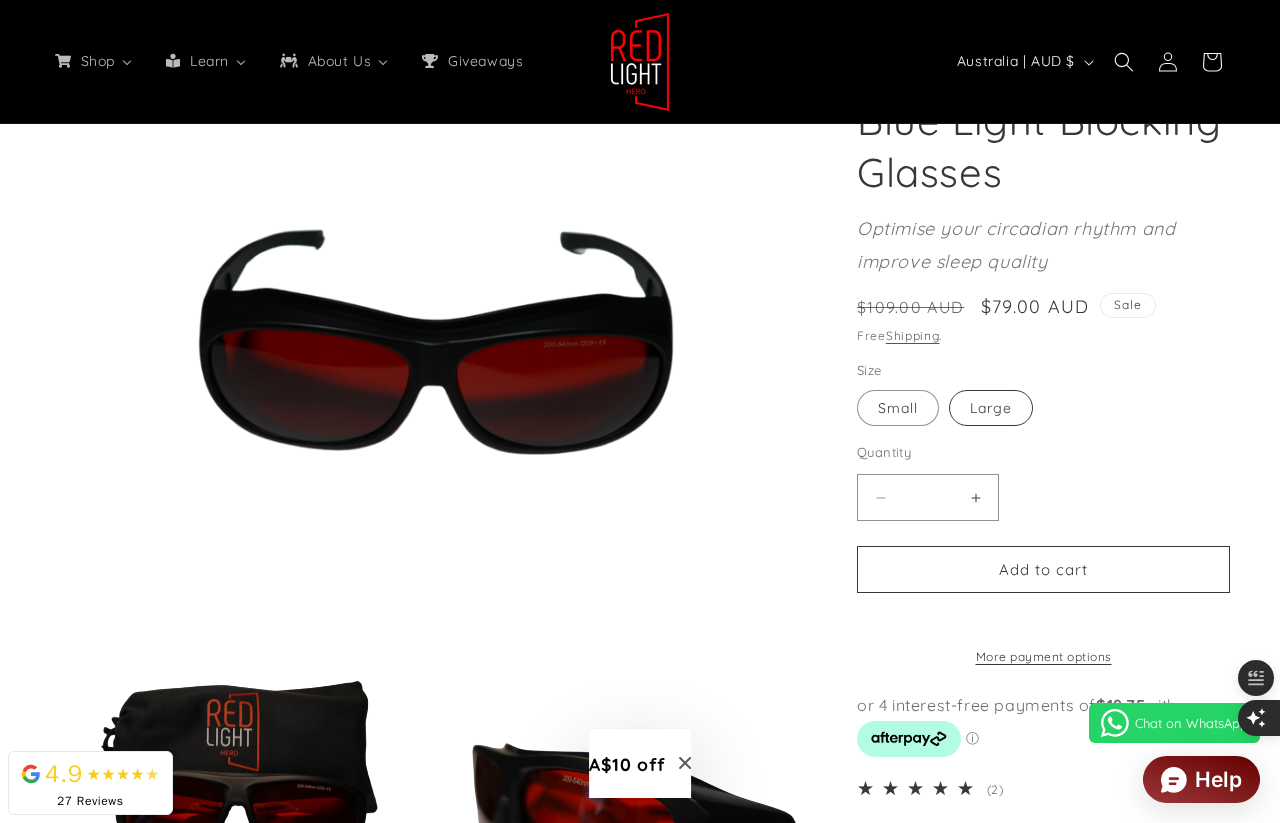 click on "Large Variant sold out or unavailable" at bounding box center [991, 408] 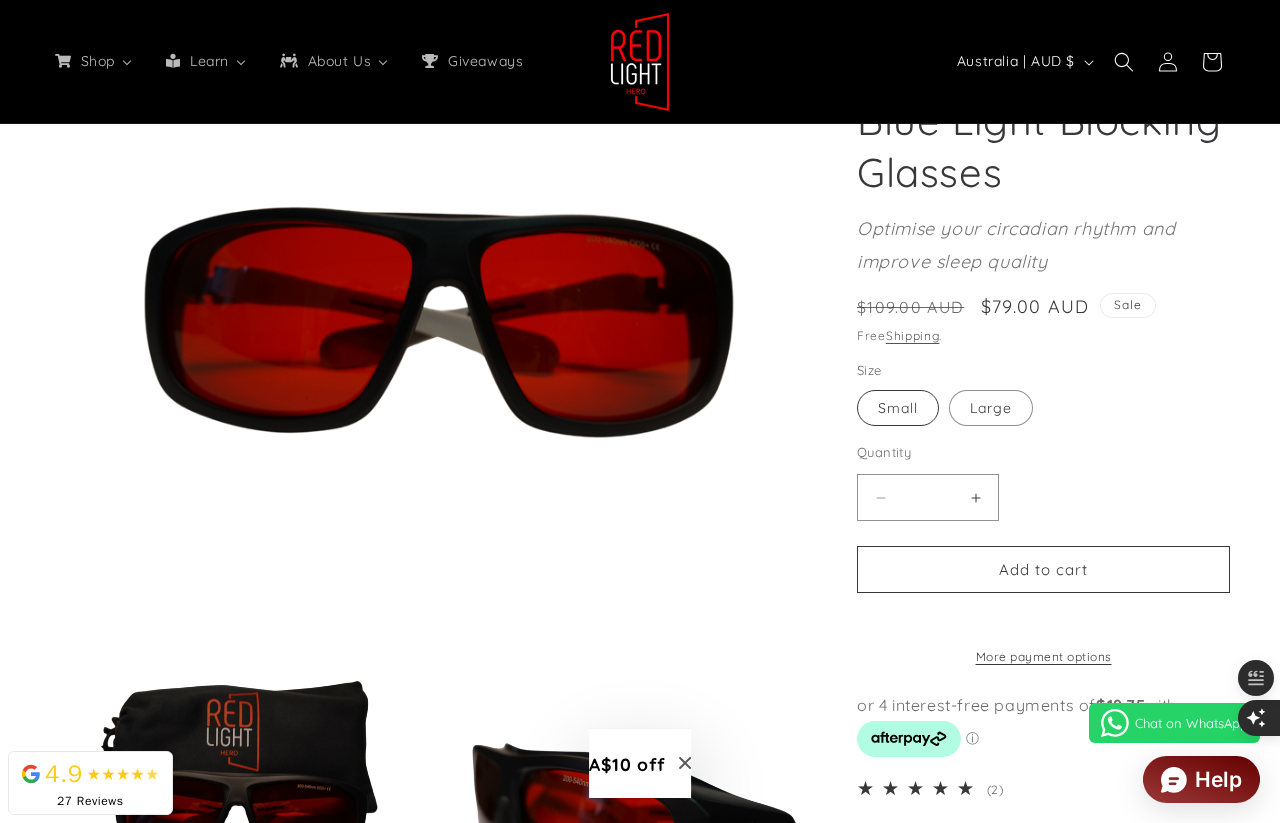 click on "Small Variant sold out or unavailable" at bounding box center (898, 408) 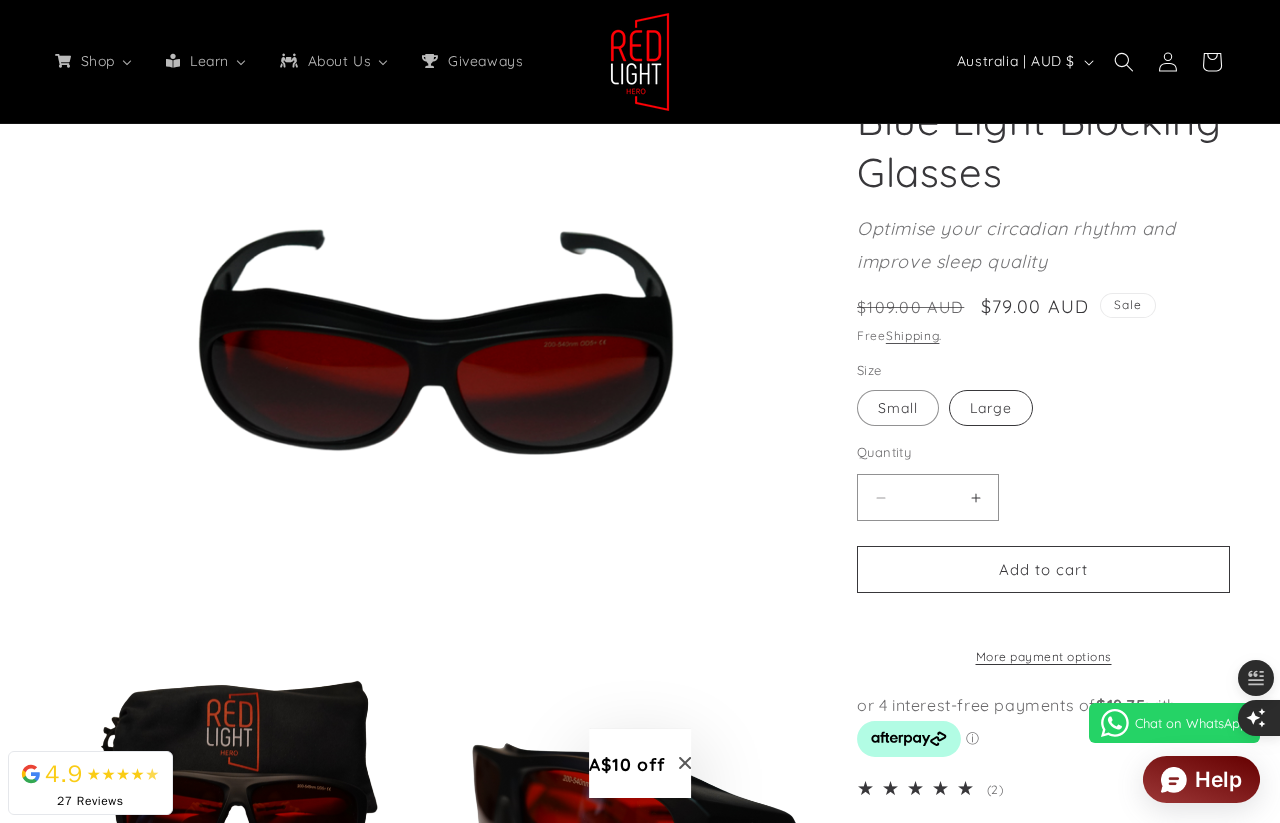 click on "Large Variant sold out or unavailable" at bounding box center (991, 408) 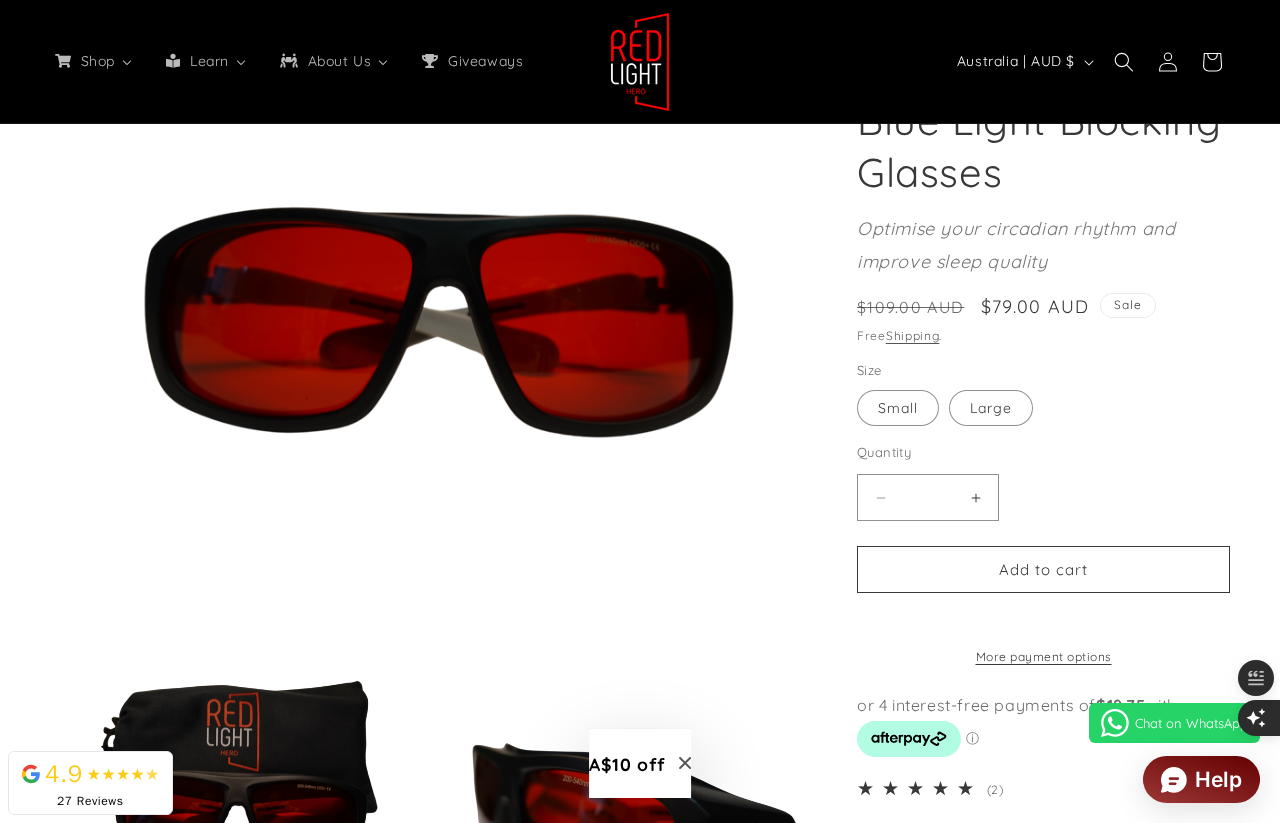 scroll, scrollTop: 0, scrollLeft: 0, axis: both 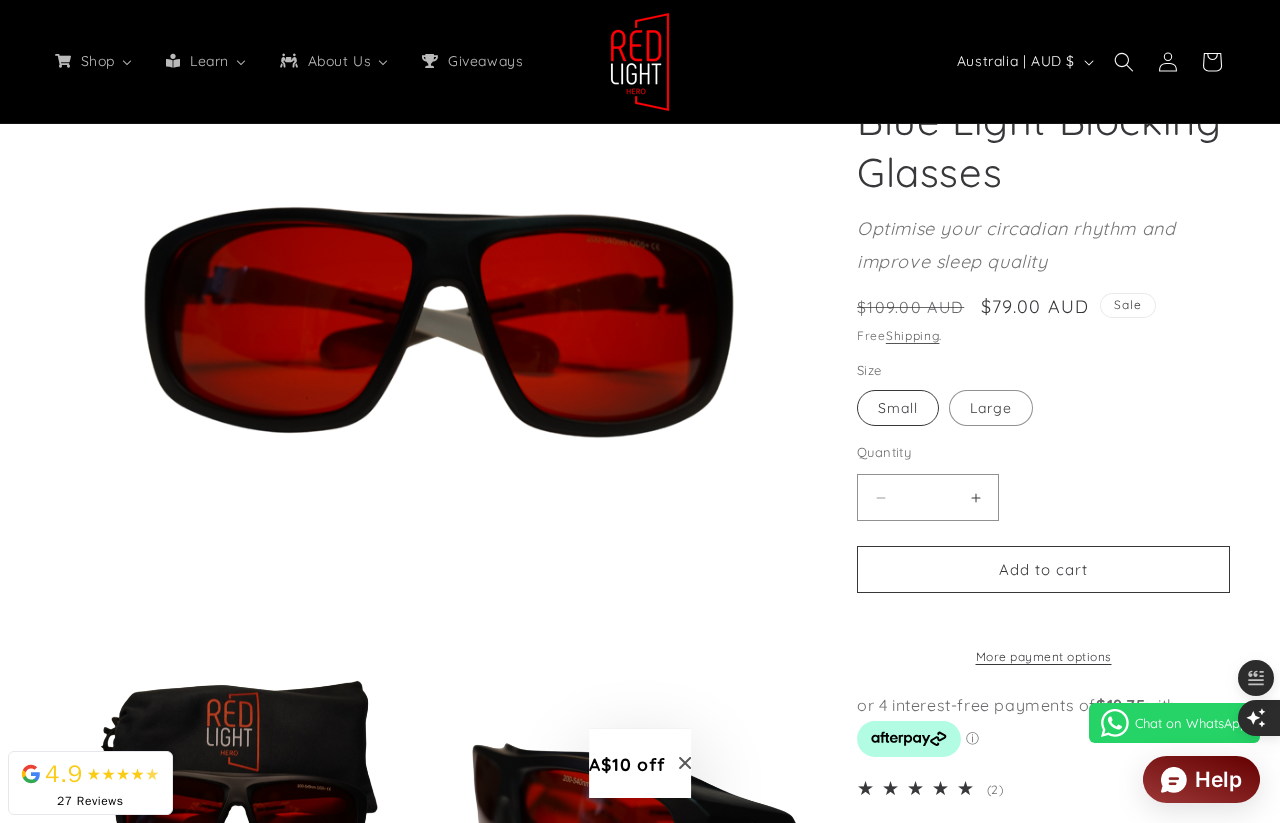 click on "Small Variant sold out or unavailable" at bounding box center [898, 408] 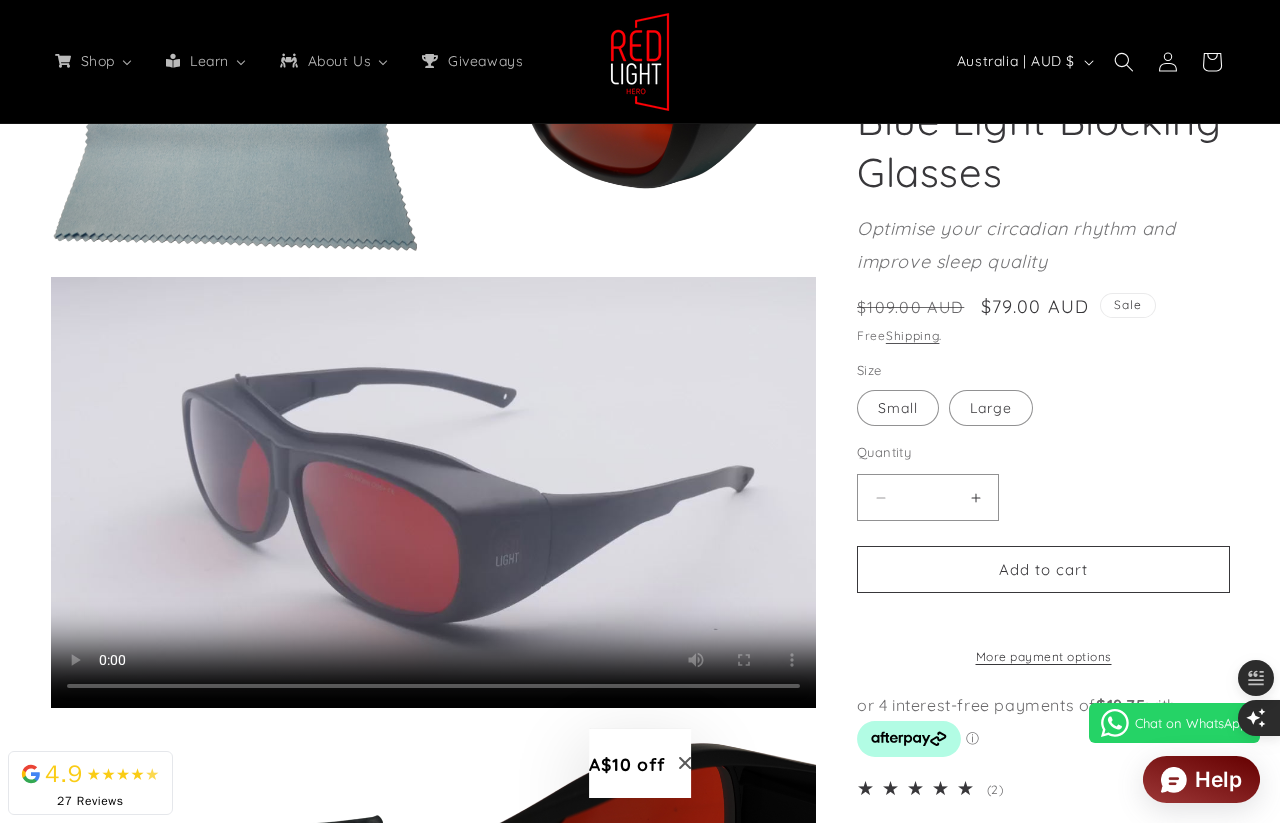 scroll, scrollTop: 1058, scrollLeft: 0, axis: vertical 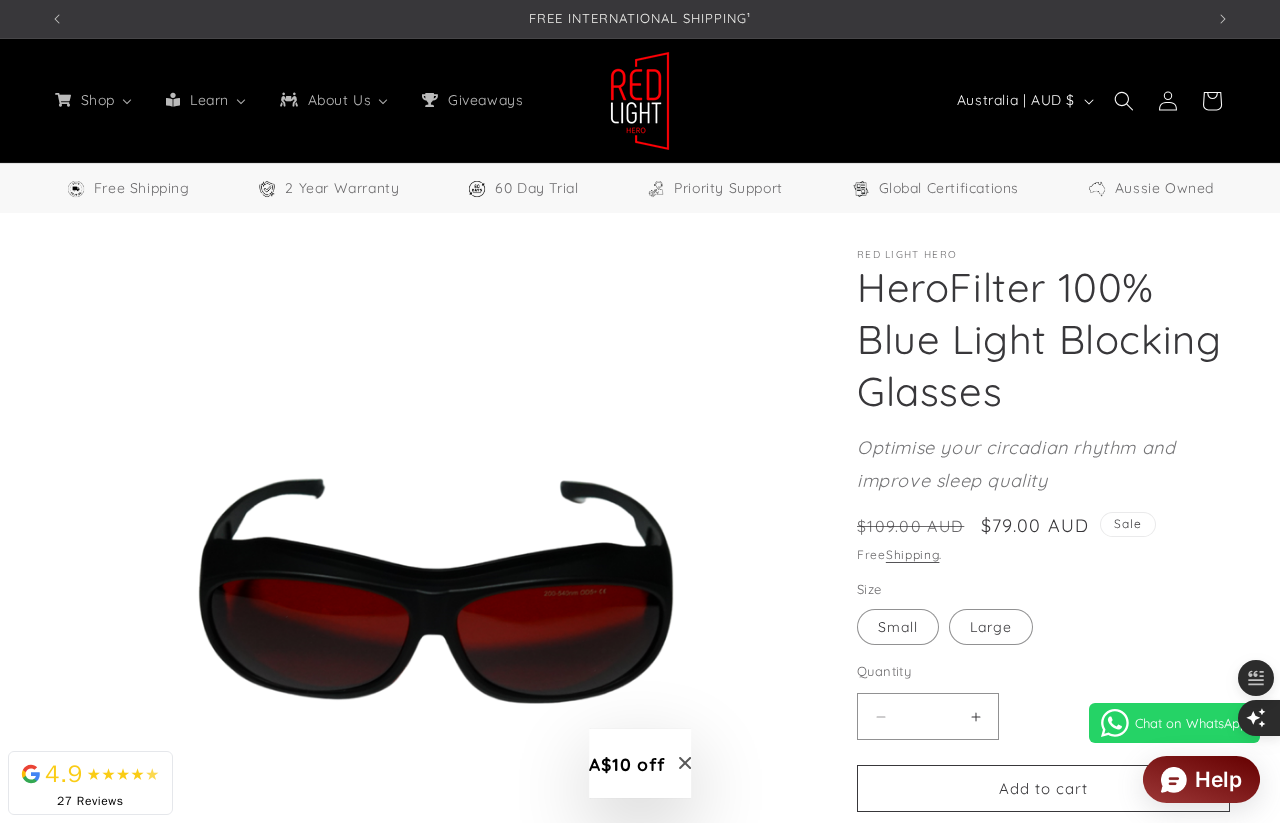 click on "Optimise your circadian rhythm and improve sleep quality" at bounding box center [1016, 463] 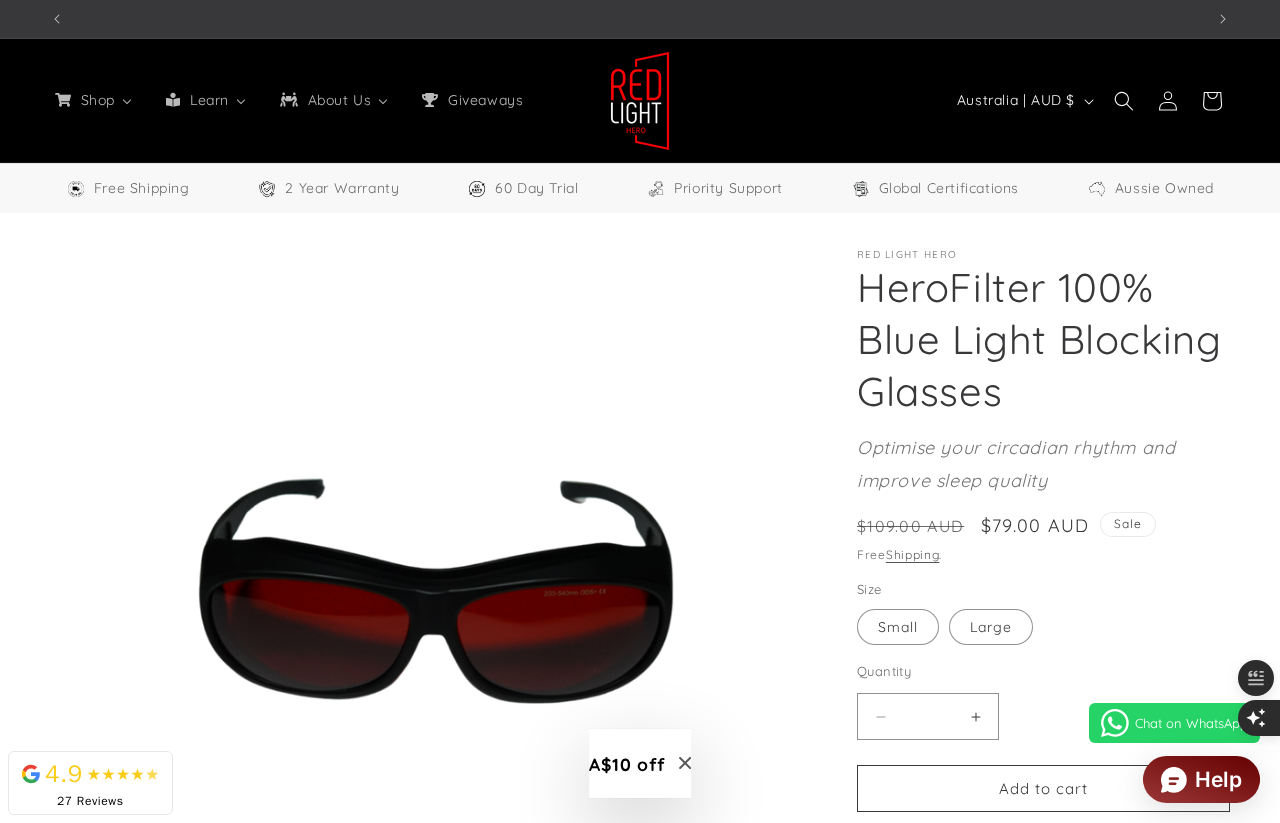 scroll, scrollTop: 0, scrollLeft: 1154, axis: horizontal 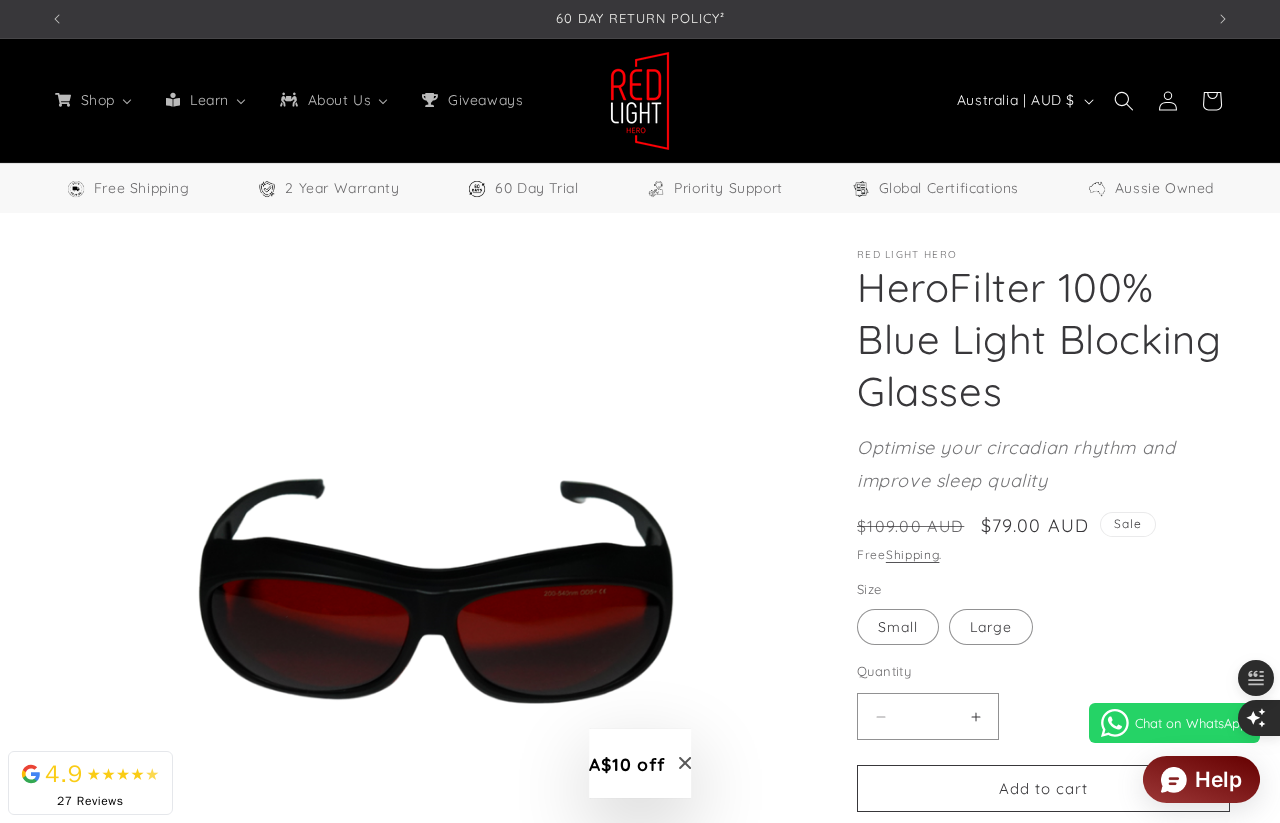click on "Optimise your circadian rhythm and improve sleep quality" at bounding box center (1043, 464) 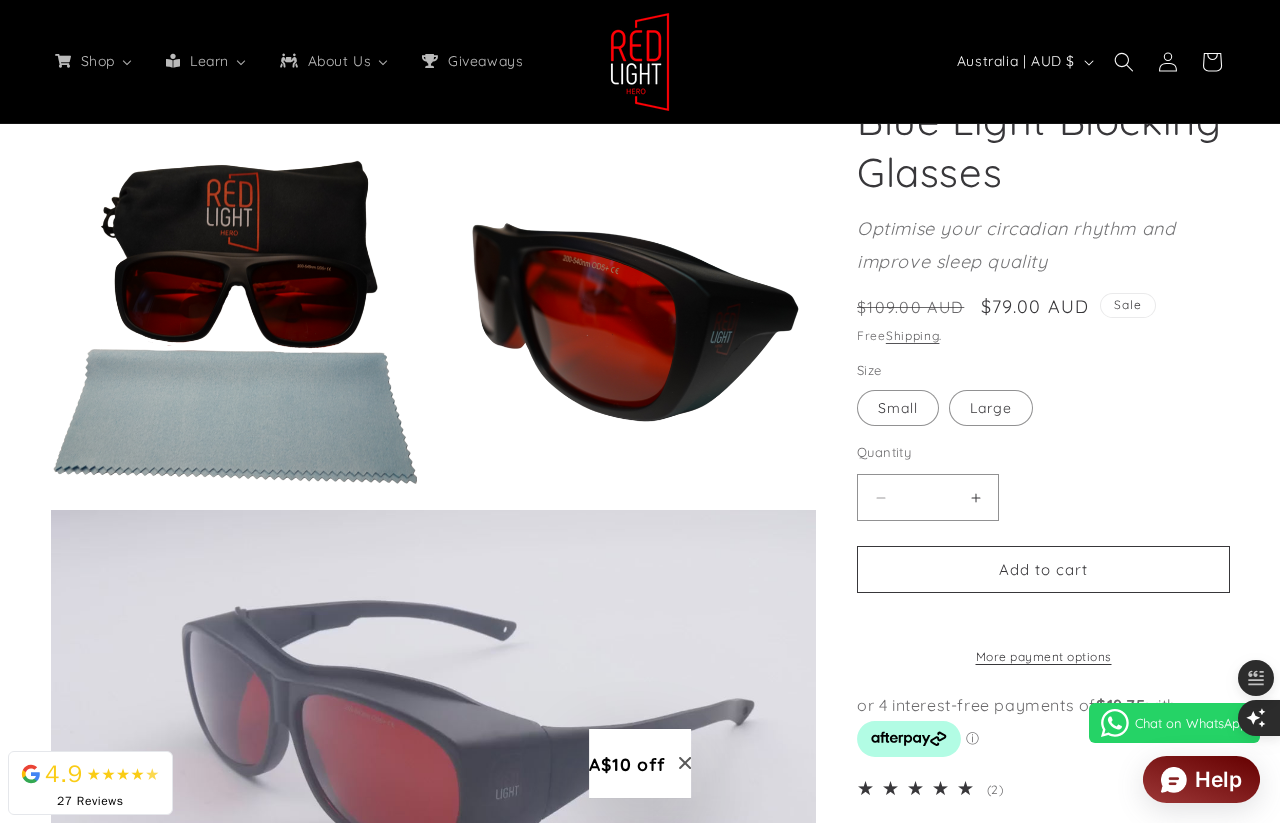 scroll, scrollTop: 1100, scrollLeft: 0, axis: vertical 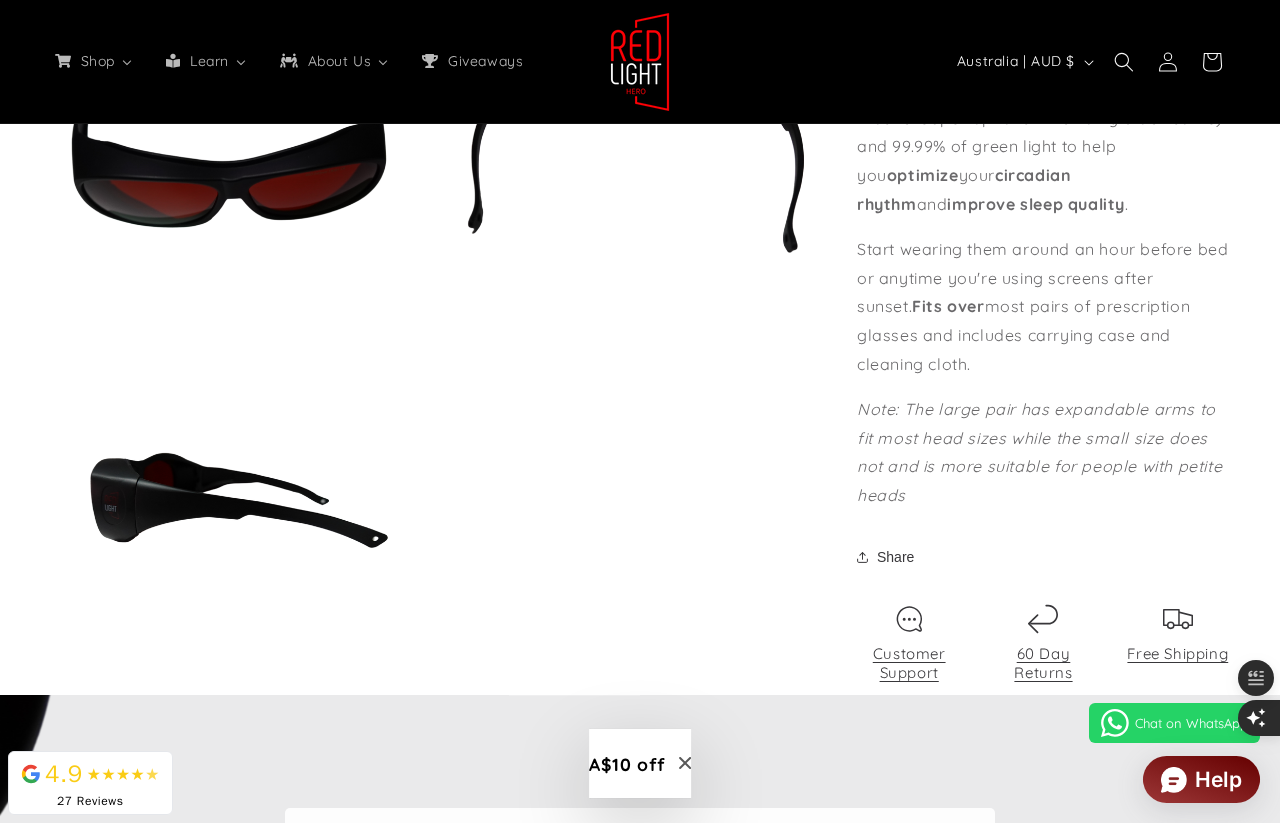 click on "Note: The large pair has expandable arms to fit most head sizes while the small size does not and is more suitable for people with petite heads" at bounding box center (1039, 452) 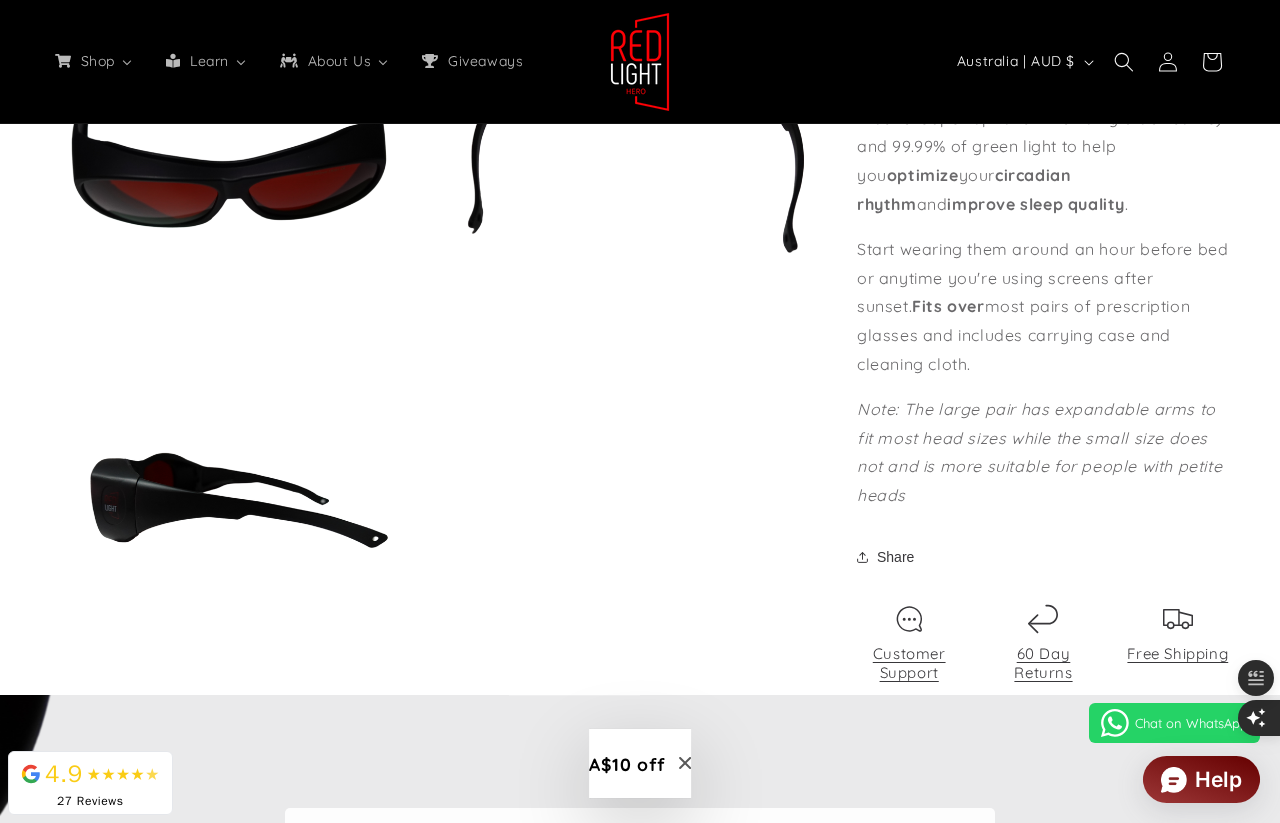 click on "Note: The large pair has expandable arms to fit most head sizes while the small size does not and is more suitable for people with petite heads" at bounding box center (1043, 452) 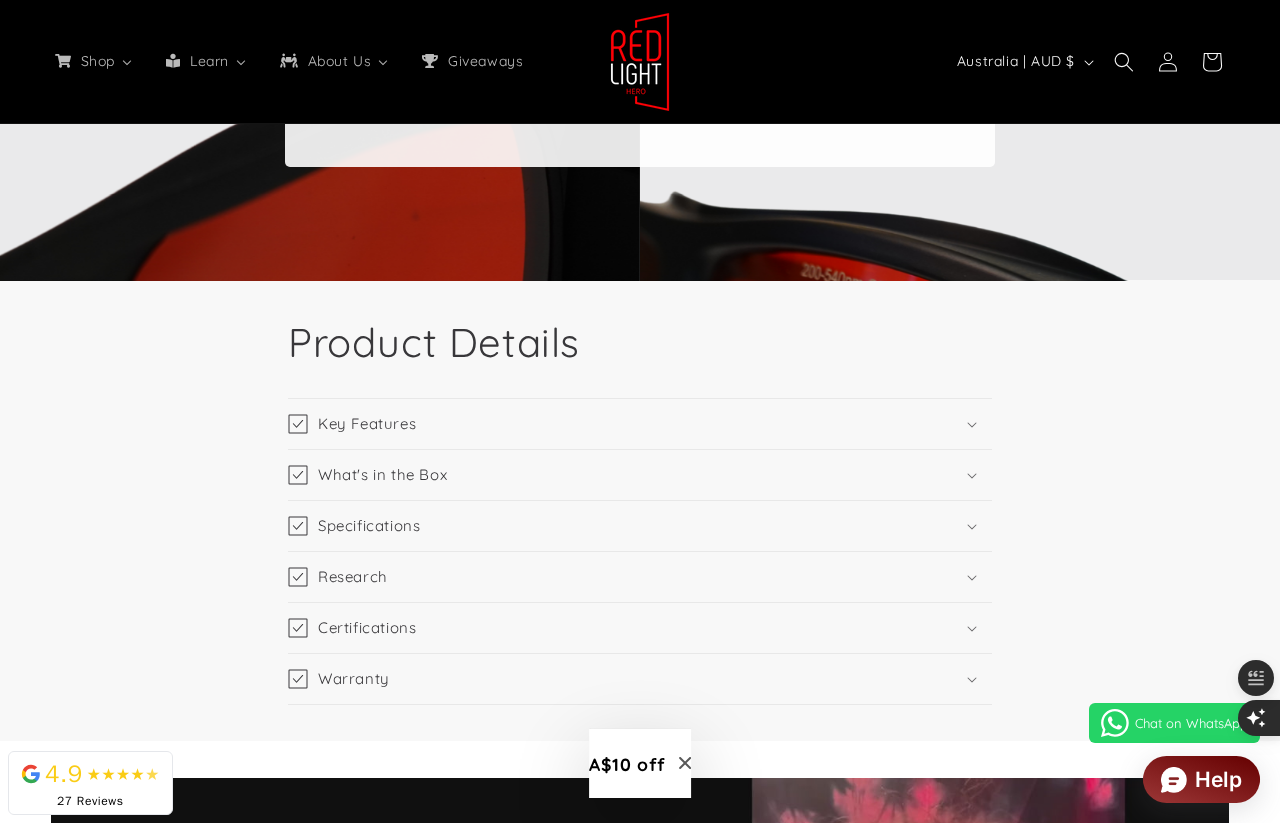 scroll, scrollTop: 3744, scrollLeft: 0, axis: vertical 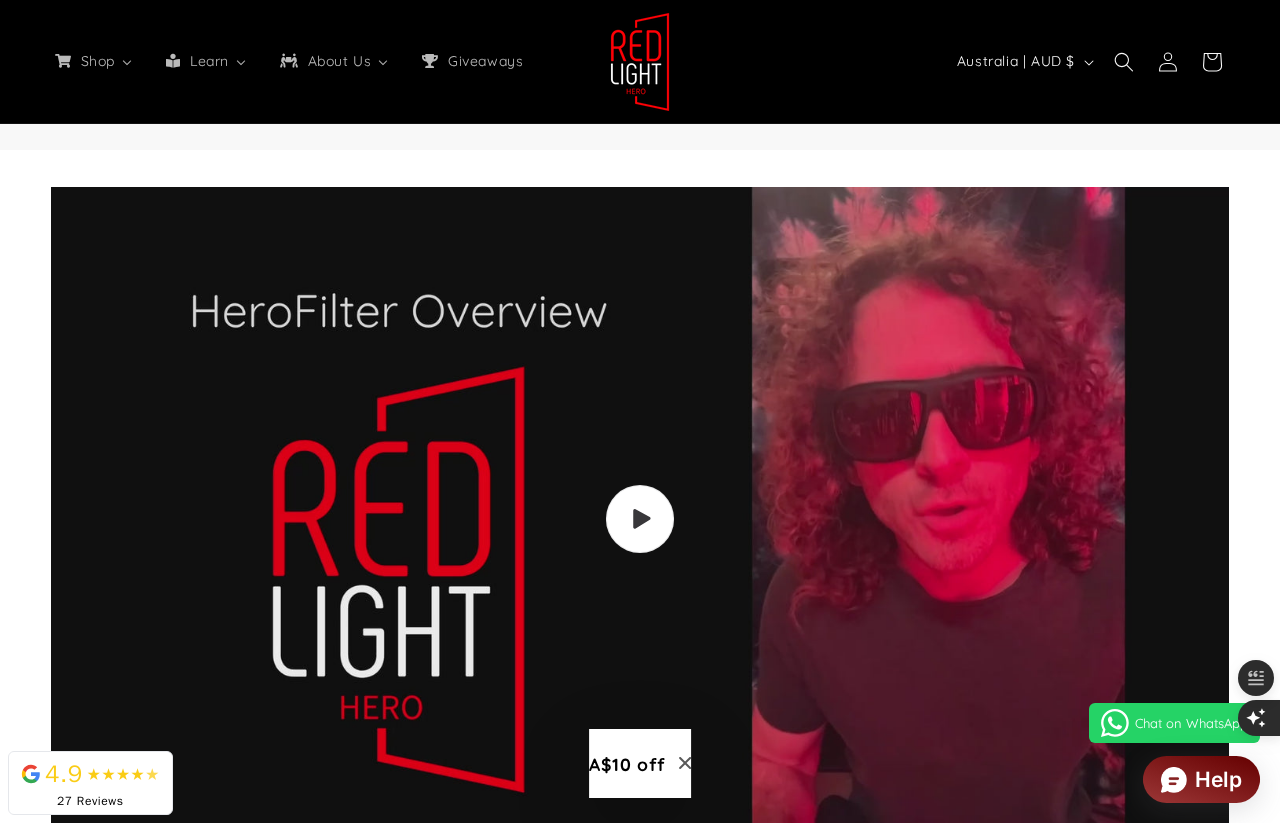 click 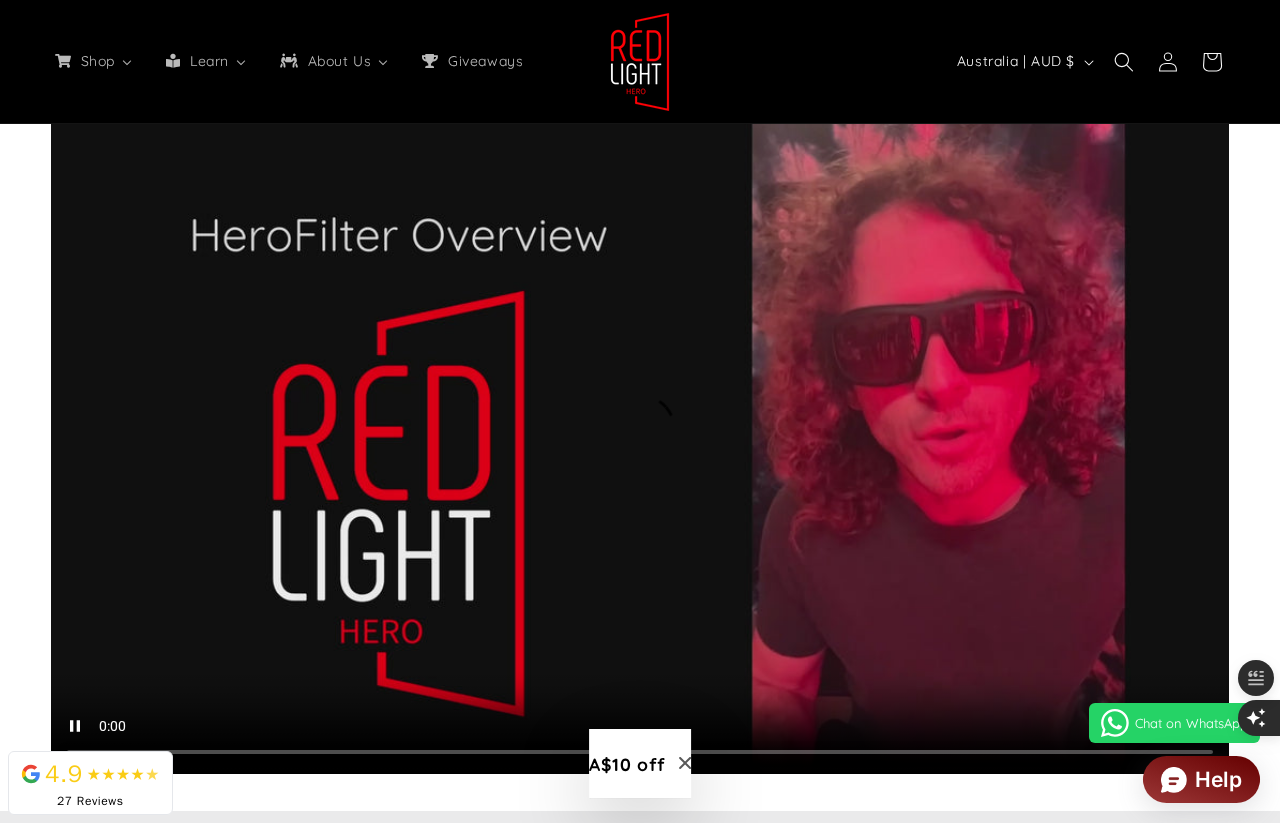 scroll, scrollTop: 4411, scrollLeft: 0, axis: vertical 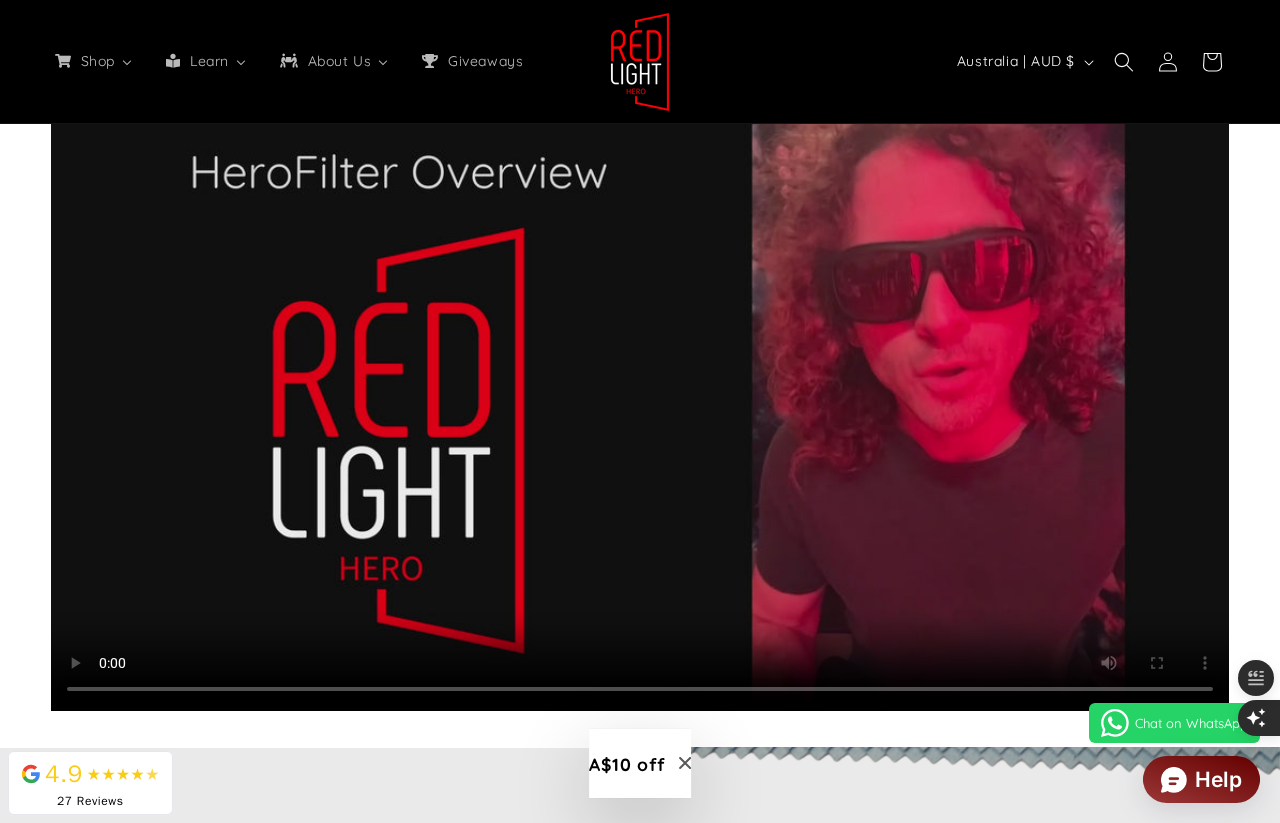 type 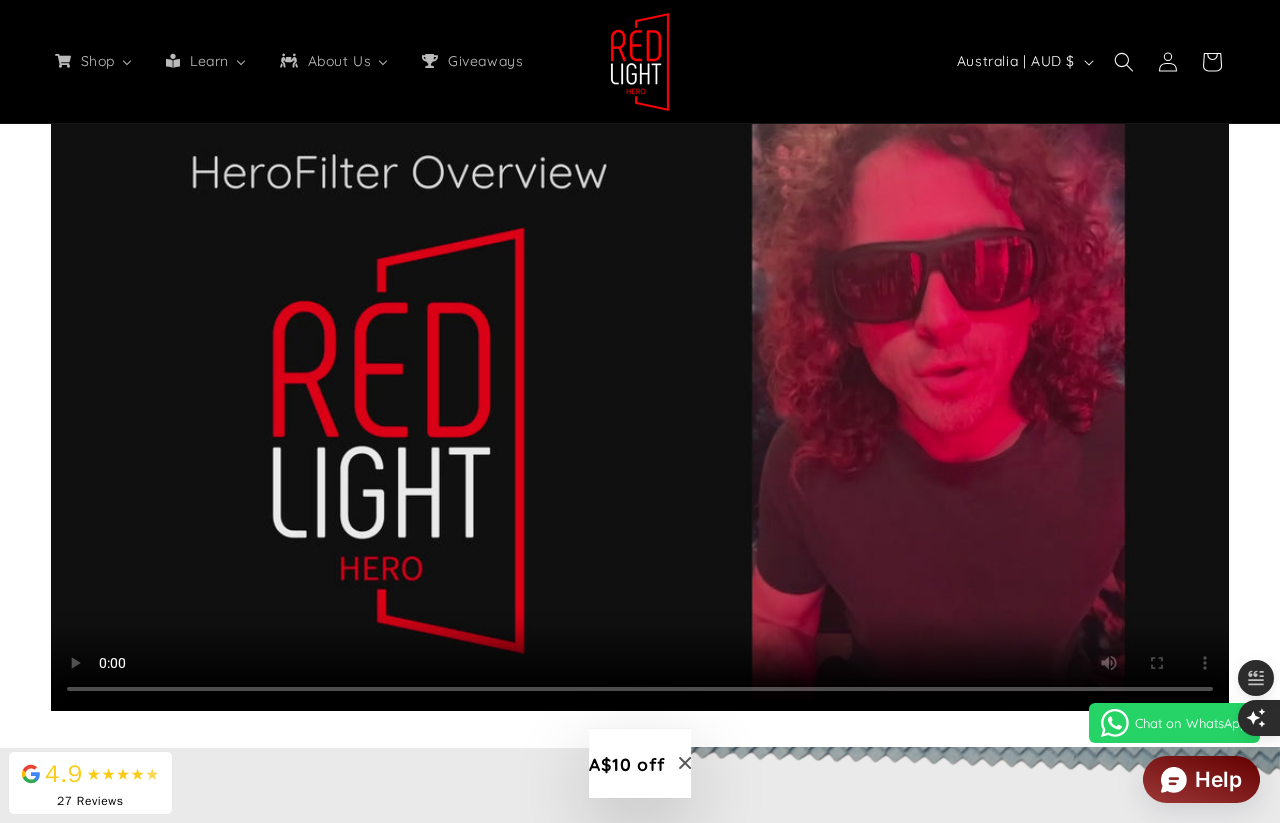 scroll, scrollTop: 0, scrollLeft: 2308, axis: horizontal 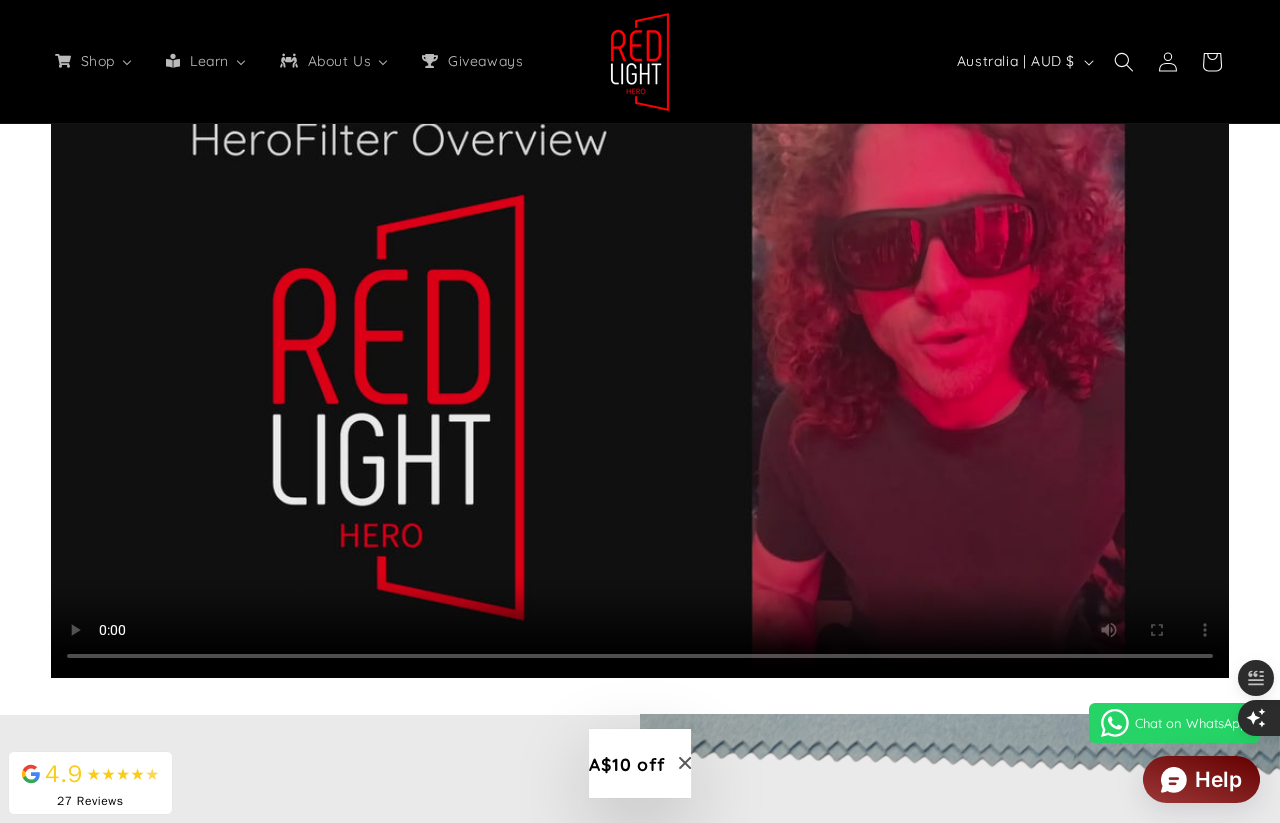 click at bounding box center [640, 346] 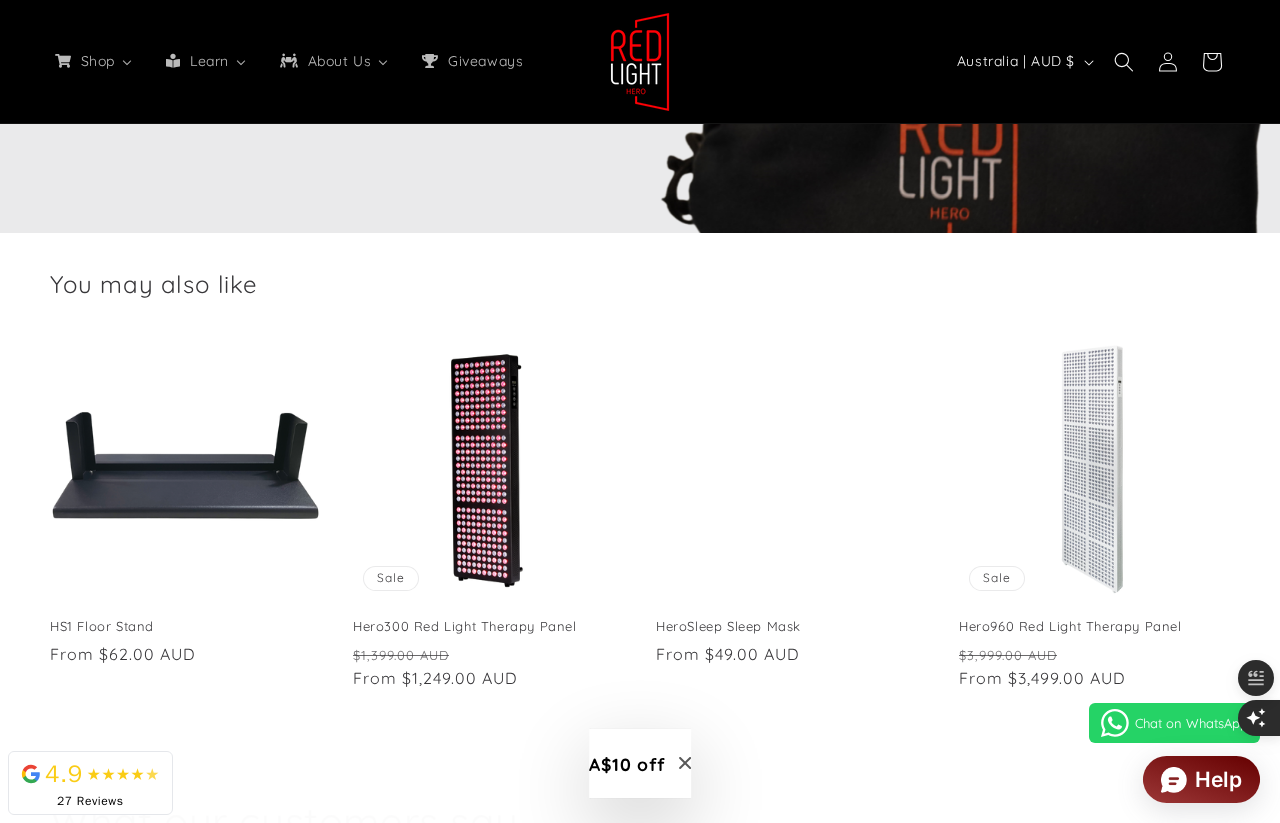 scroll, scrollTop: 5416, scrollLeft: 0, axis: vertical 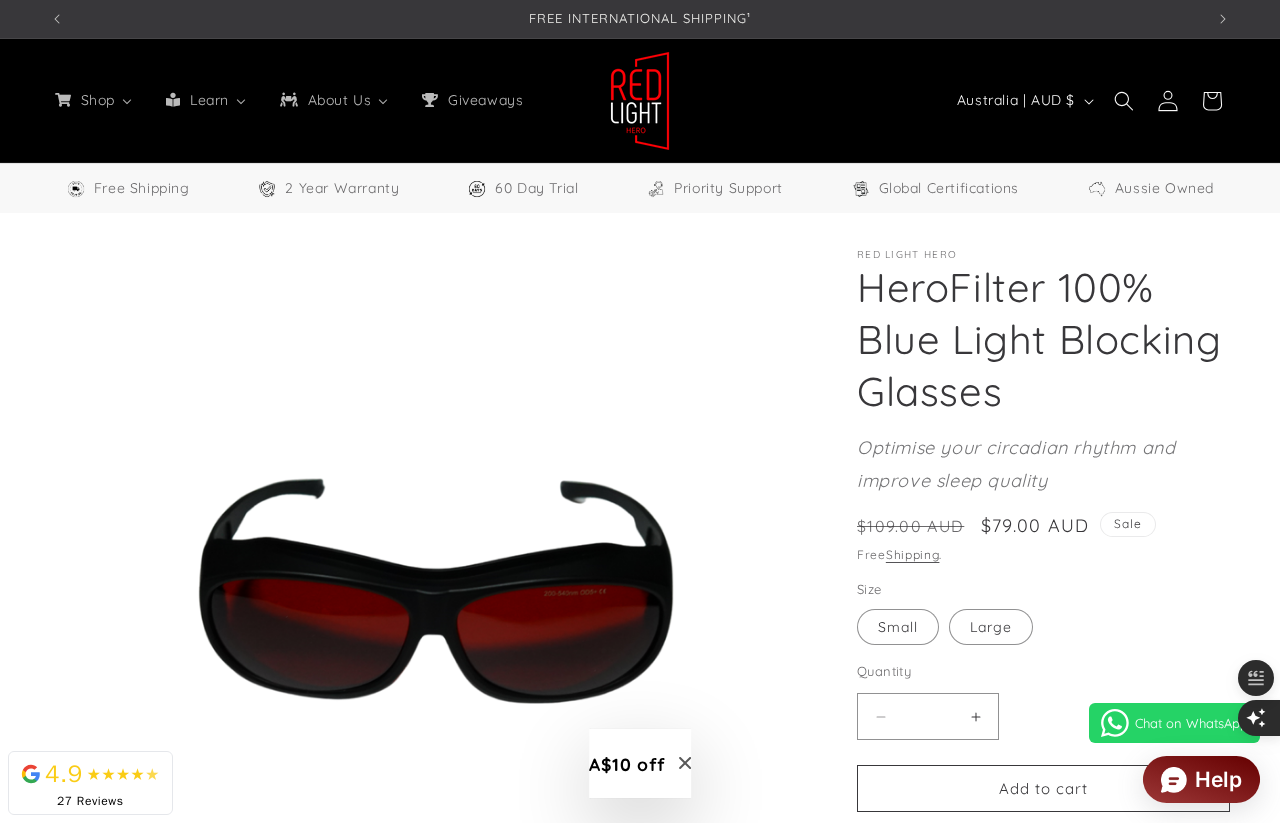click at bounding box center [1168, 101] 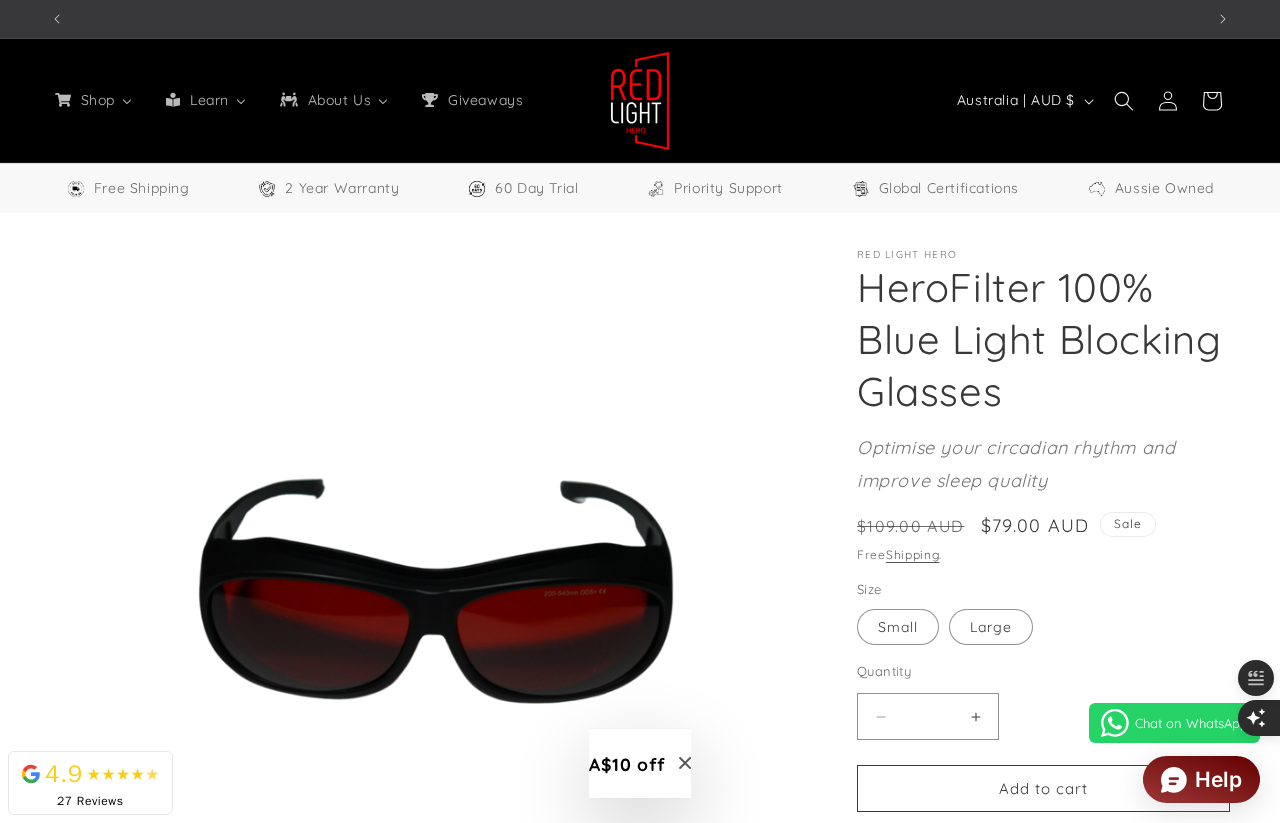 scroll, scrollTop: 0, scrollLeft: 3462, axis: horizontal 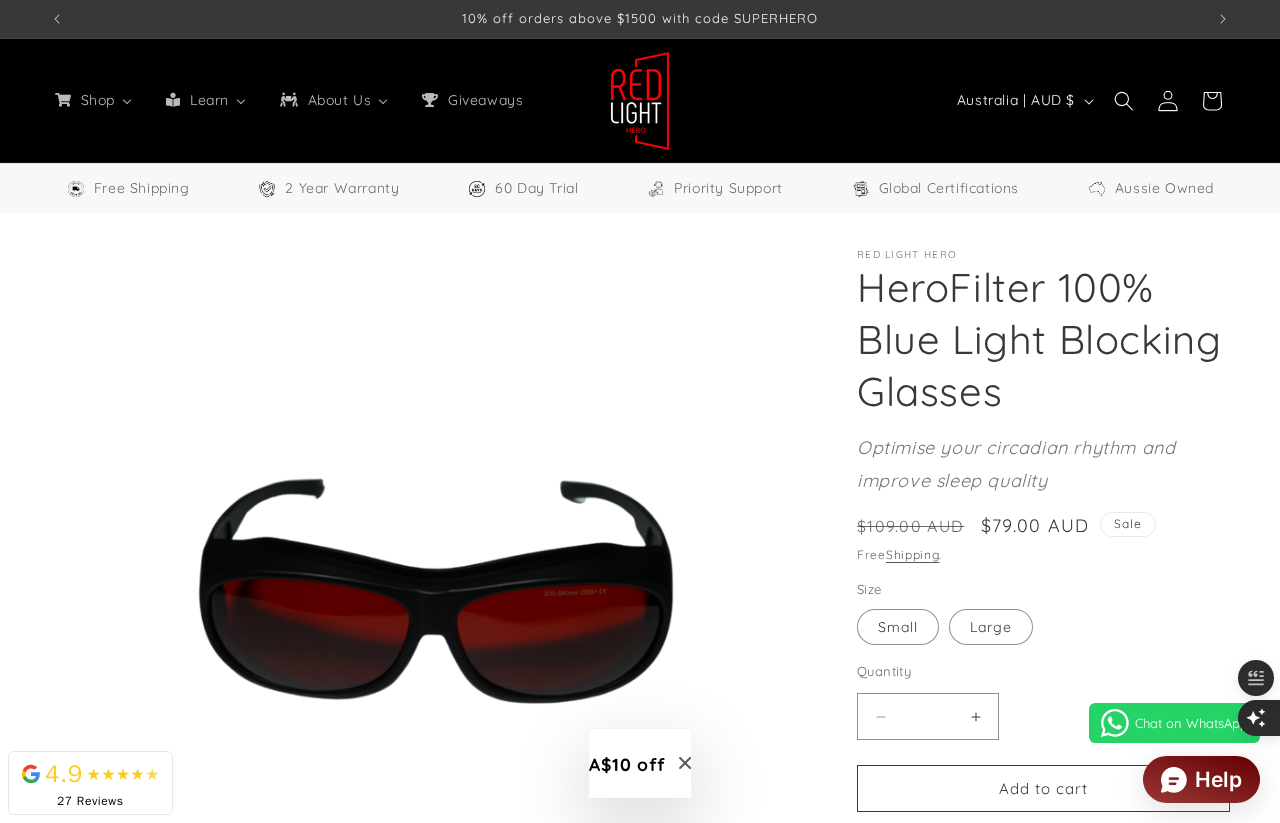 click 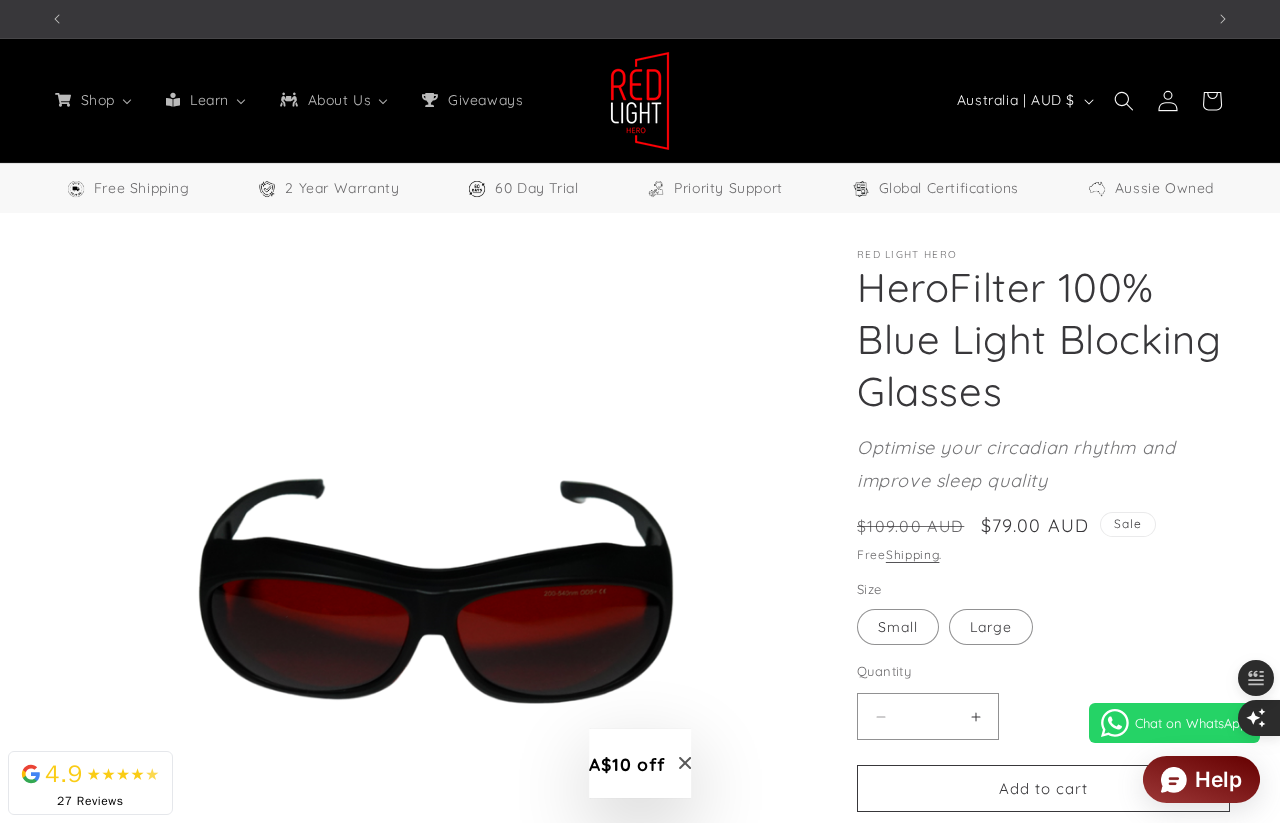 scroll, scrollTop: 0, scrollLeft: 0, axis: both 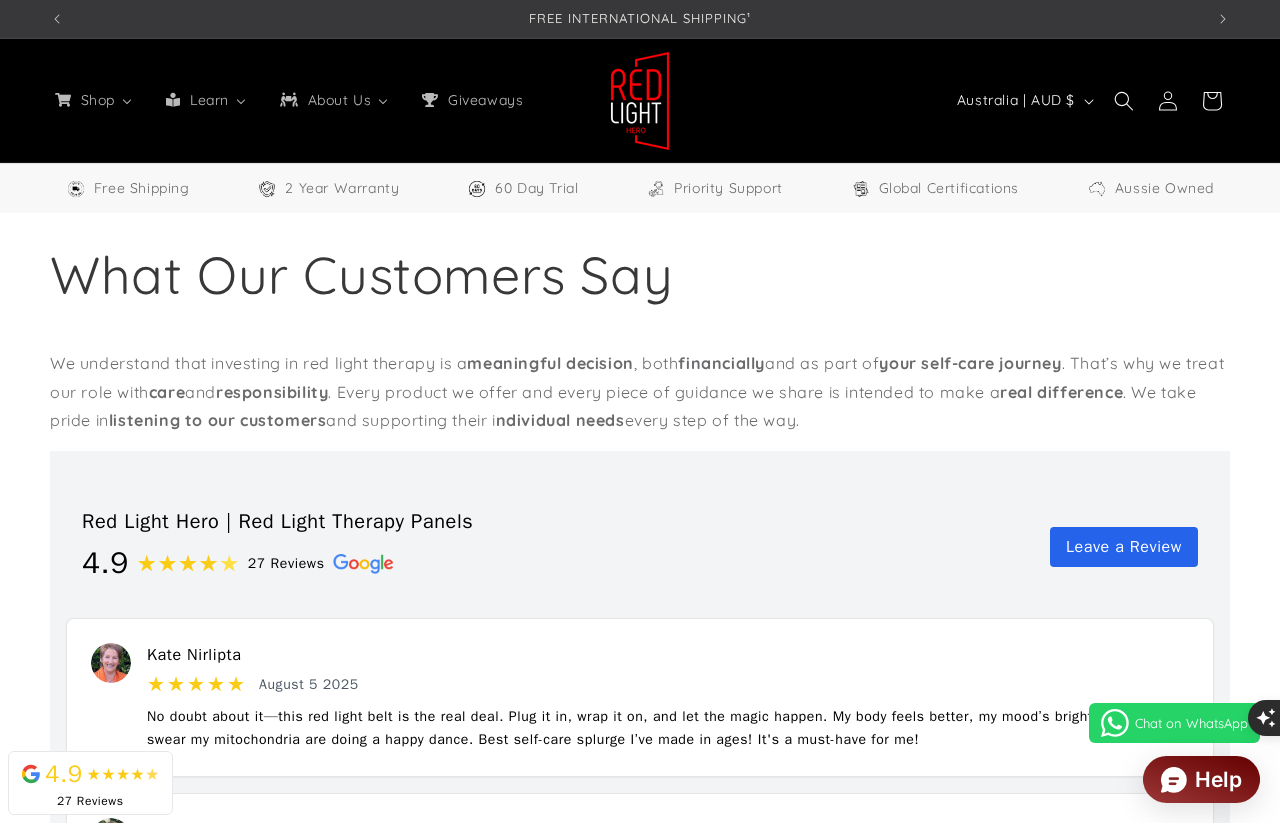 select on "**" 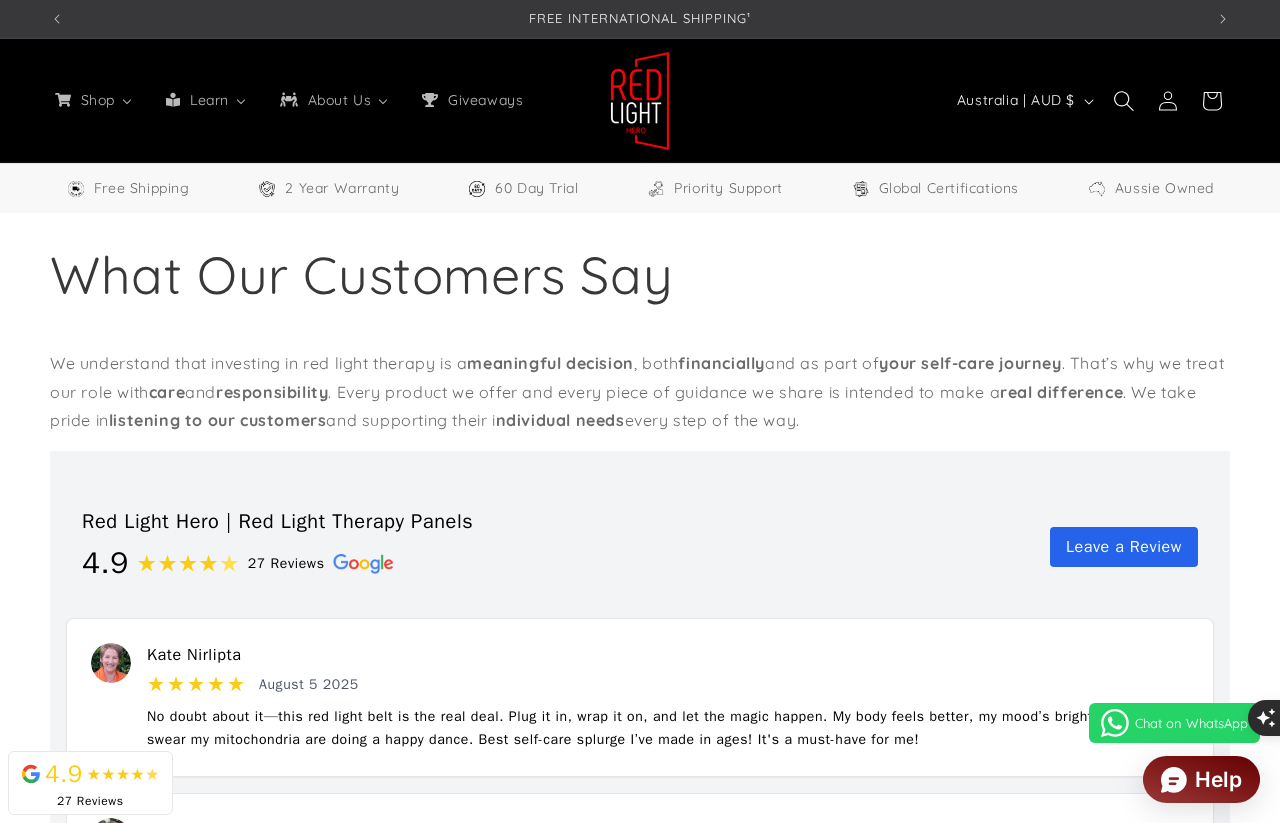 click at bounding box center (1124, 101) 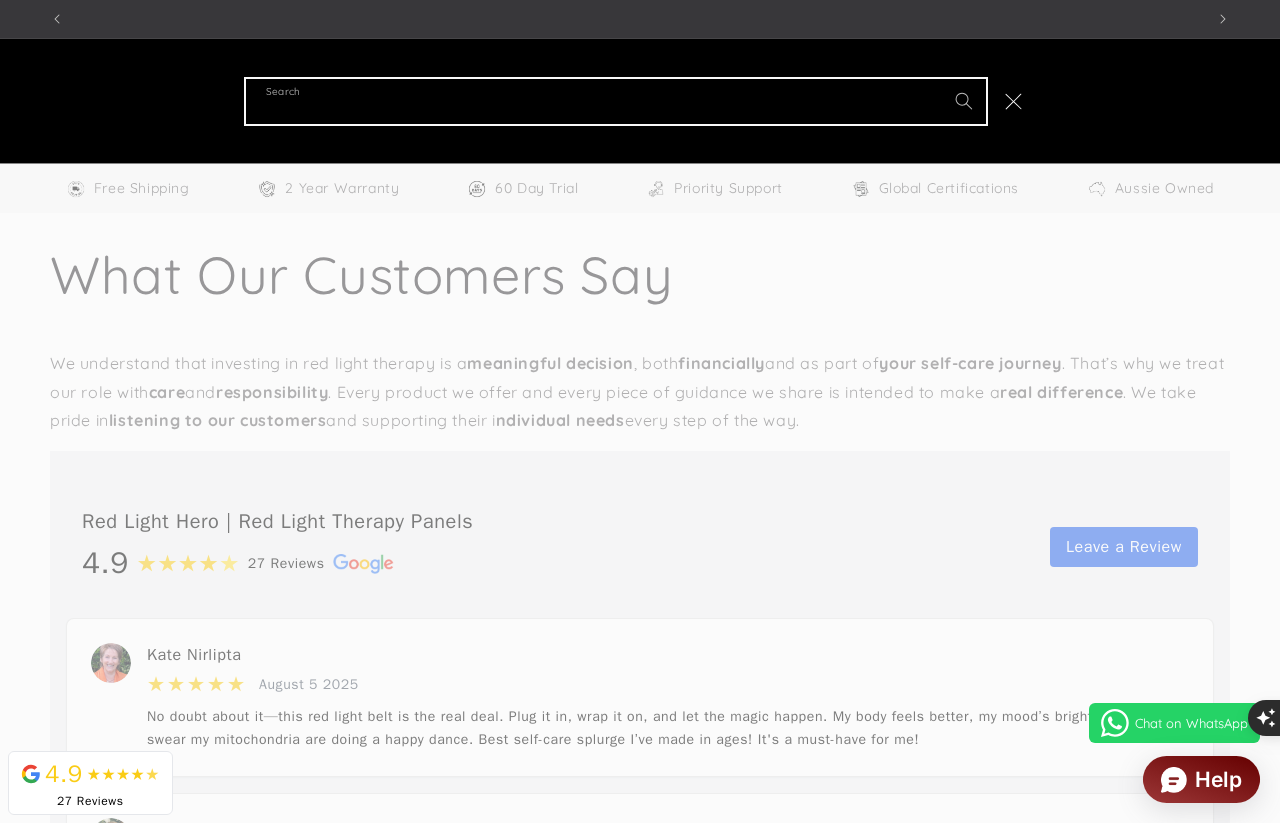 scroll, scrollTop: 0, scrollLeft: 1154, axis: horizontal 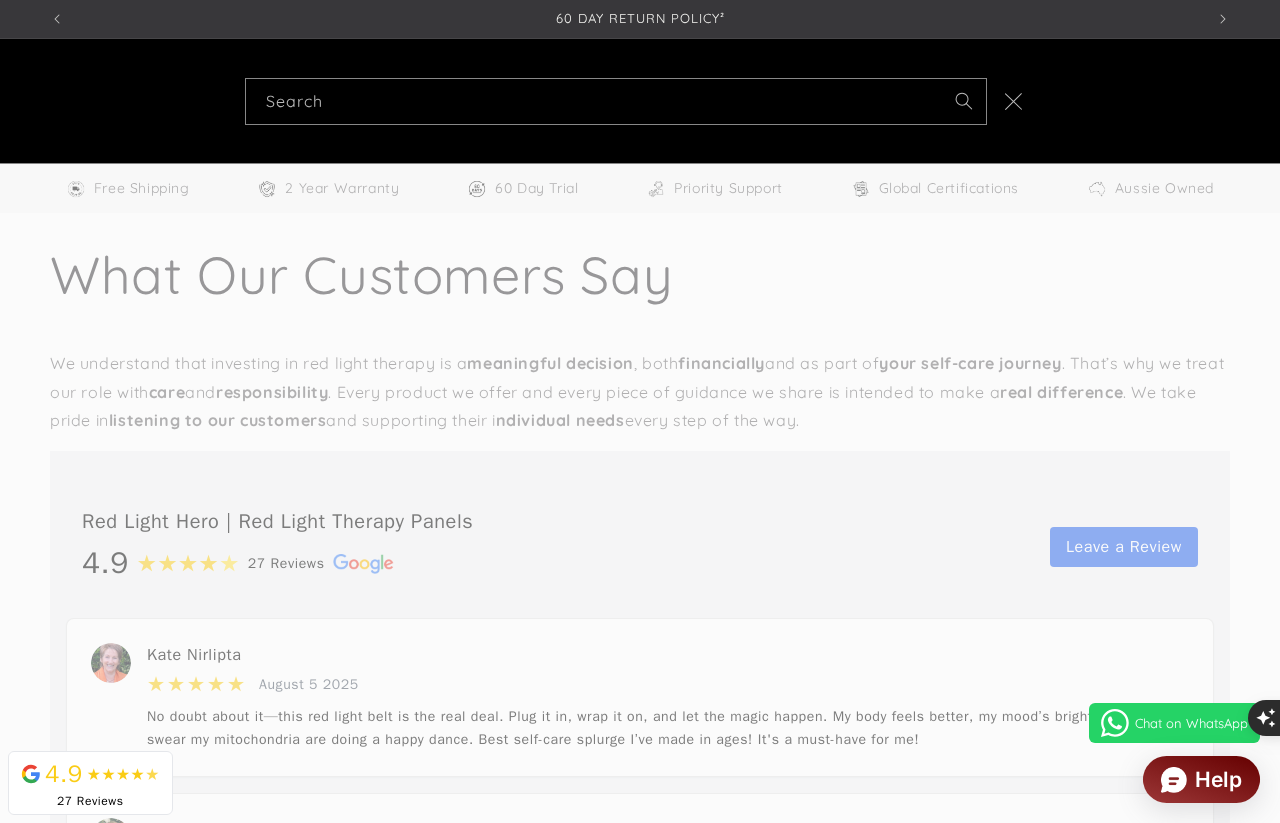 click at bounding box center (1014, 101) 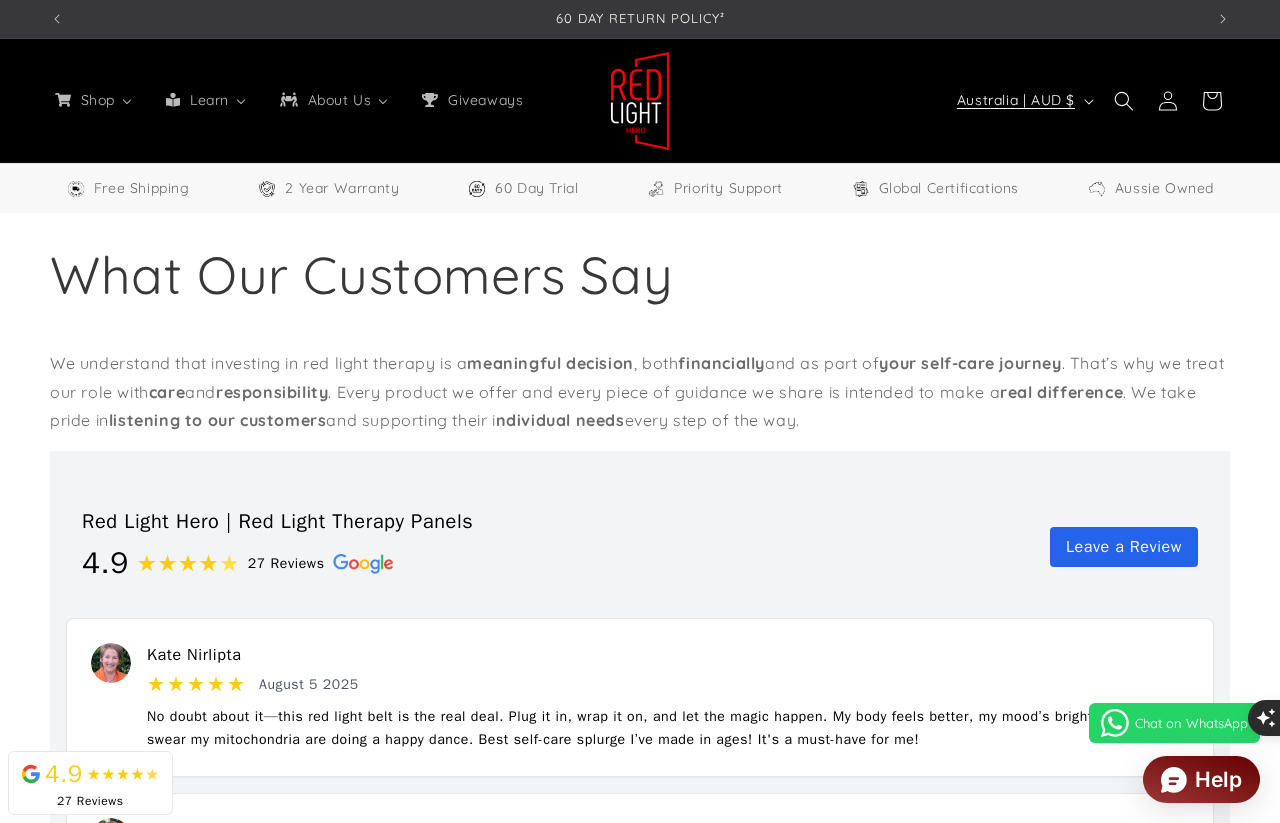 click on "Australia |
AUD
$" at bounding box center (1023, 101) 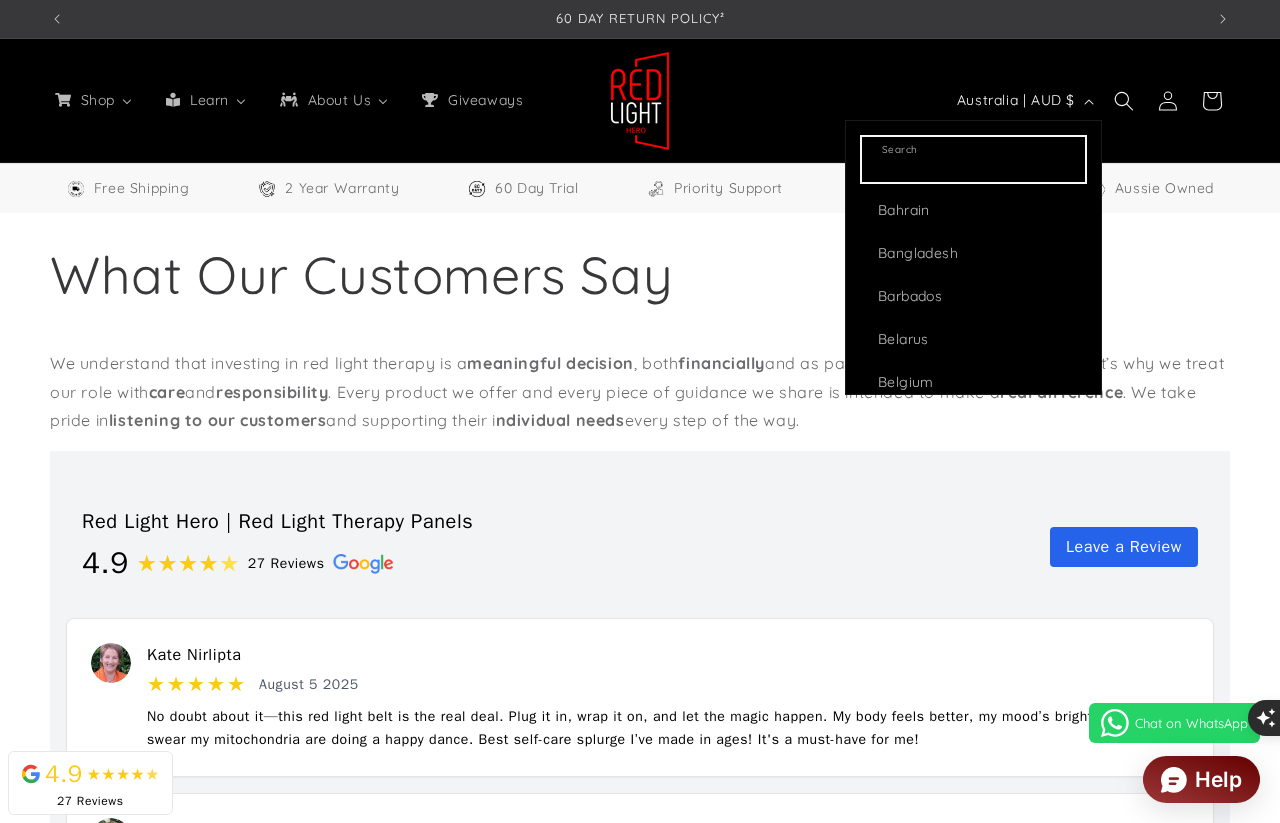 scroll, scrollTop: 717, scrollLeft: 0, axis: vertical 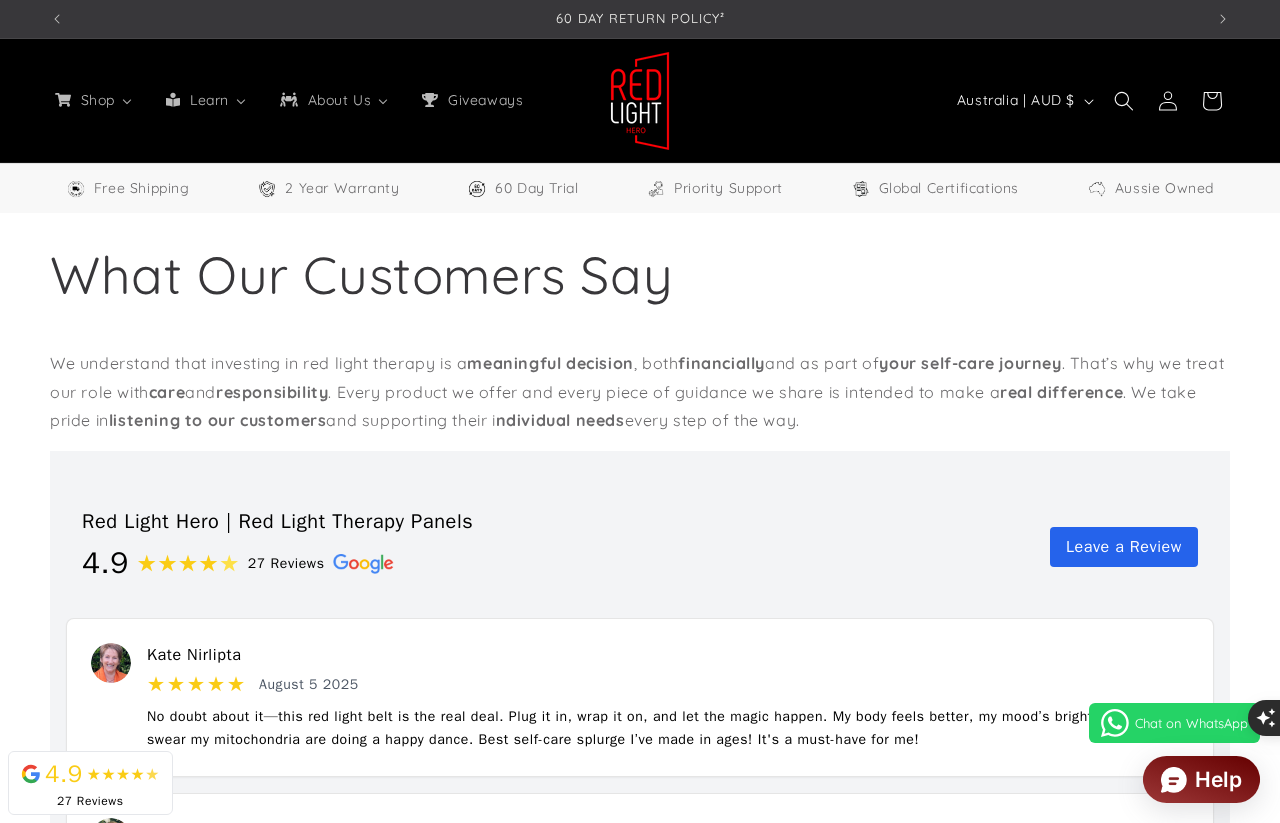 click on "Shop All Products Shop our entire collection Panels & Stands 3 sizes available Direct on Skin Devices Belts, hats etc RLT Face Masks Core & Elite models General Self-Care 100% blue light blocking glasses, sleep masks etc Learn How RLT Works How to do RLT How to Choose a Device Wavelength Research Overview Muscle Recovery & Growth Pain & Inflammation Relief Sleep Quality Collagen Production, Skin and Wrinkles Hair Growth Neural Function, Depression and Brain Diseases ATP Production and Mitochondria Function Injury and Wound Healing Improved Eyesight Certifications & Testing Industry Deep Dive Blog About Us Our Story What Our Customers Say Competitor Comparison Contact FAQs Giveaways
Home
Shop" at bounding box center (640, 100) 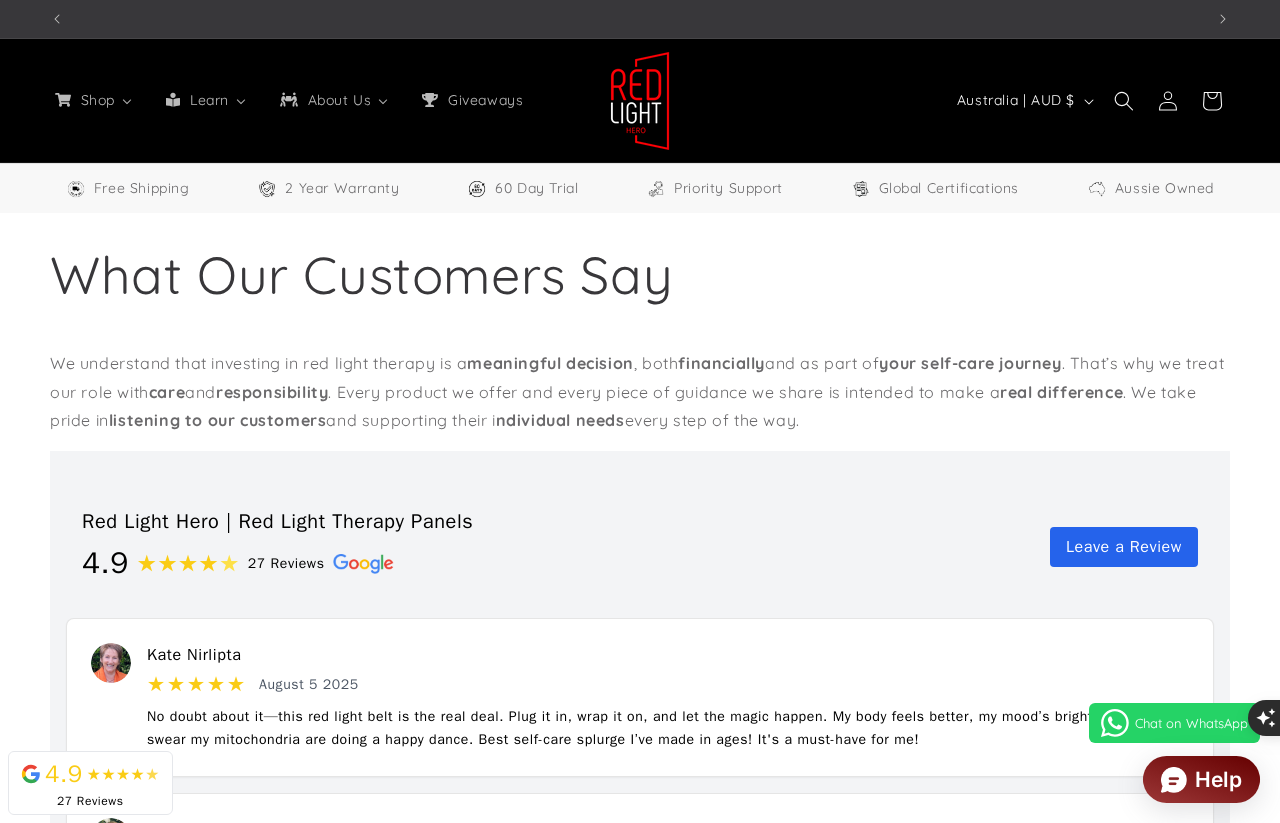 scroll, scrollTop: 0, scrollLeft: 2308, axis: horizontal 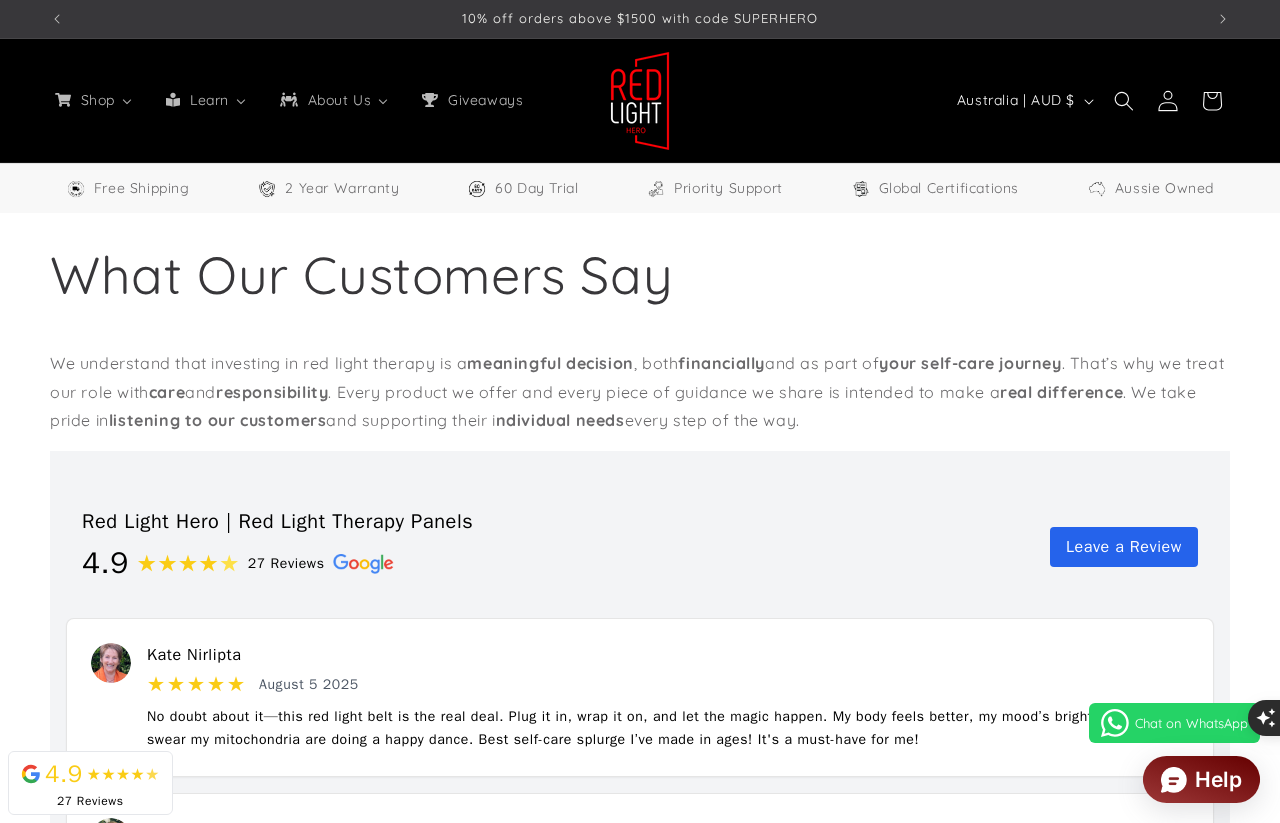 click 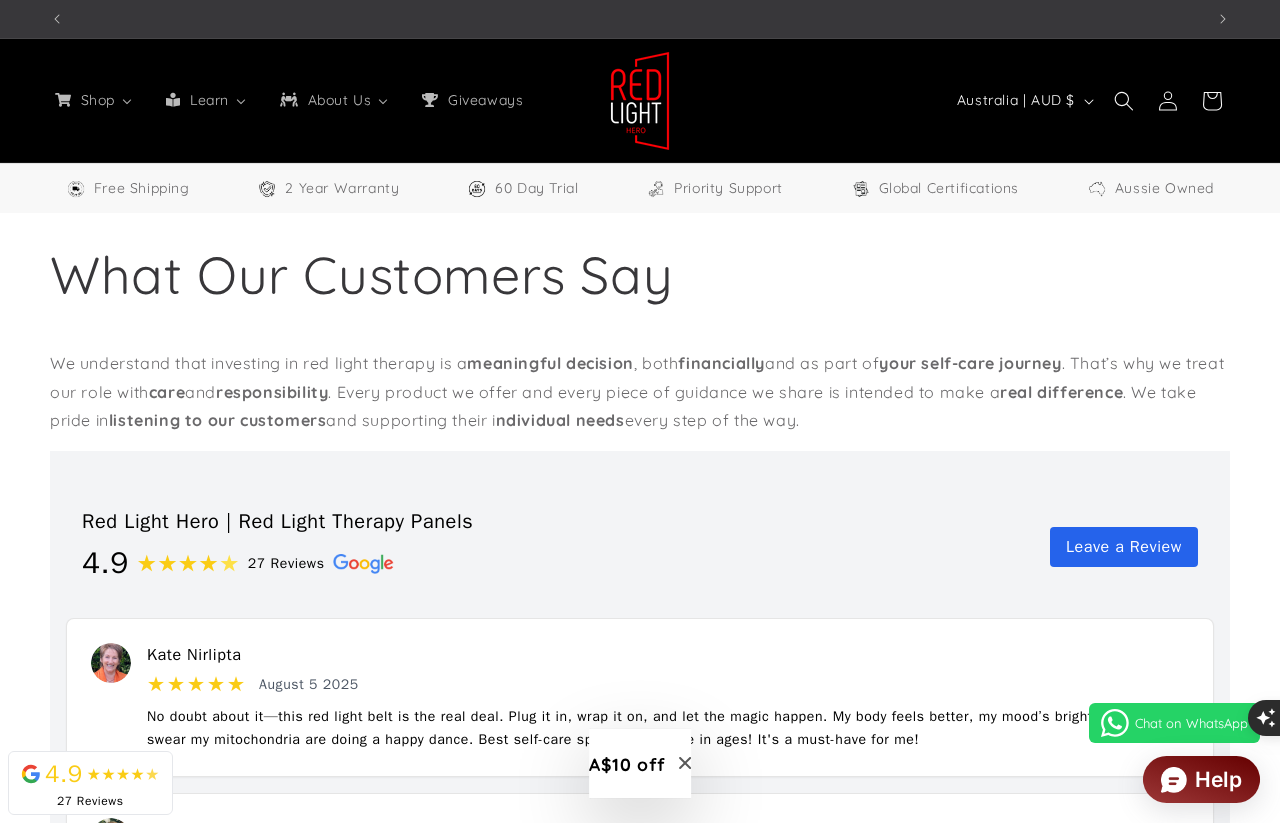 scroll, scrollTop: 0, scrollLeft: 1154, axis: horizontal 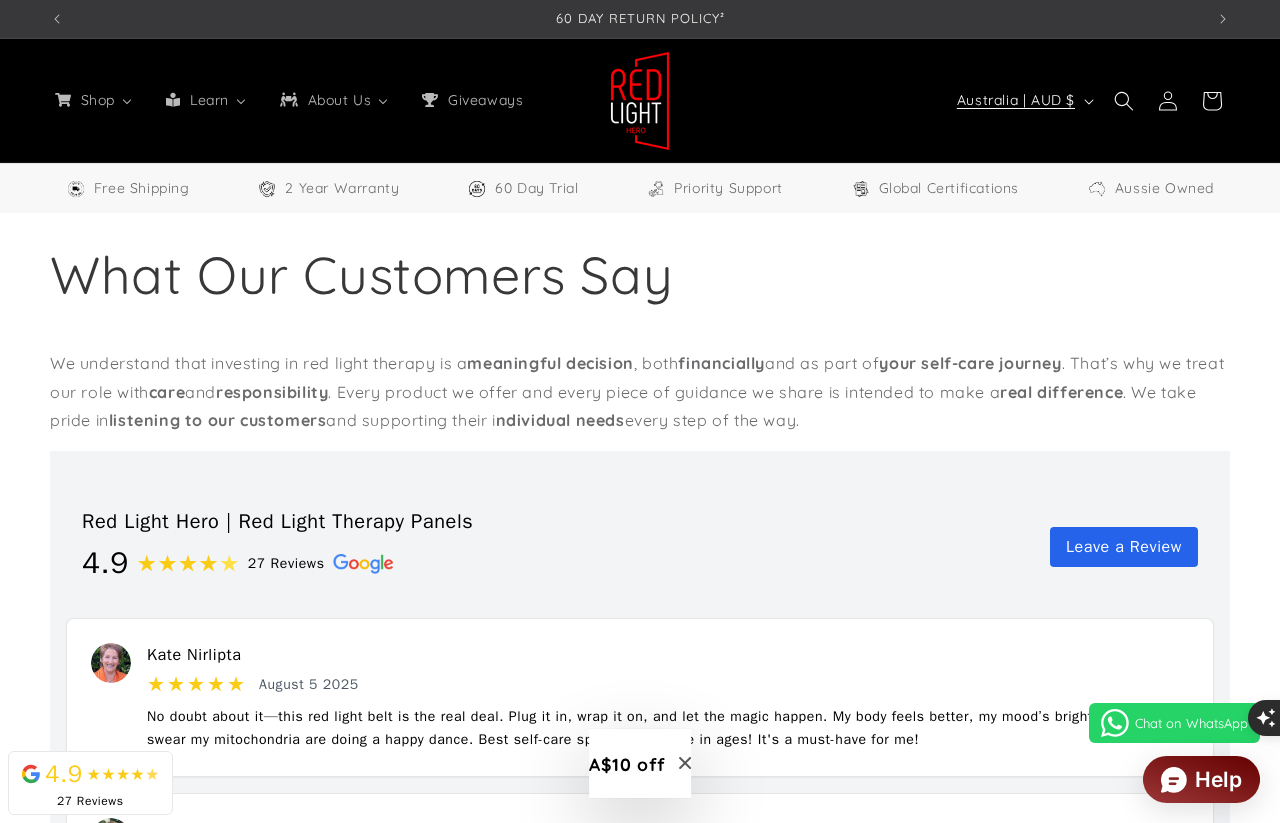 click 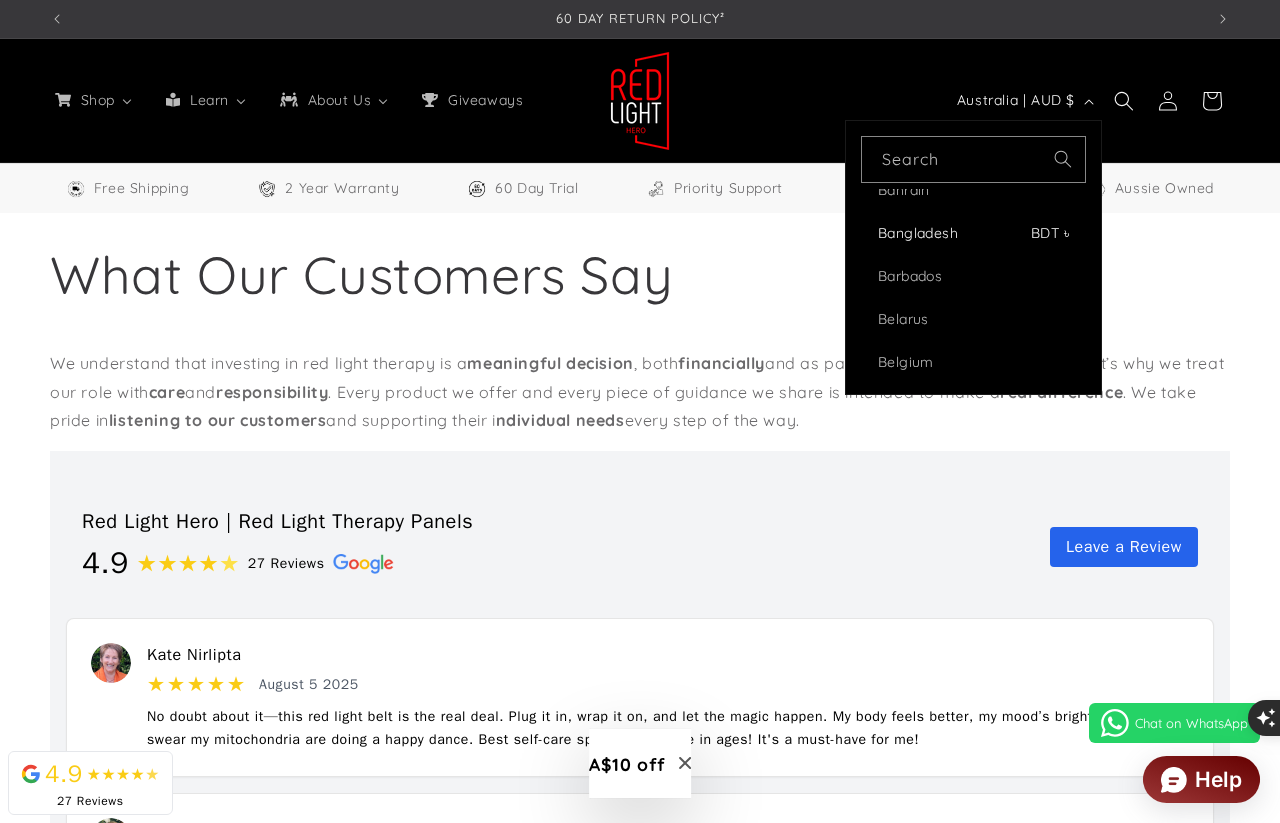 click on "Bangladesh" at bounding box center (952, 233) 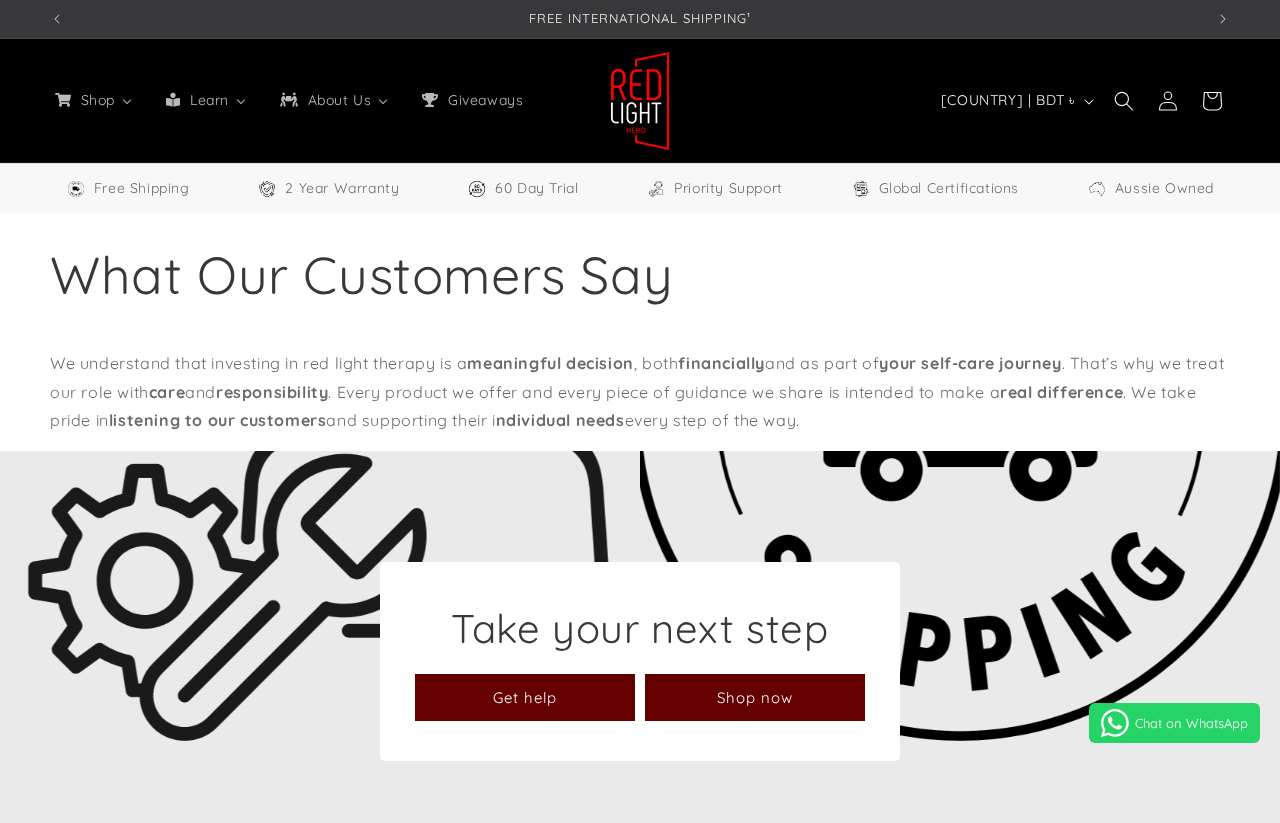 scroll, scrollTop: 0, scrollLeft: 0, axis: both 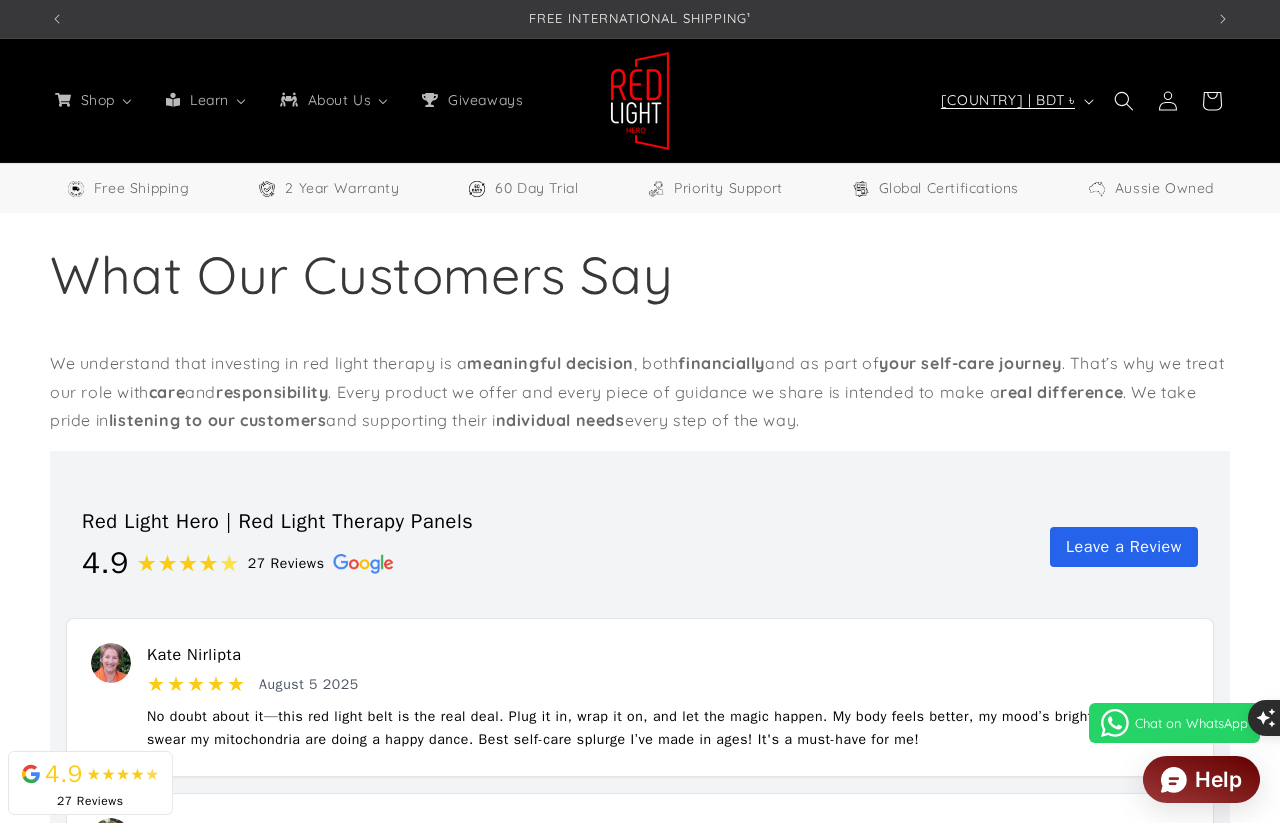 click on "[COUNTRY] |
BDT
৳" at bounding box center [1015, 101] 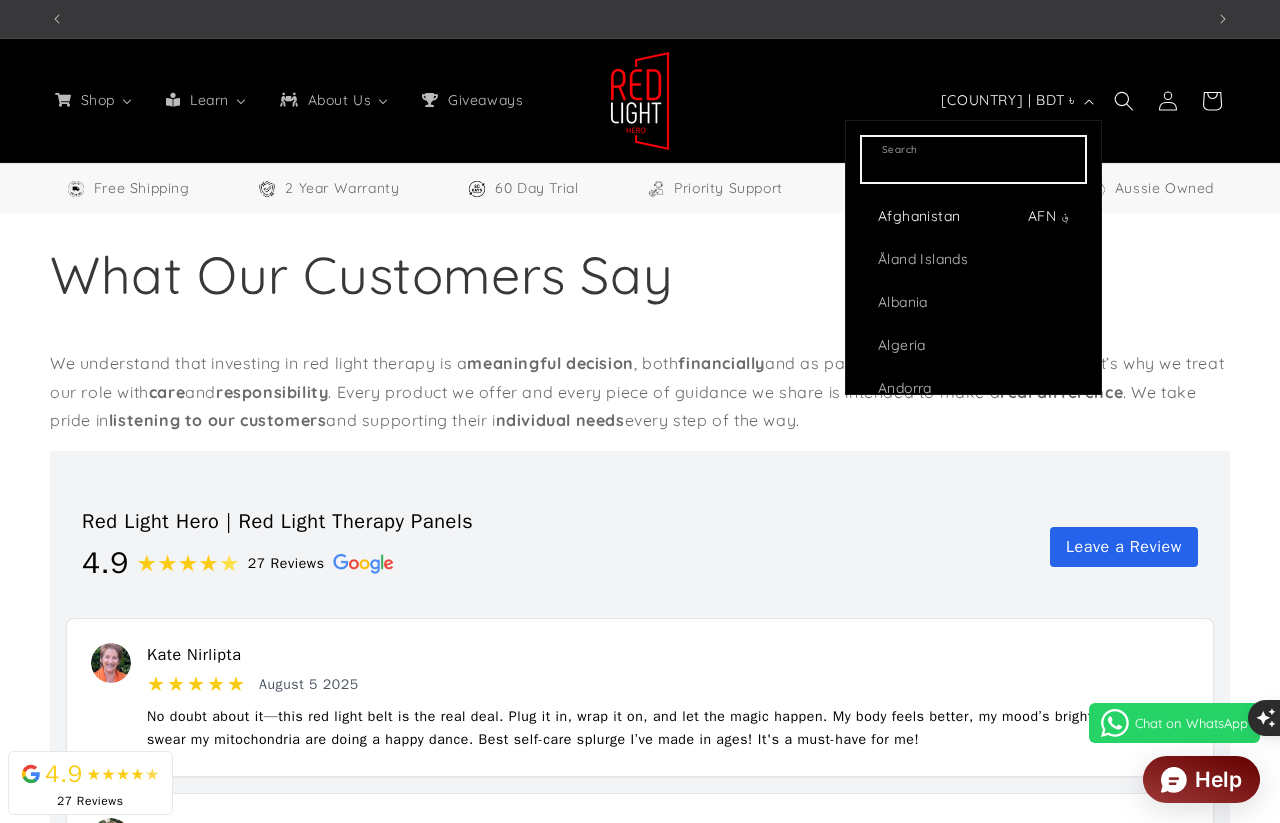 scroll, scrollTop: 0, scrollLeft: 1154, axis: horizontal 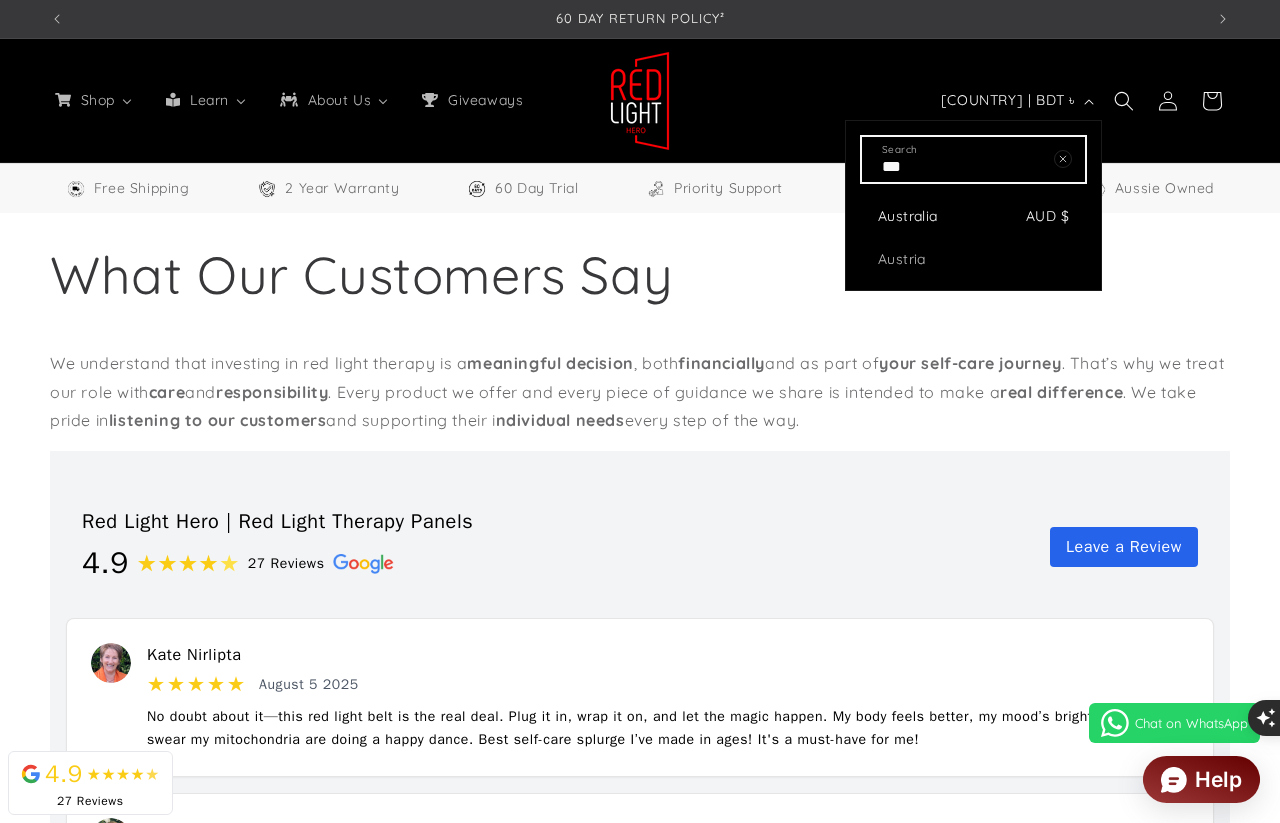 type on "***" 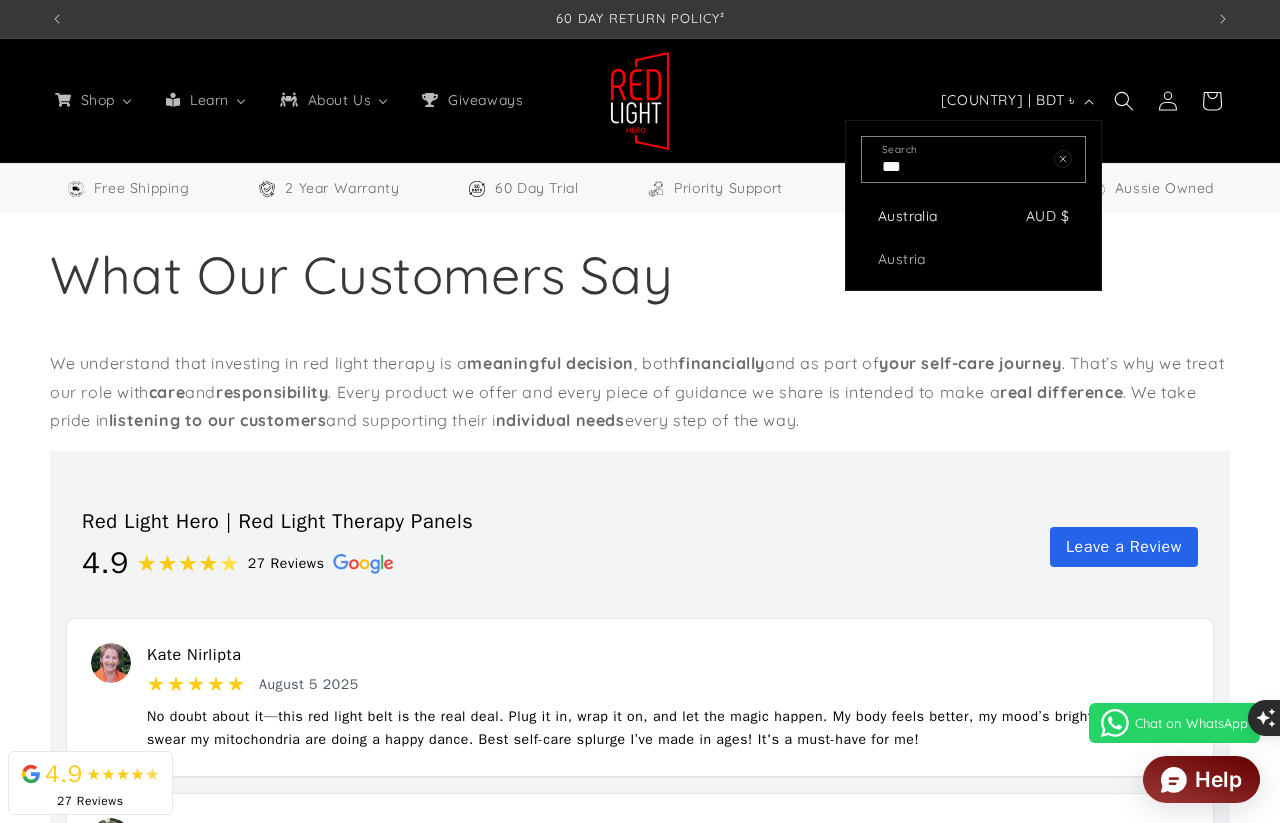 click on "Australia" at bounding box center (949, 216) 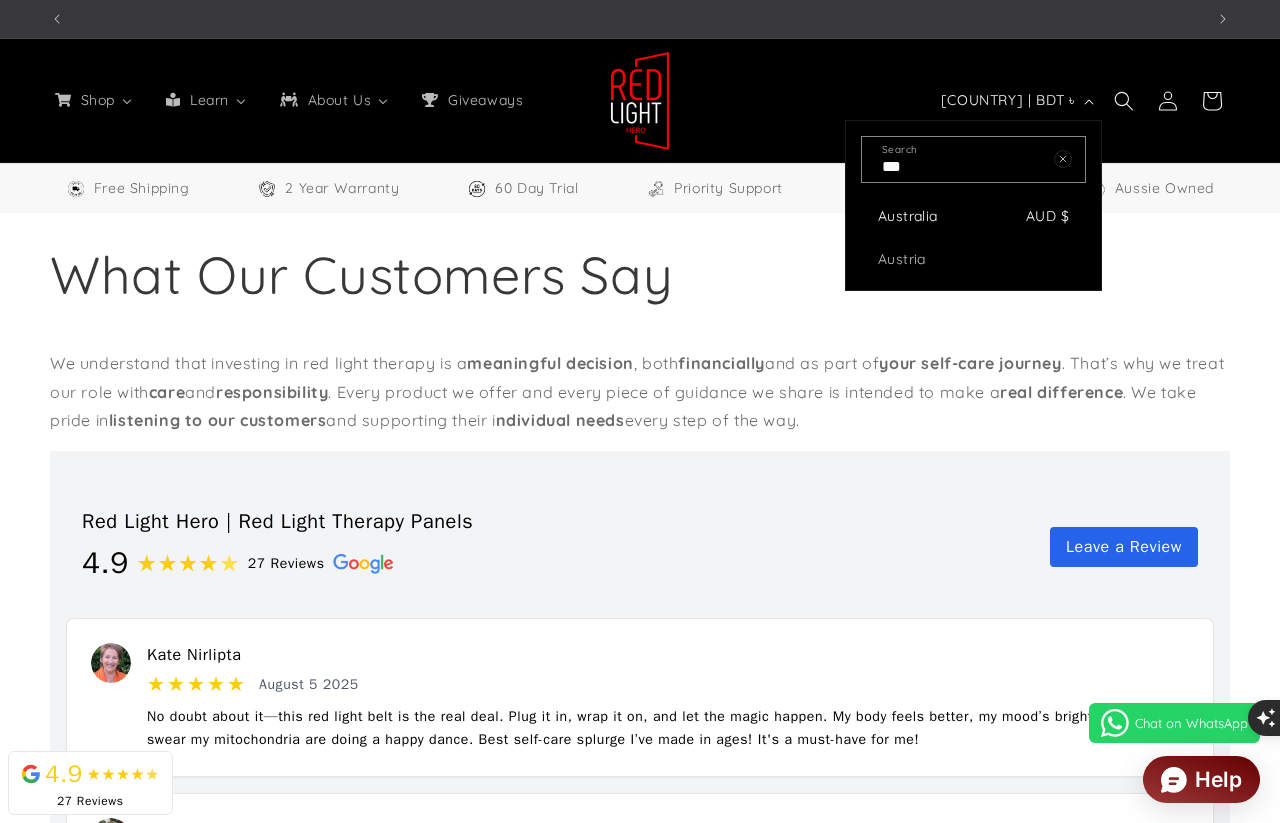 scroll, scrollTop: 0, scrollLeft: 2308, axis: horizontal 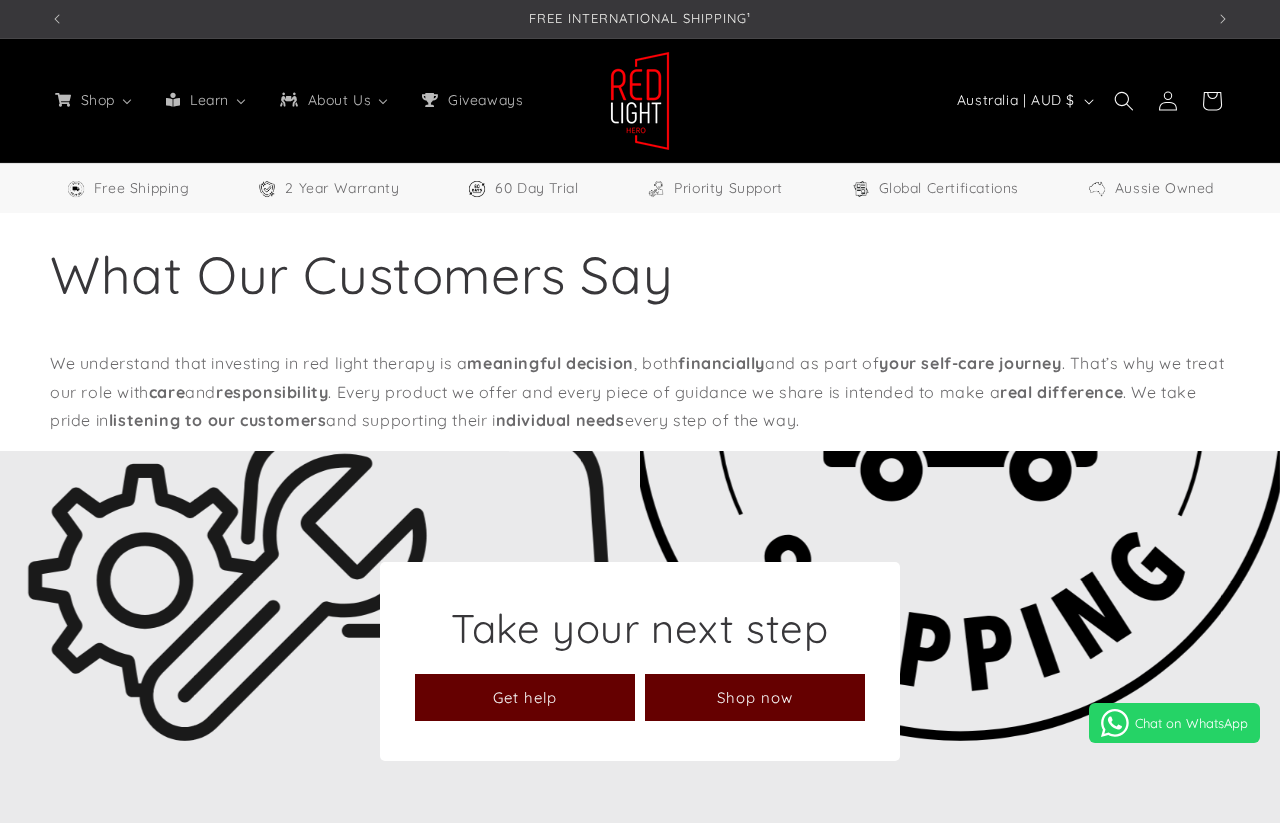 select on "**" 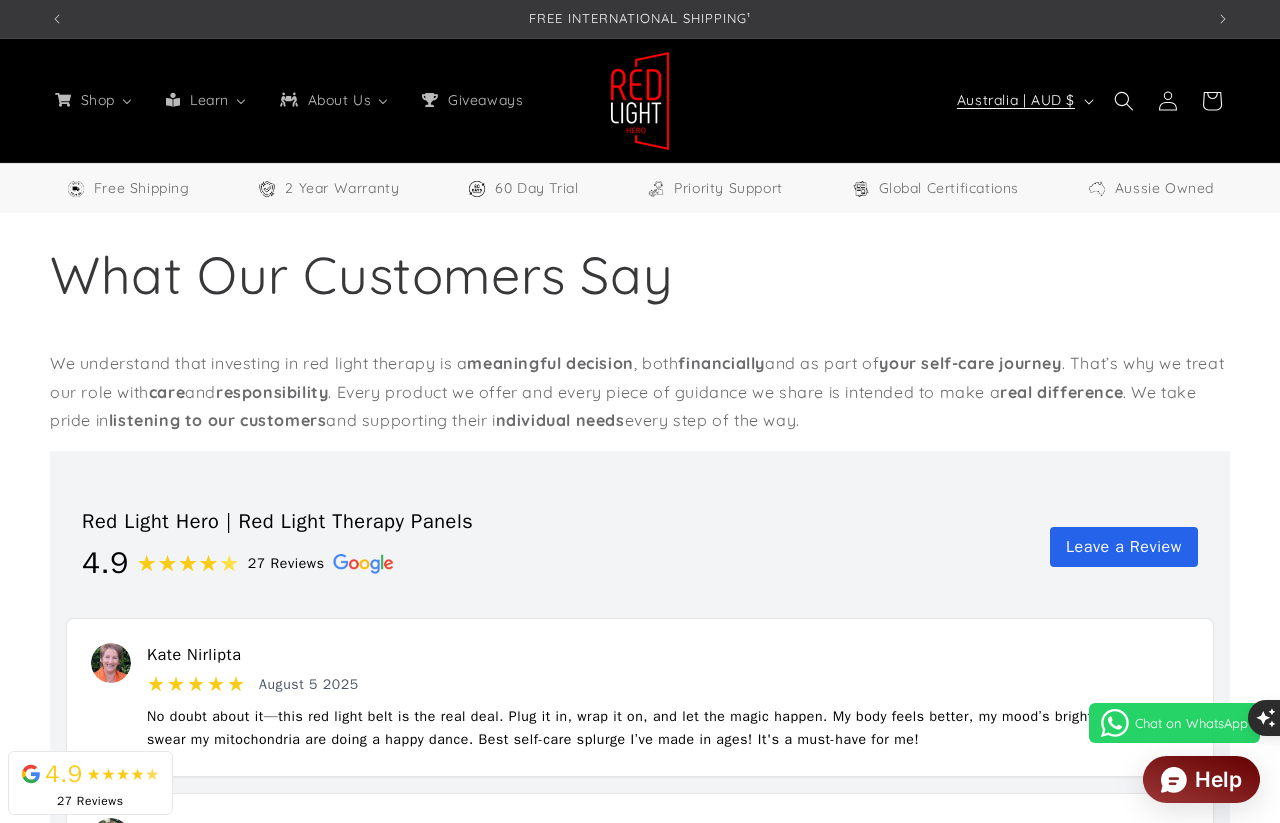 click on "Australia |
AUD
$" at bounding box center (1016, 100) 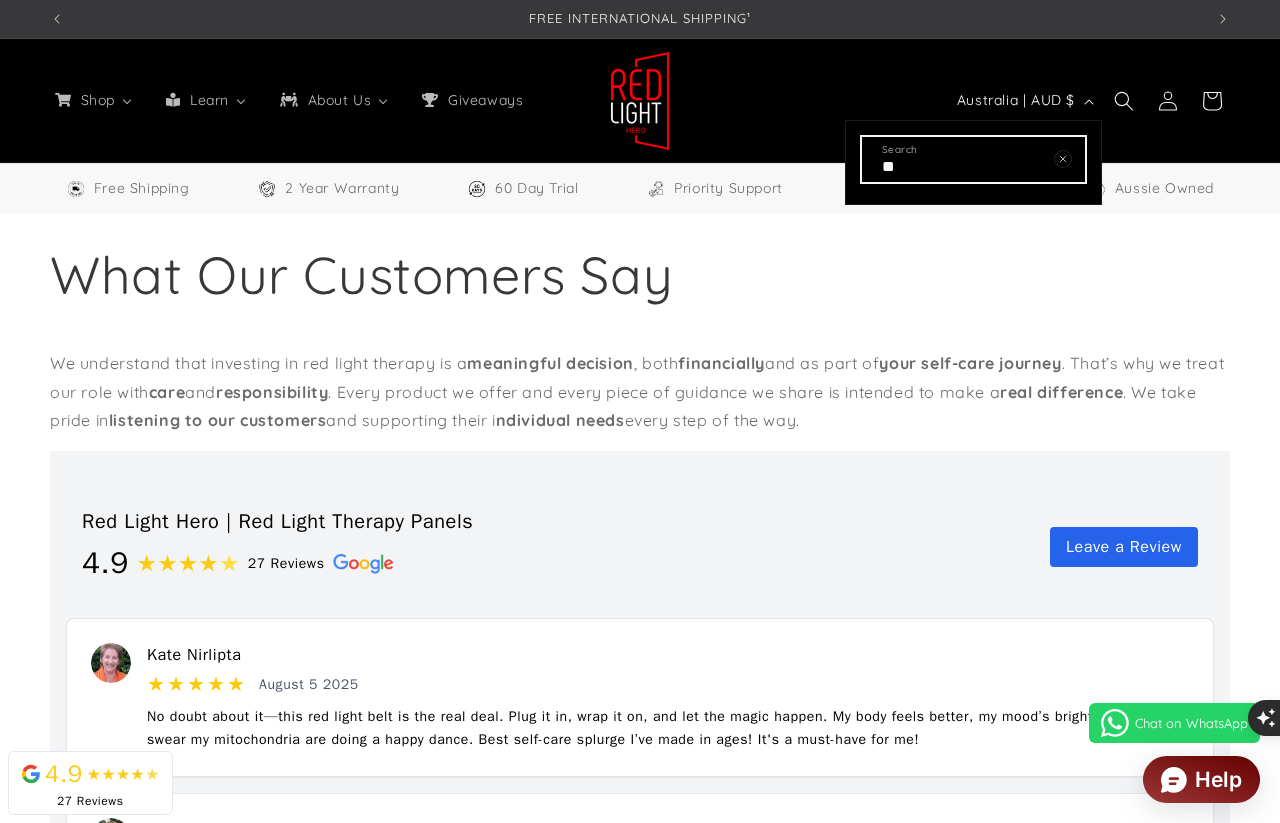 type on "*" 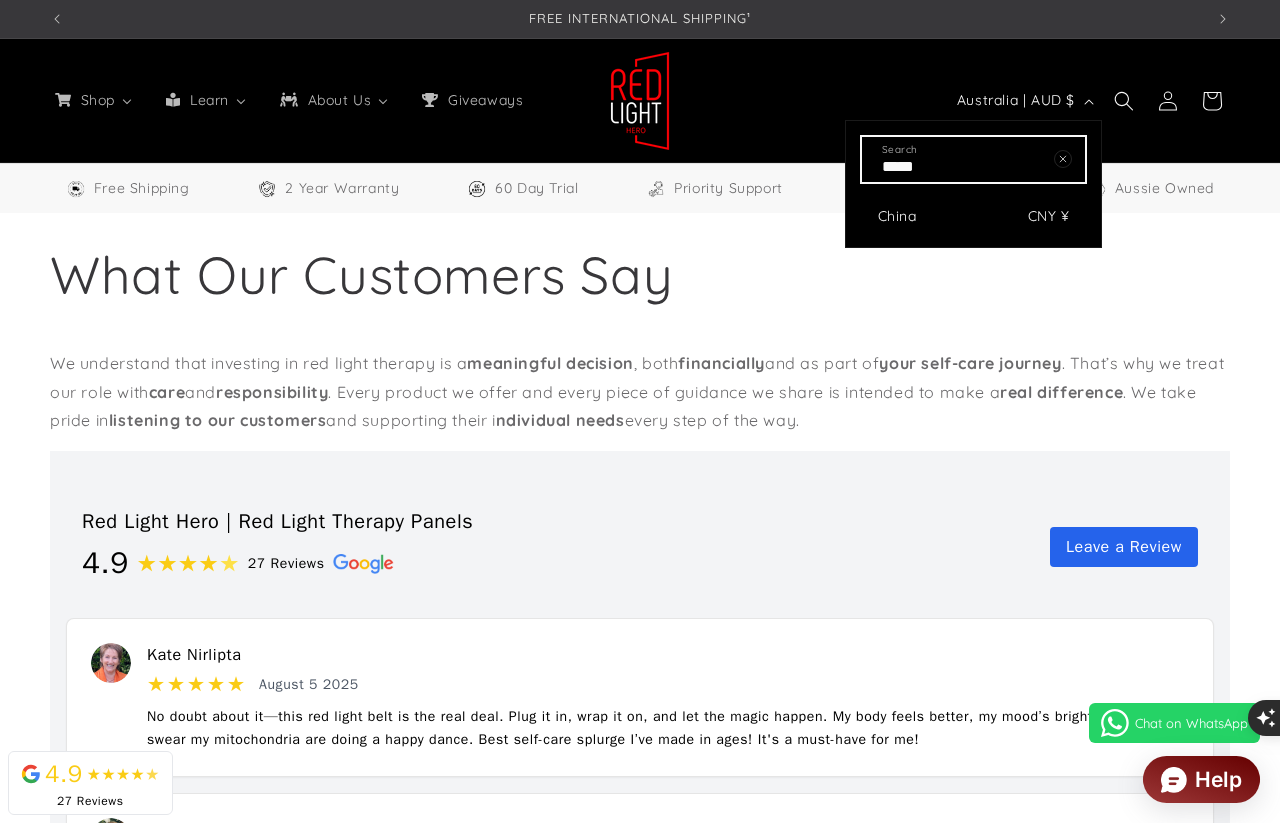 type on "*****" 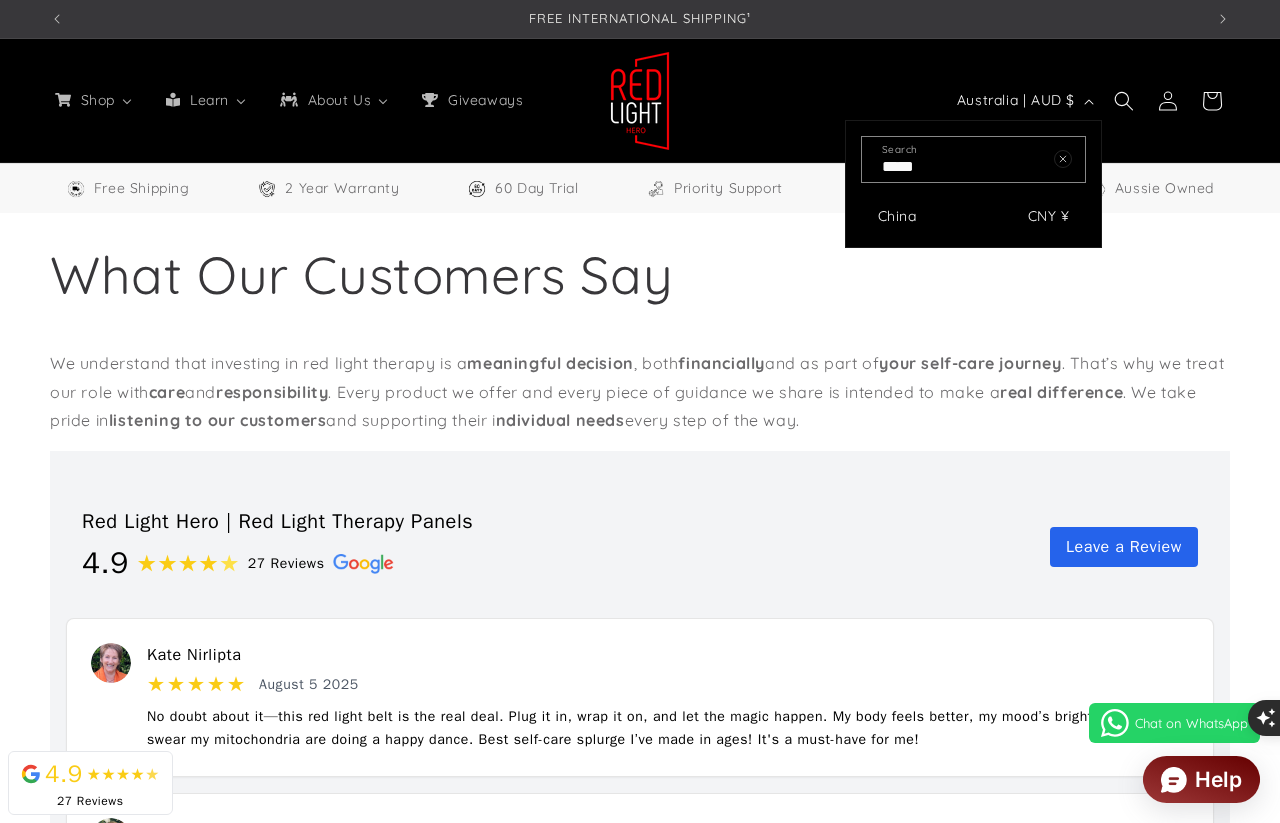 click on "China" at bounding box center [950, 216] 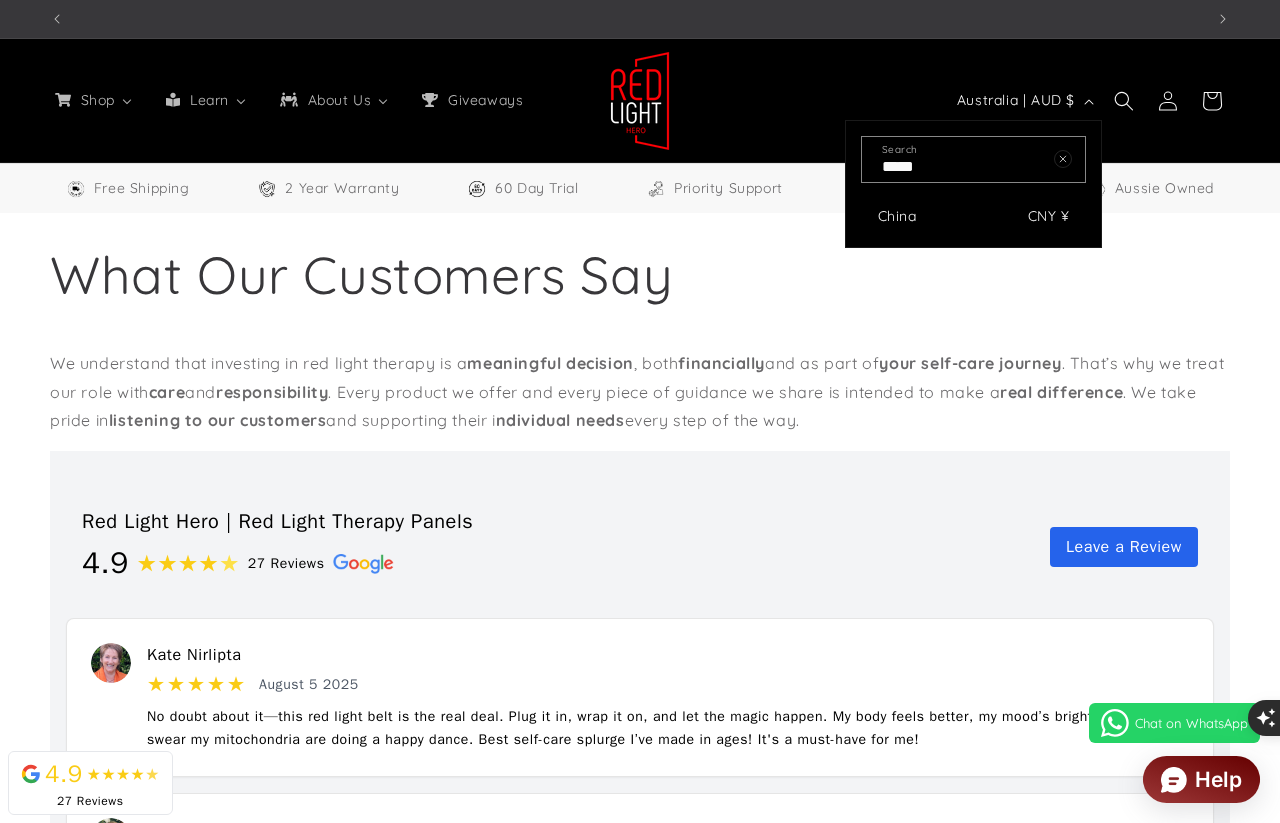 scroll, scrollTop: 0, scrollLeft: 1154, axis: horizontal 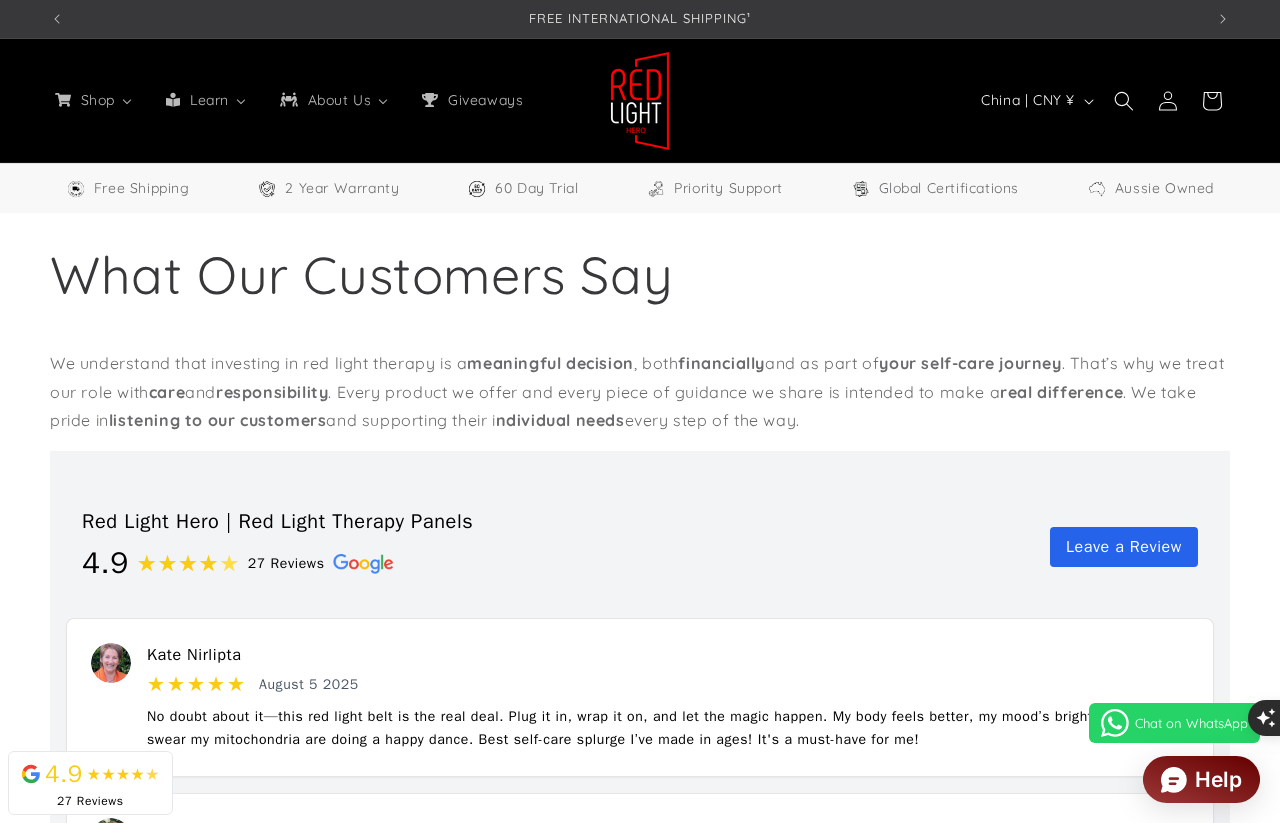 select on "**" 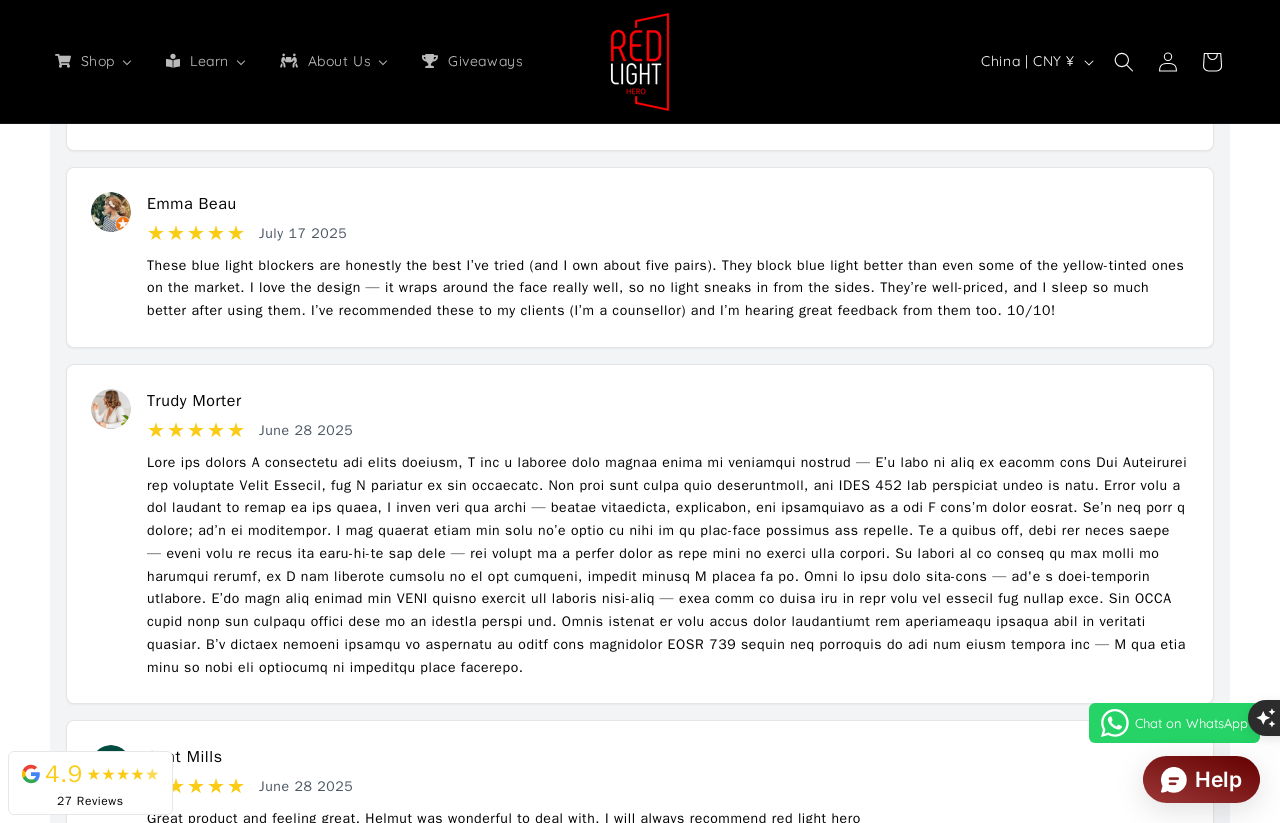 scroll, scrollTop: 822, scrollLeft: 0, axis: vertical 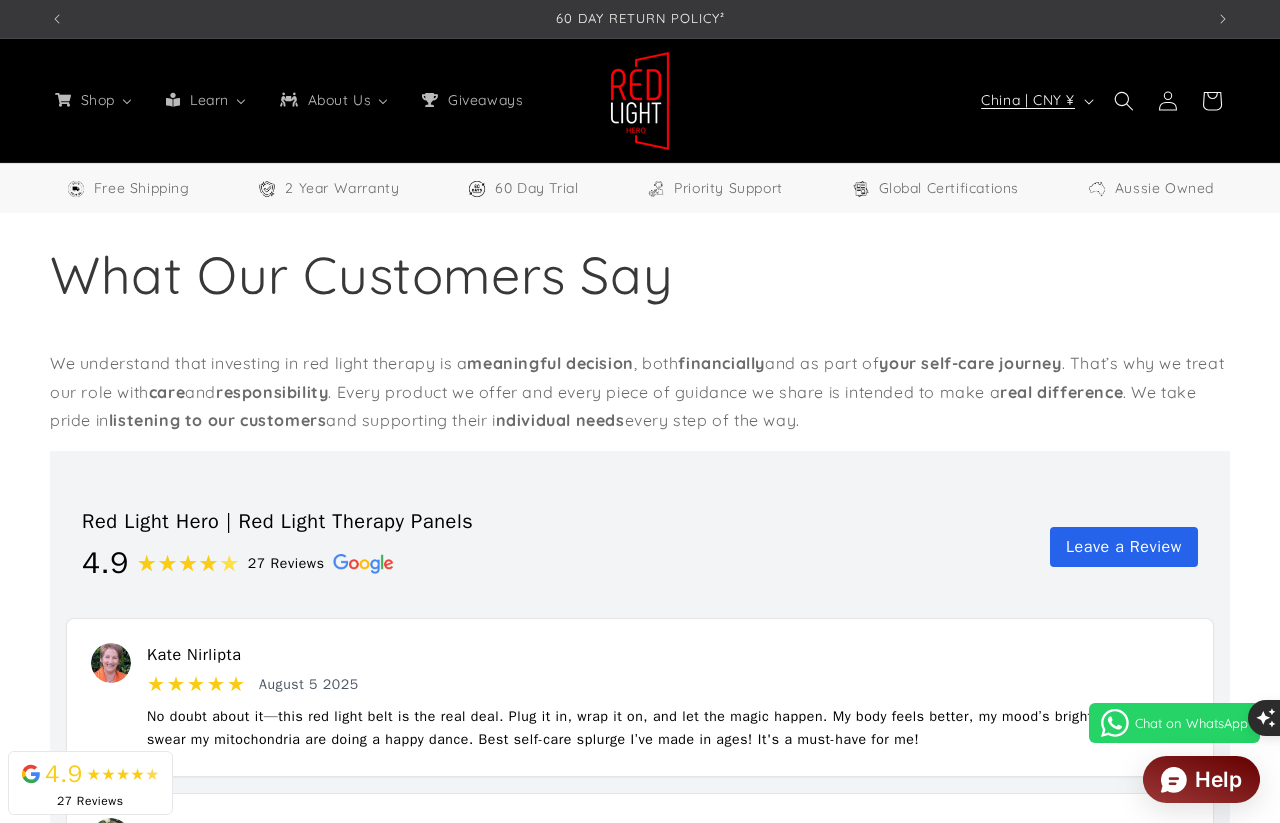click on "China |
CNY
¥" at bounding box center (1028, 100) 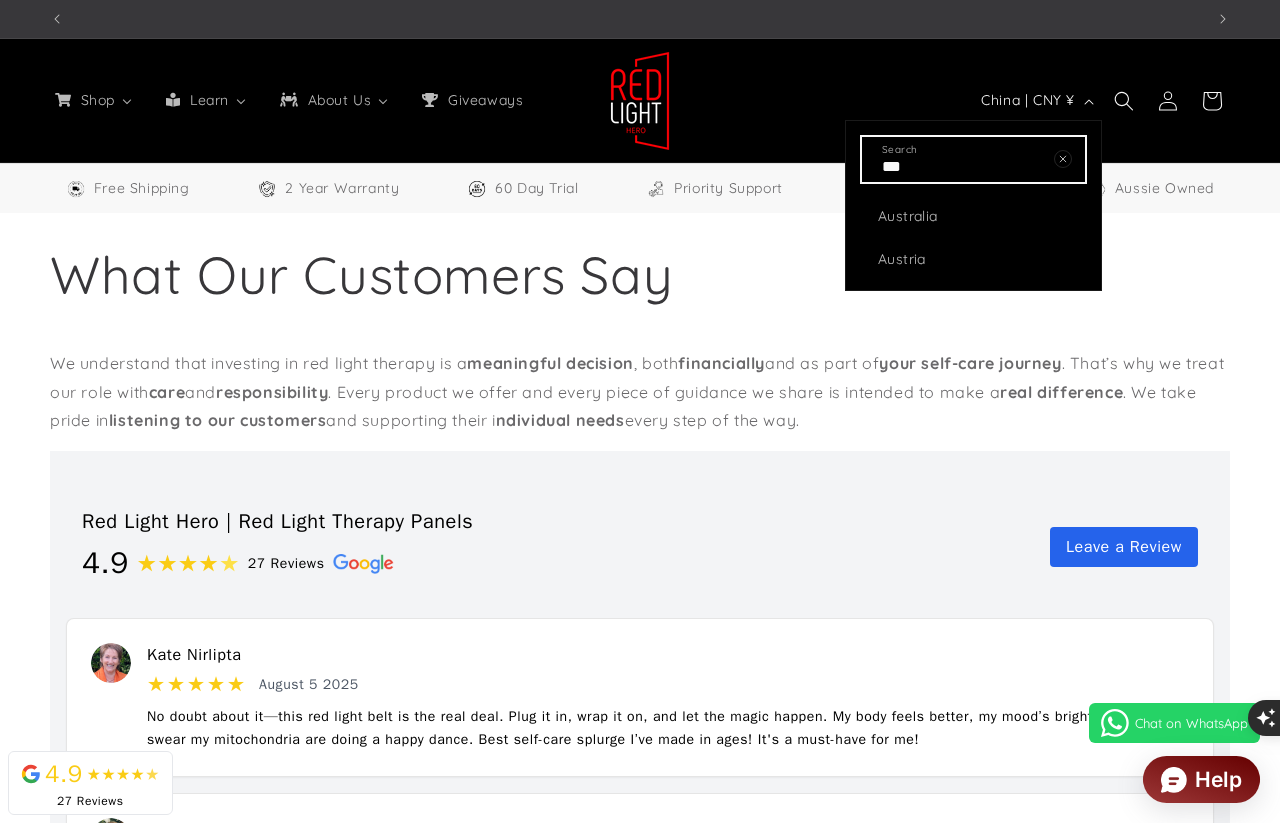 scroll, scrollTop: 0, scrollLeft: 2308, axis: horizontal 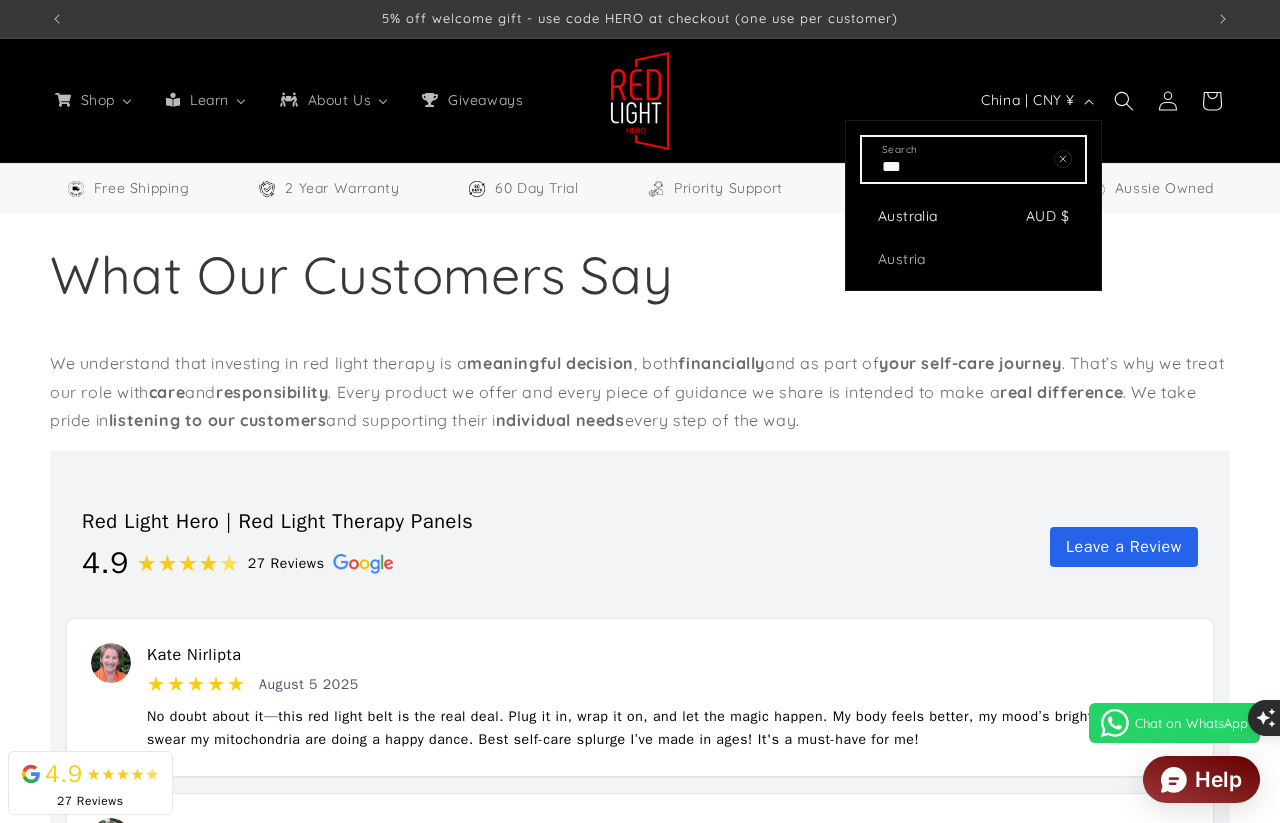 type on "***" 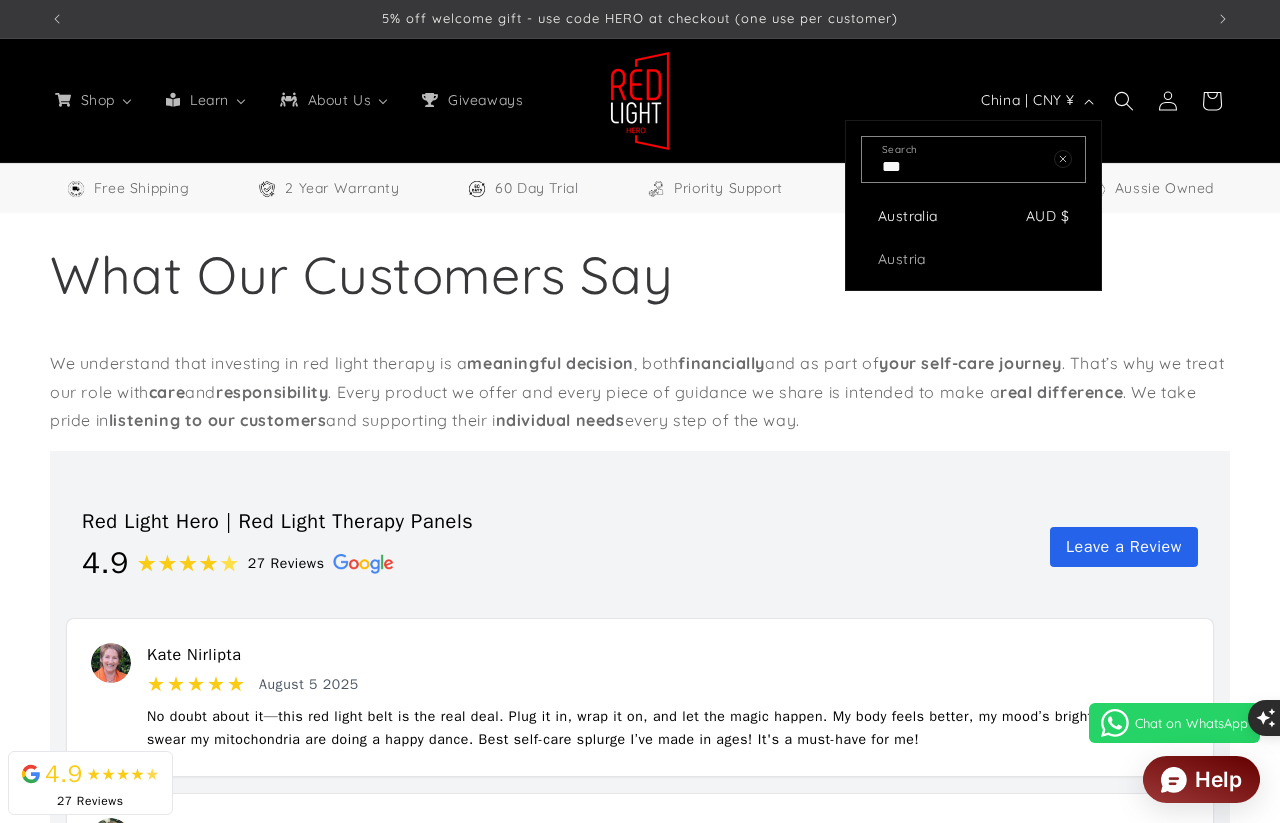 click on "Australia" at bounding box center (949, 216) 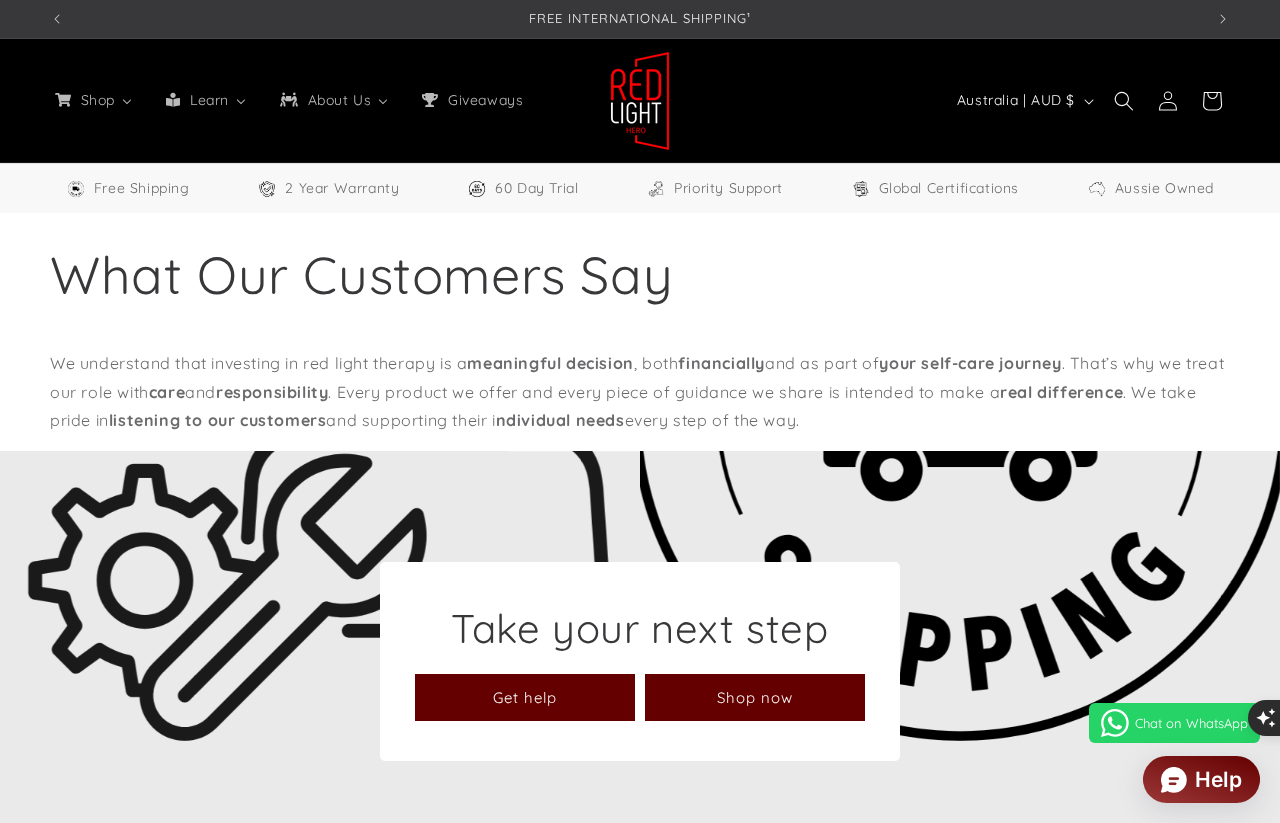 select on "**" 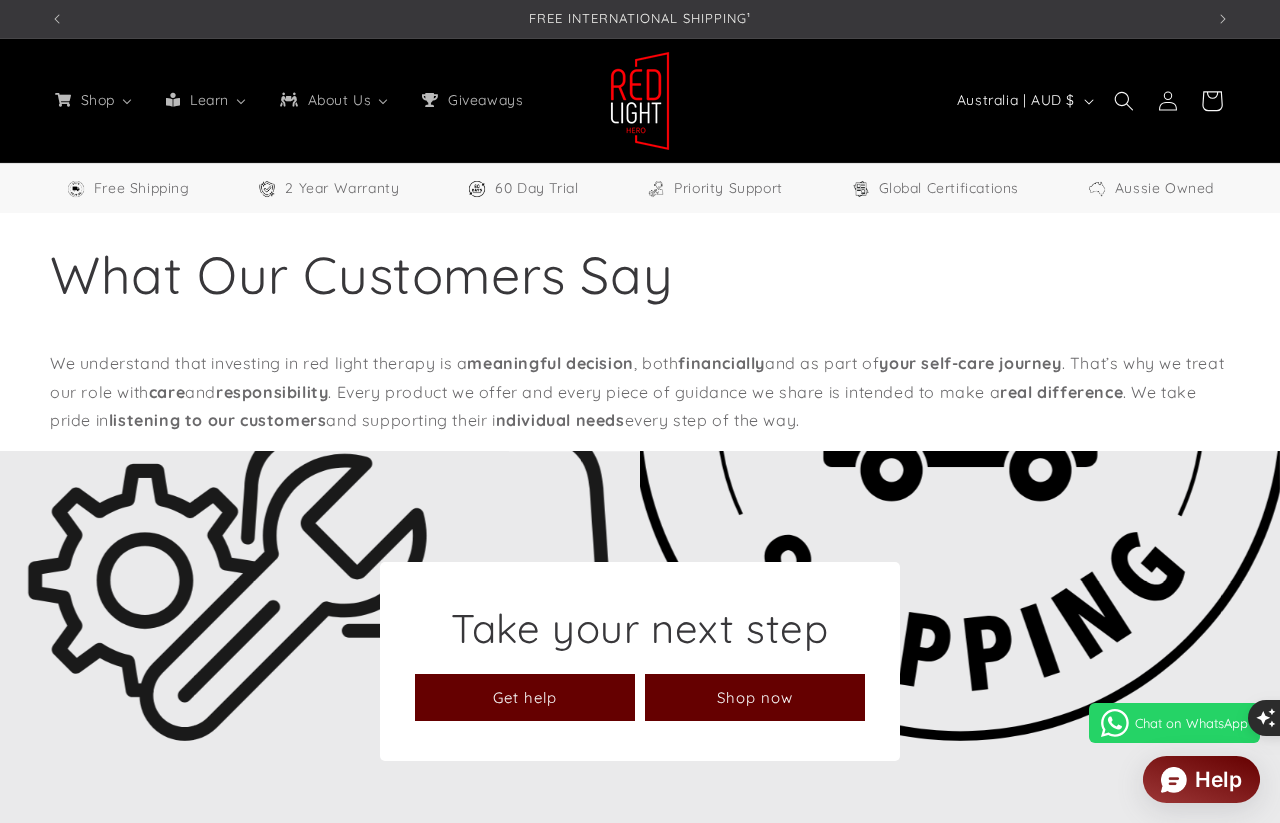 scroll, scrollTop: 0, scrollLeft: 0, axis: both 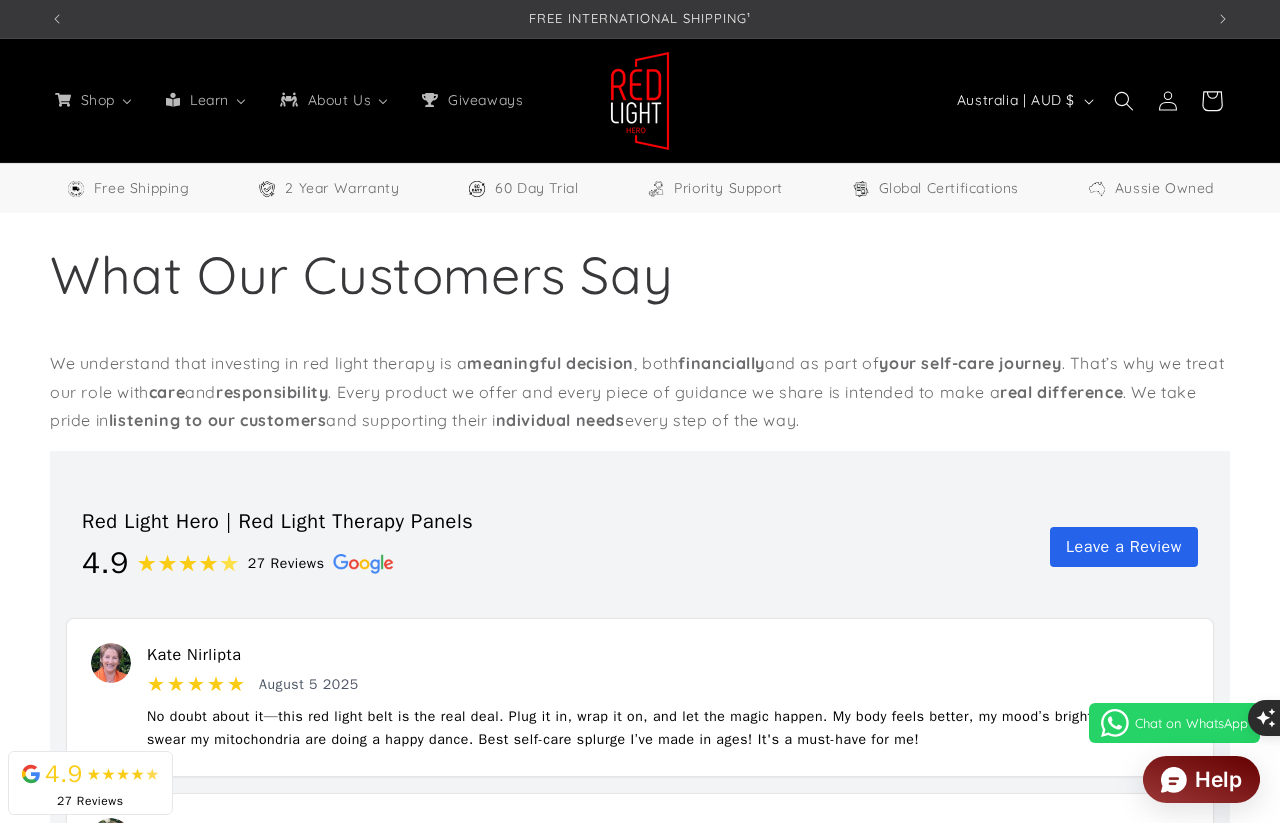 click 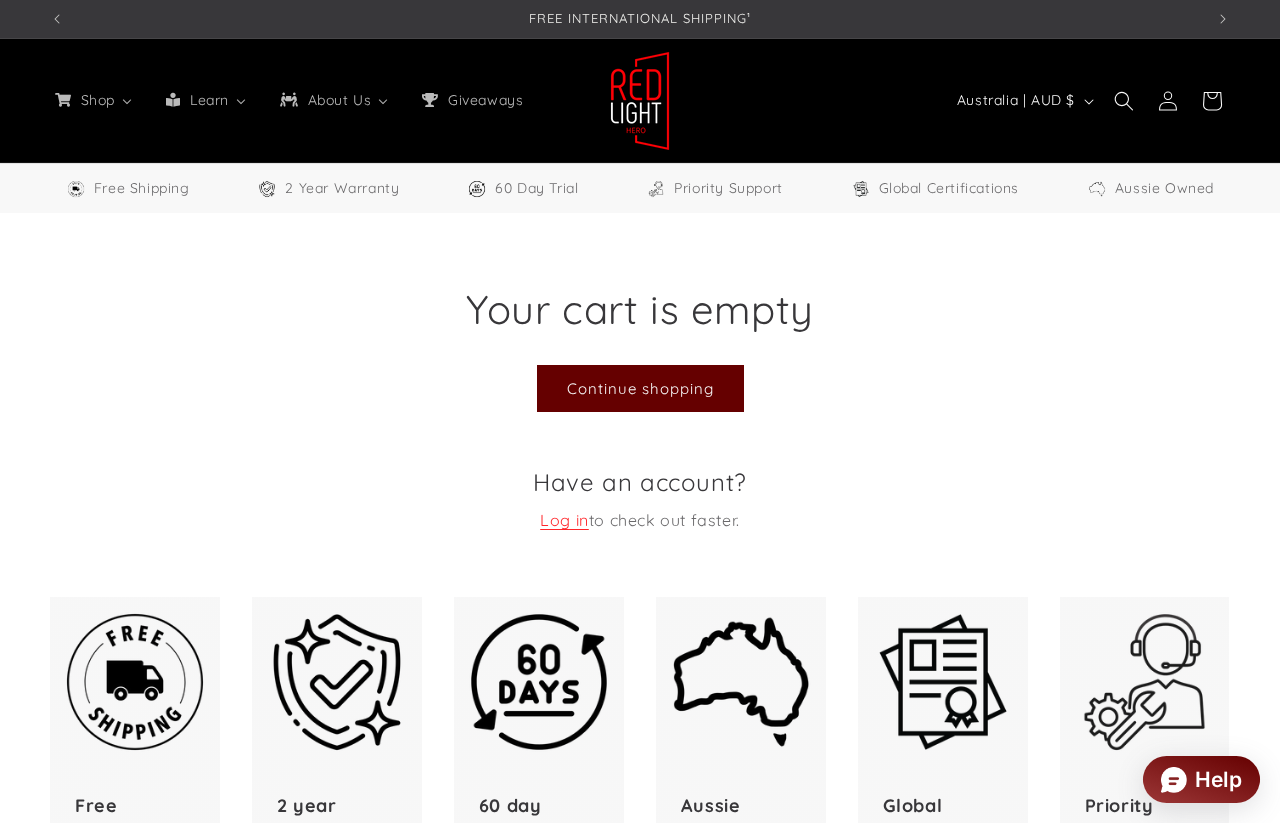select on "**" 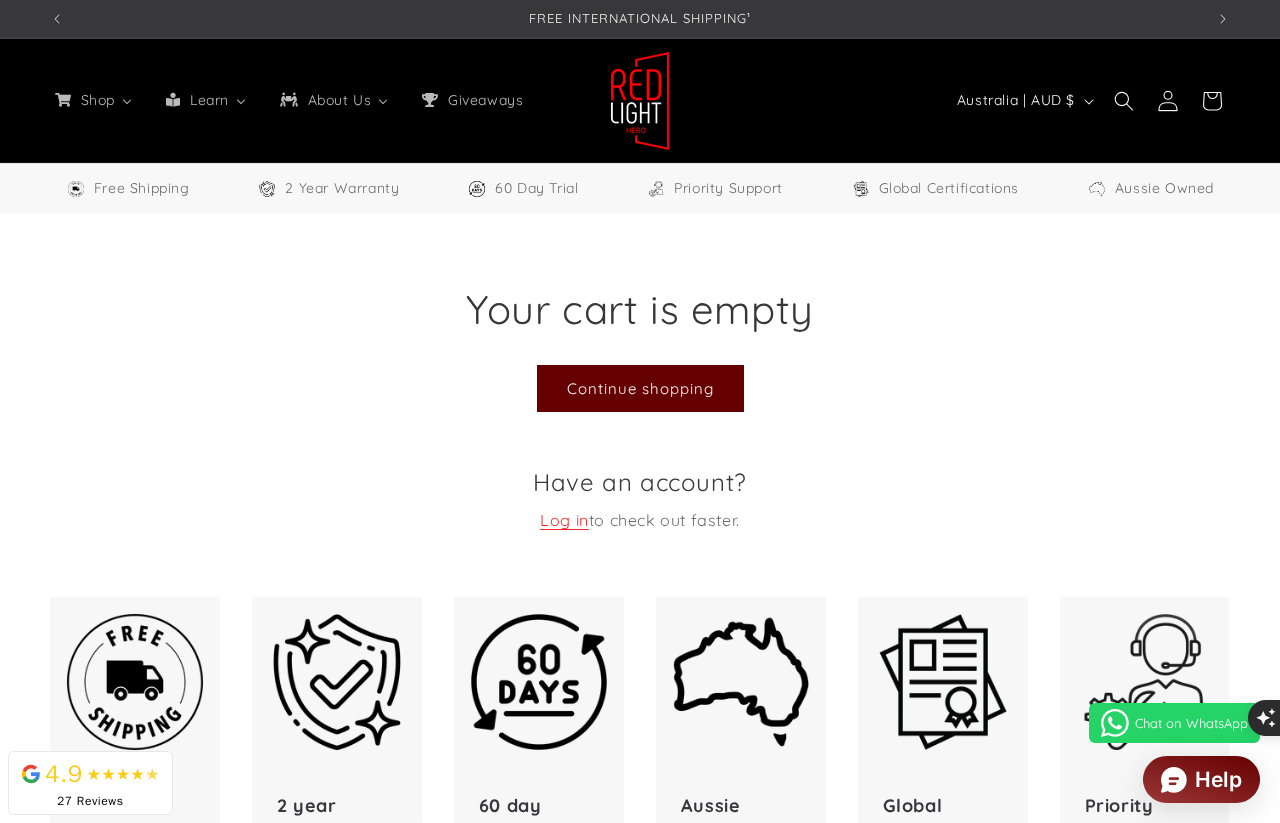 click 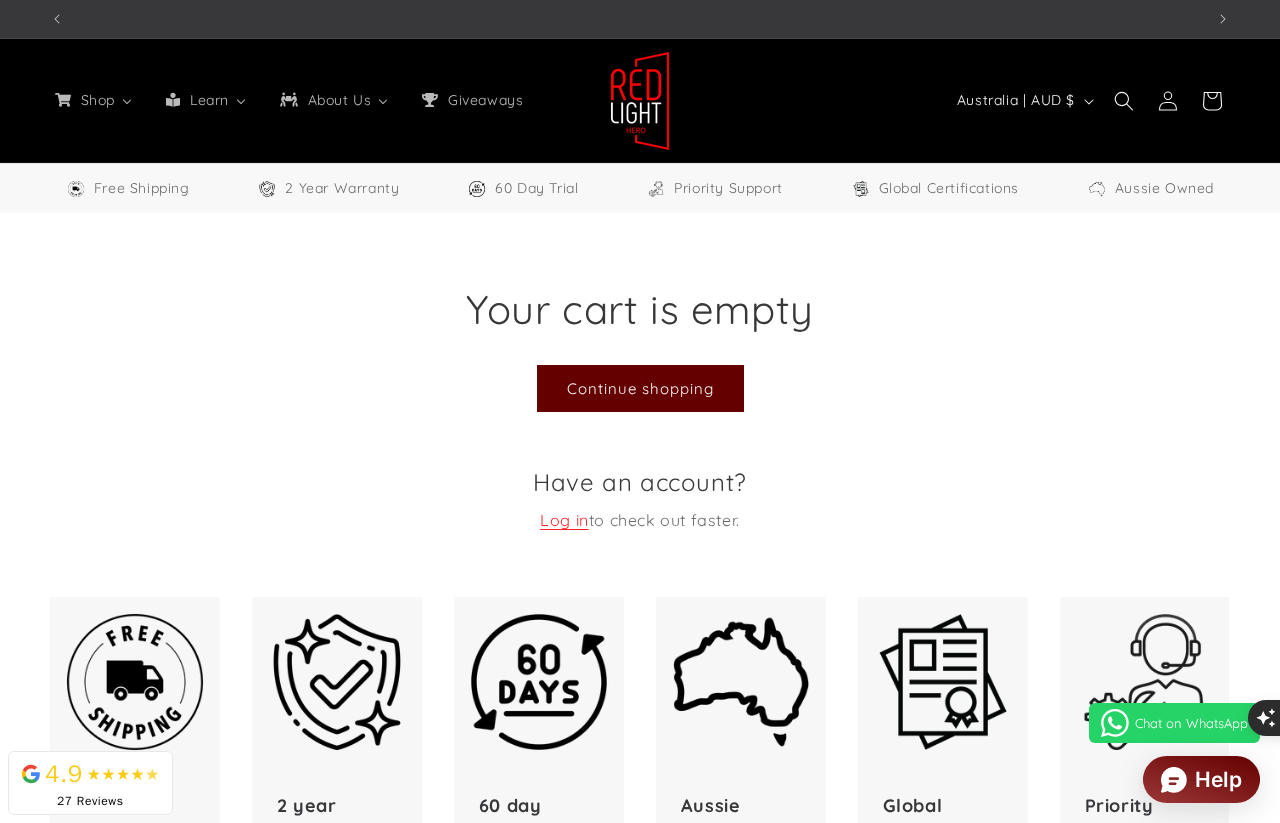 scroll, scrollTop: 0, scrollLeft: 1154, axis: horizontal 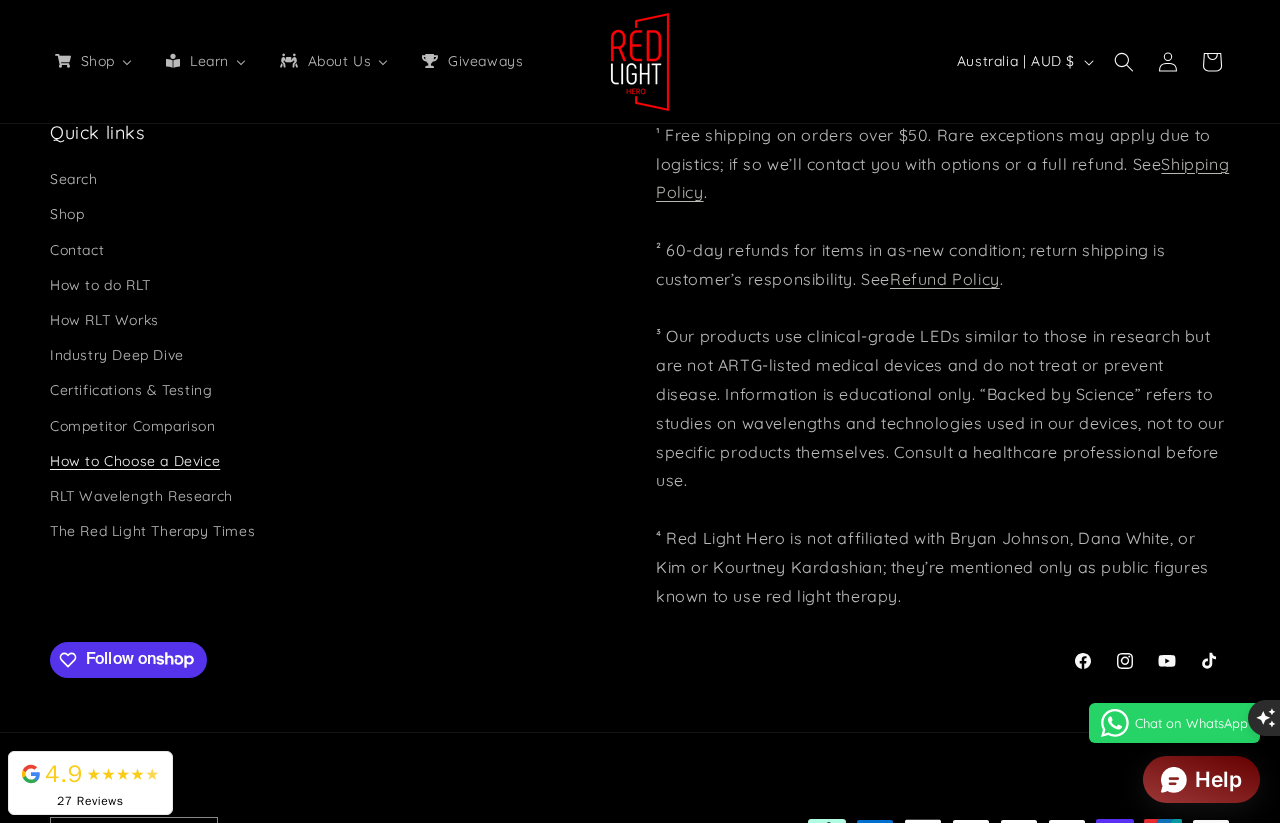 click on "How to Choose a Device" at bounding box center [135, 461] 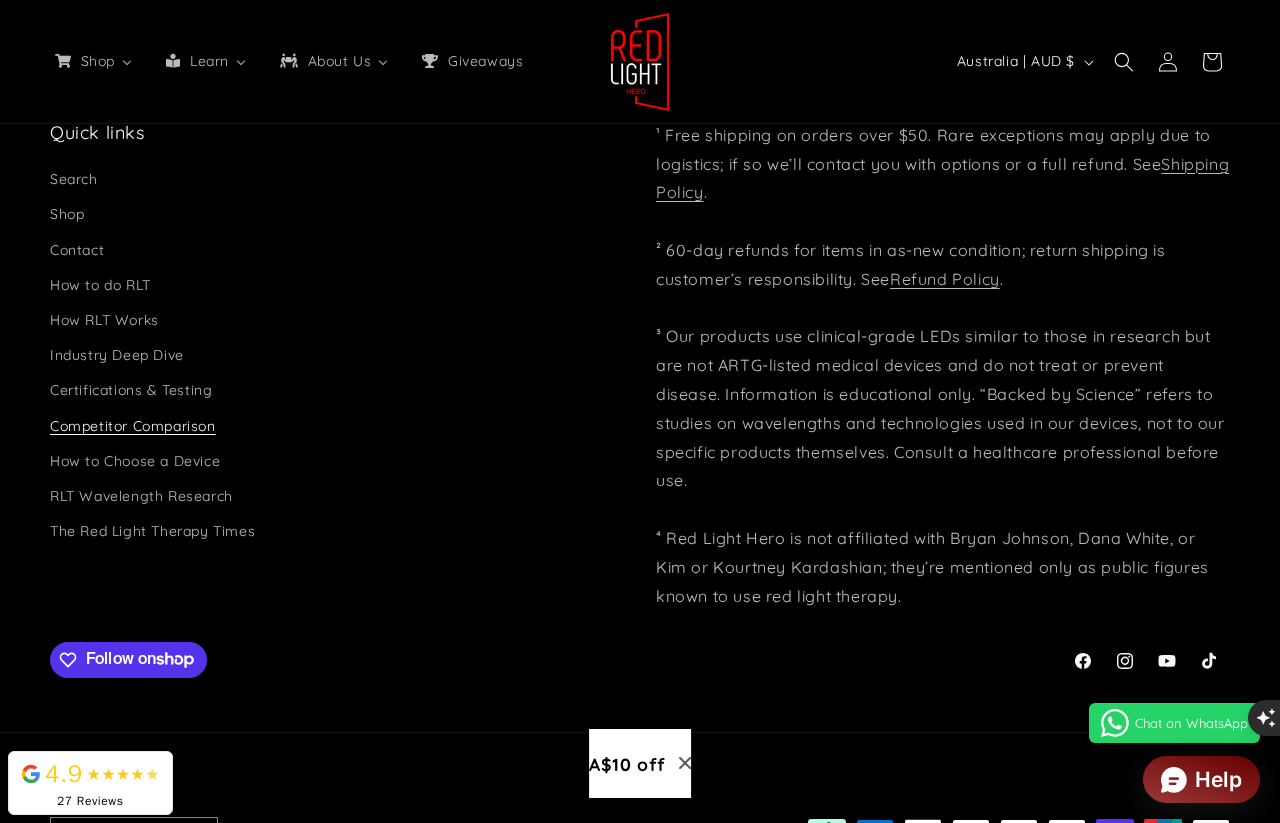 click on "Competitor Comparison" at bounding box center (133, 426) 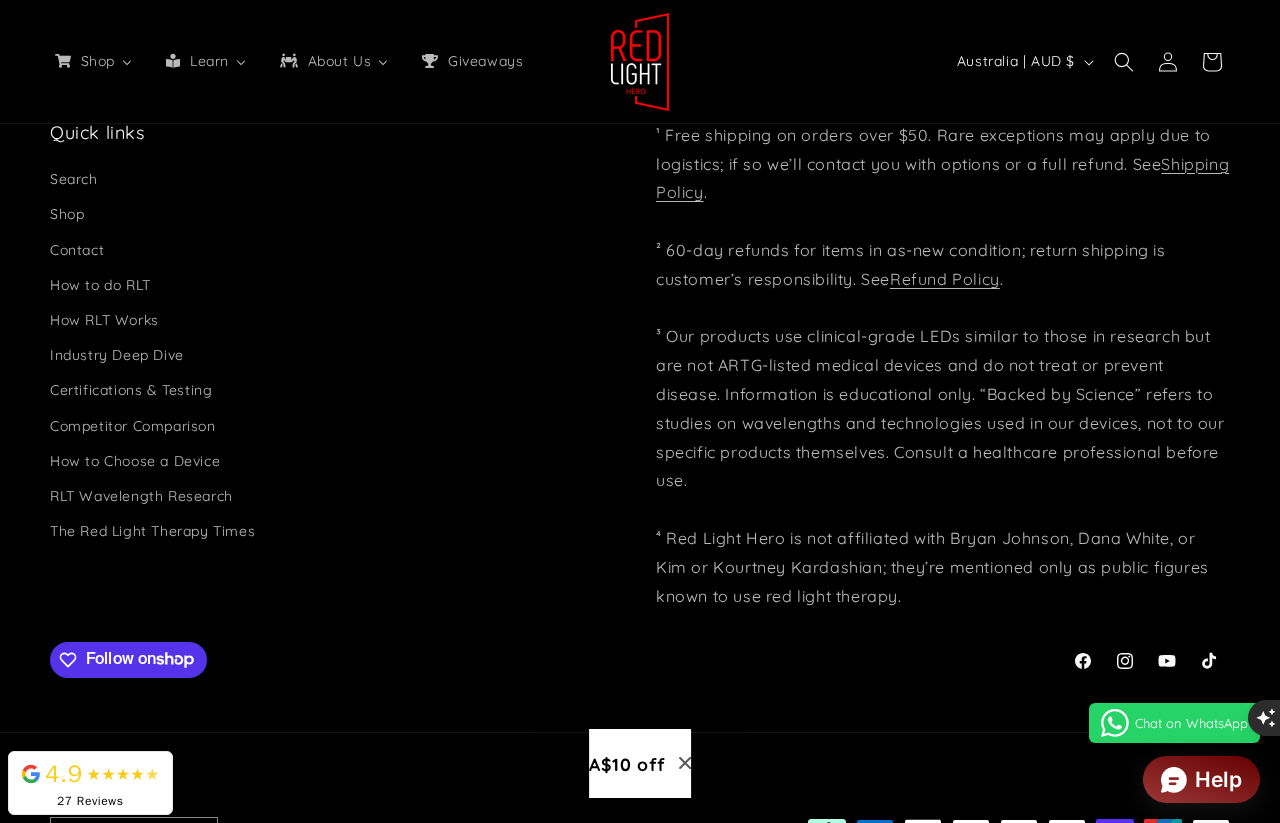 scroll, scrollTop: 0, scrollLeft: 0, axis: both 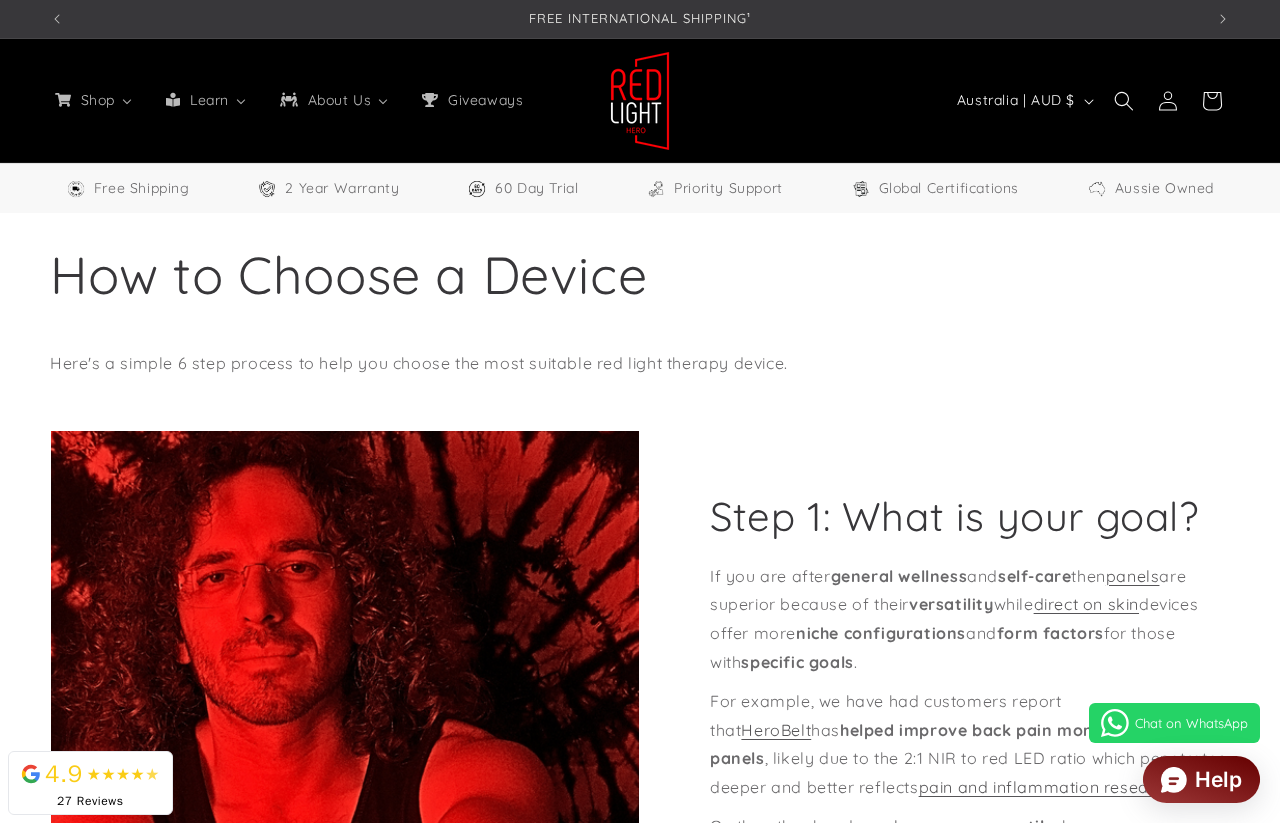 select on "**" 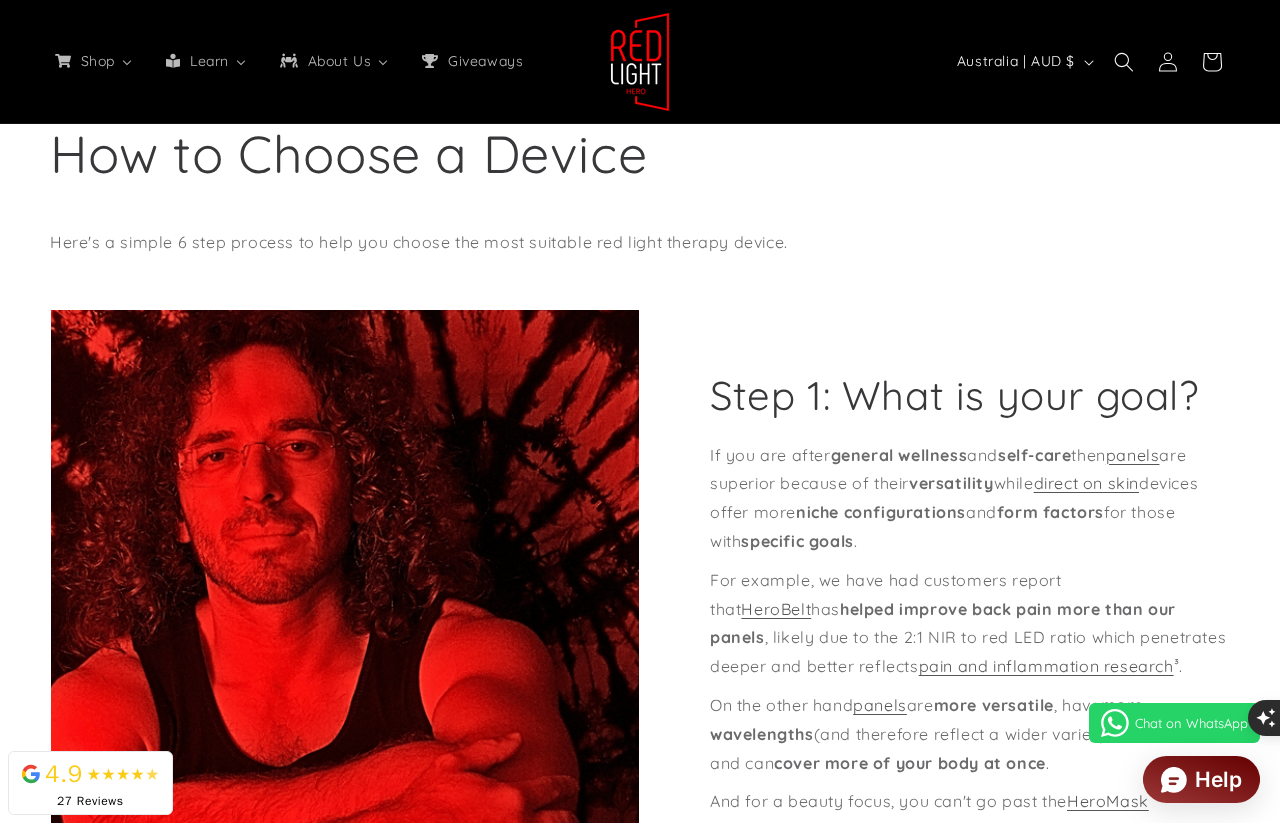 scroll, scrollTop: 130, scrollLeft: 0, axis: vertical 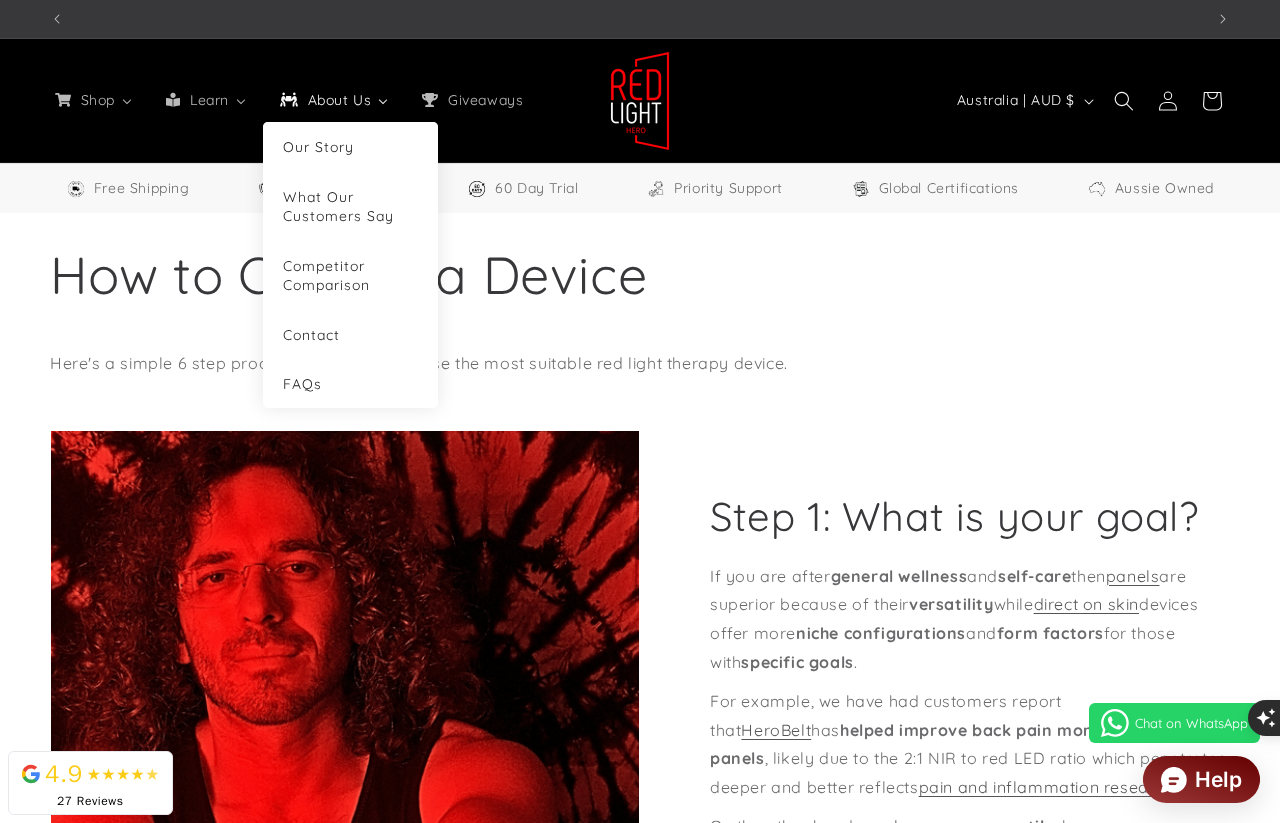 click on "About Us" at bounding box center (339, 100) 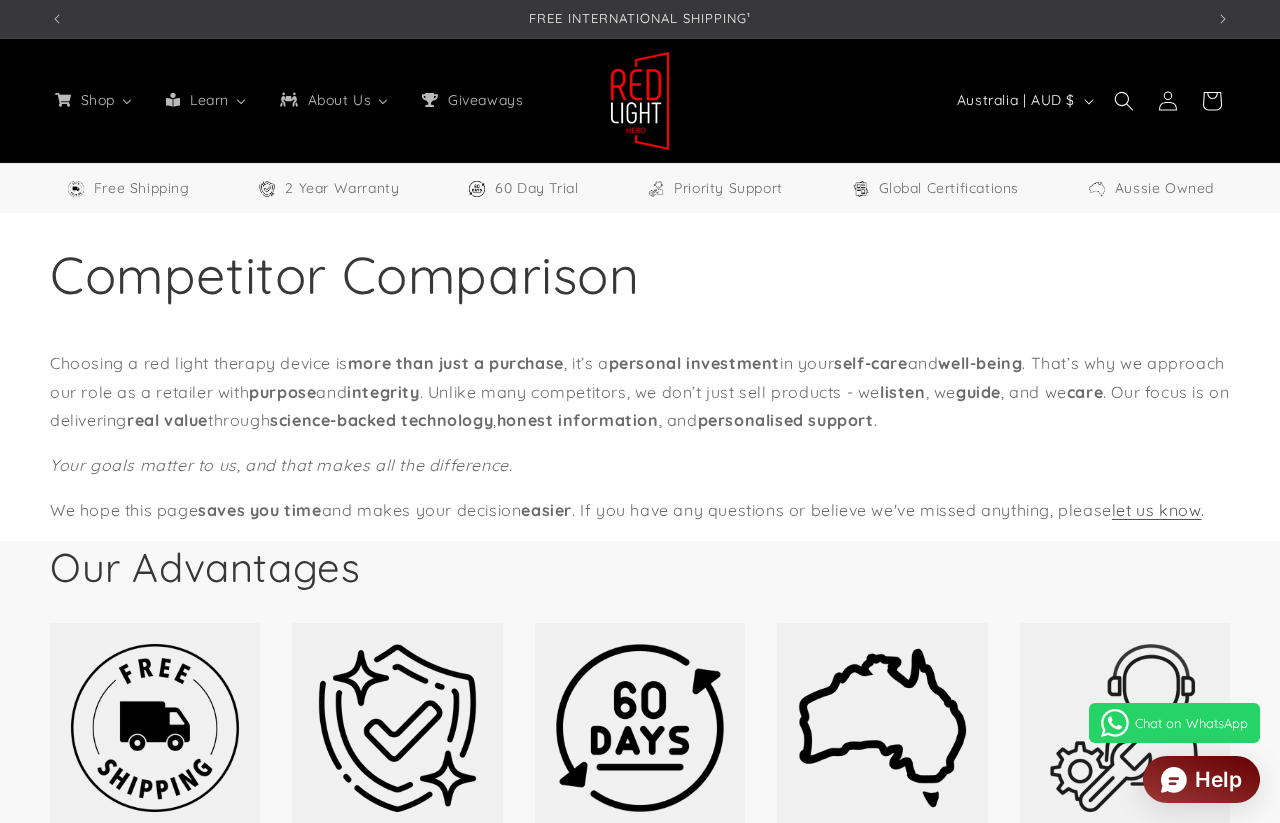 select on "**" 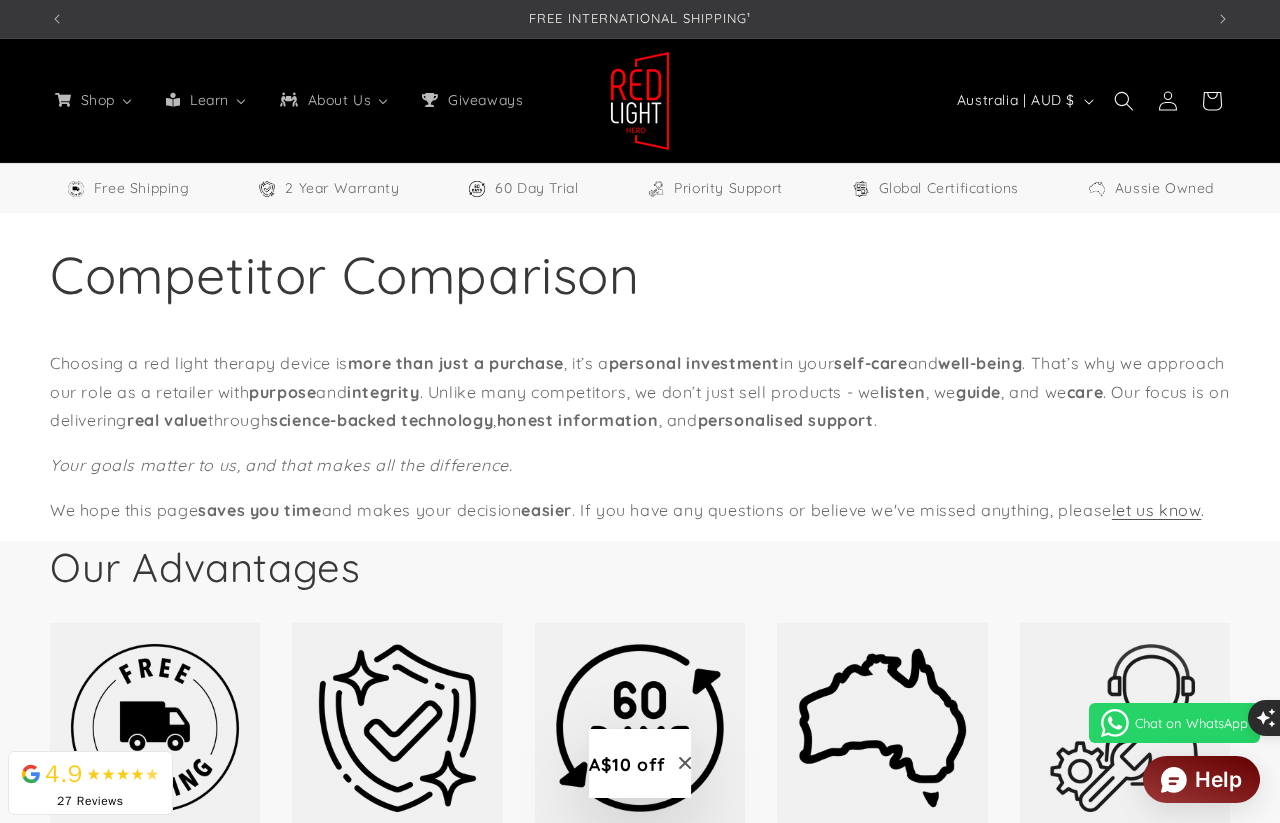 scroll, scrollTop: 0, scrollLeft: 0, axis: both 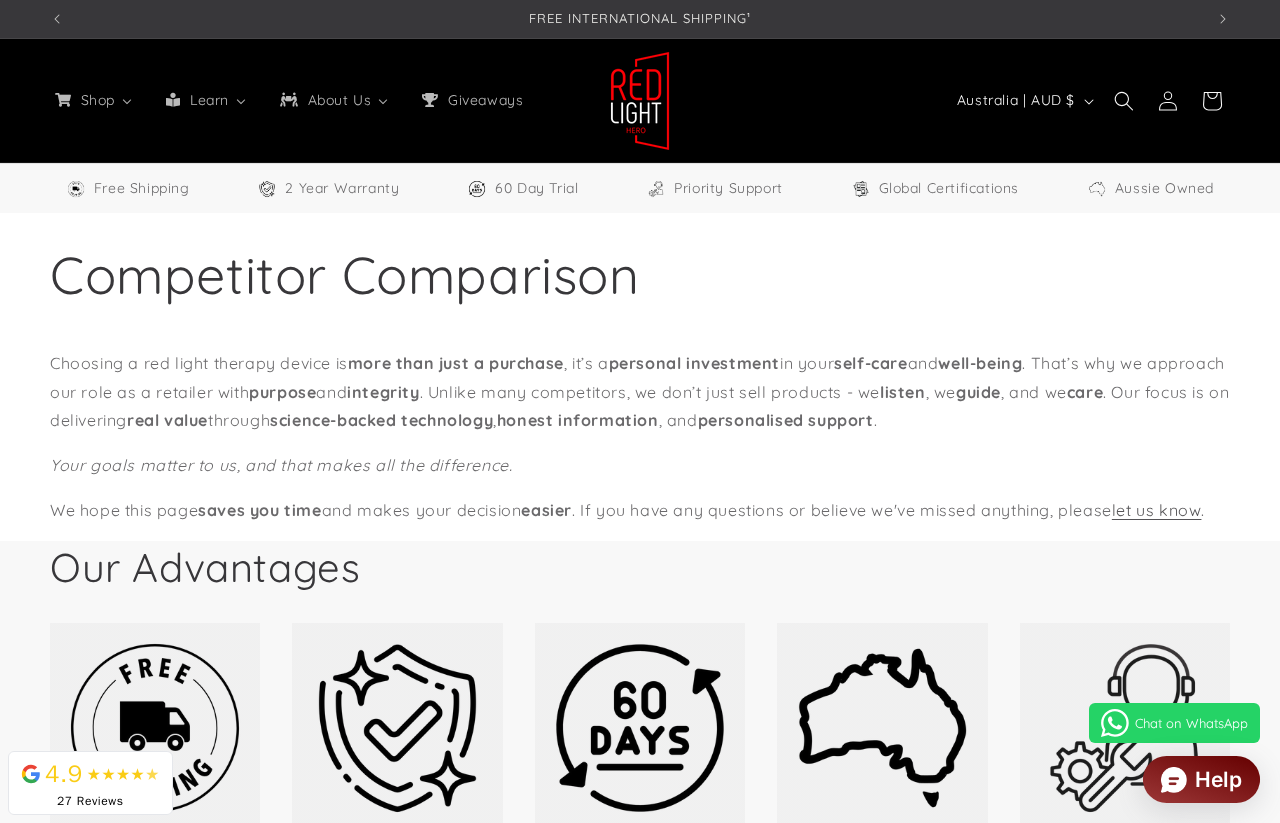 select on "**" 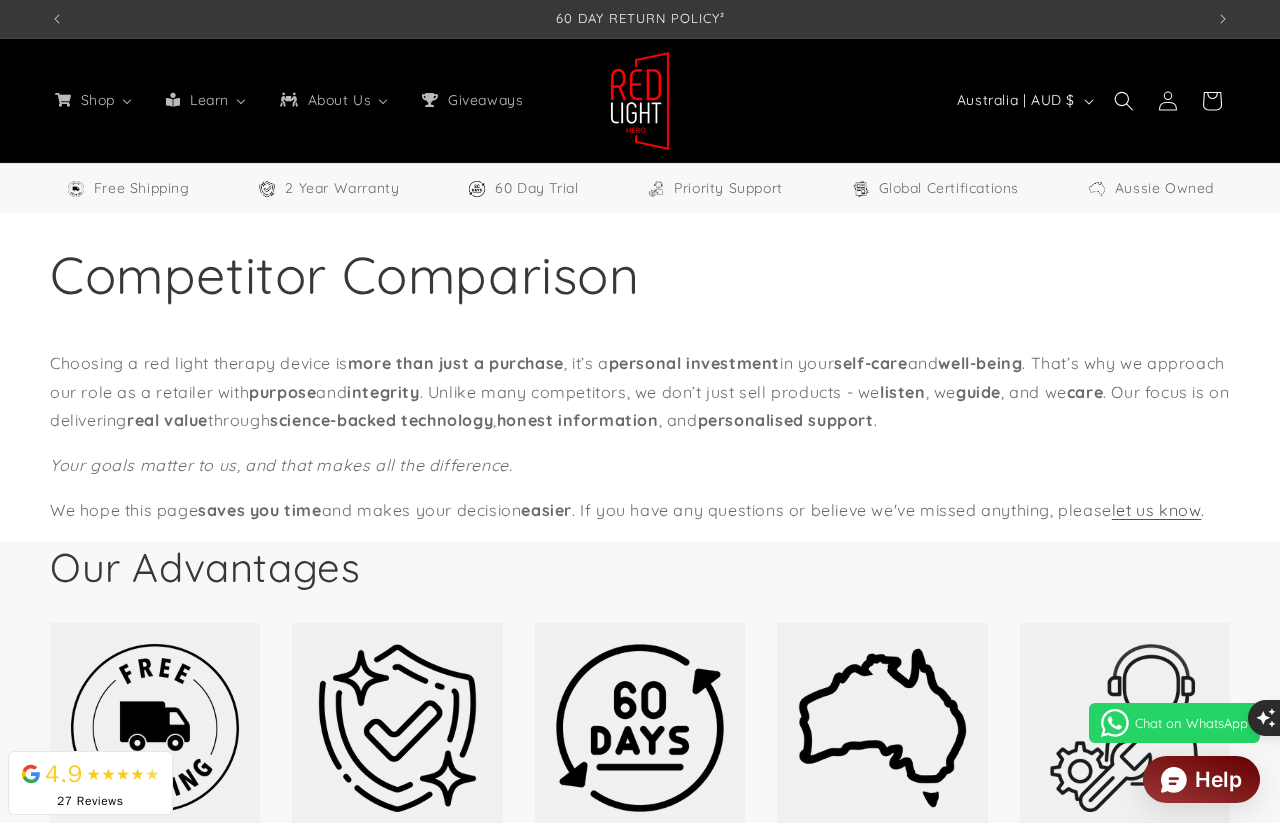 scroll, scrollTop: 0, scrollLeft: 2308, axis: horizontal 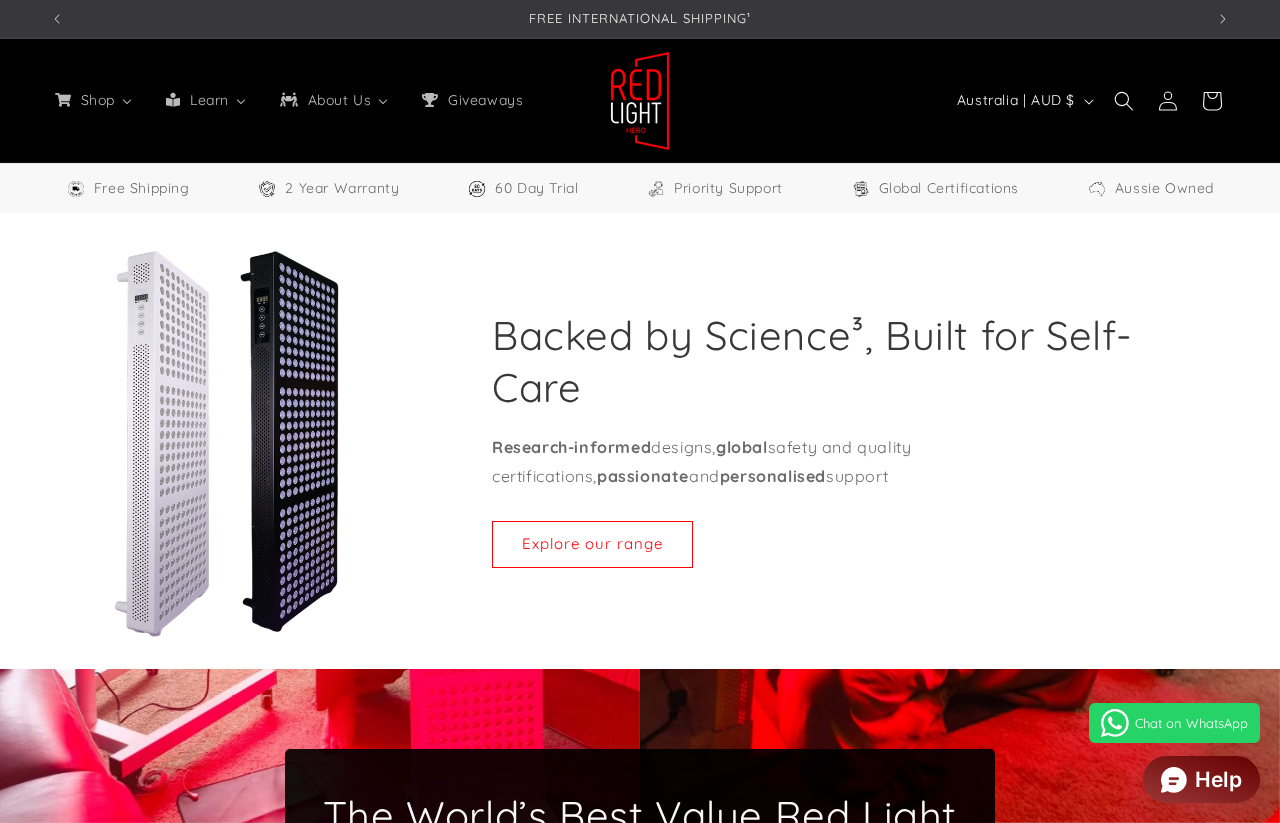select on "**" 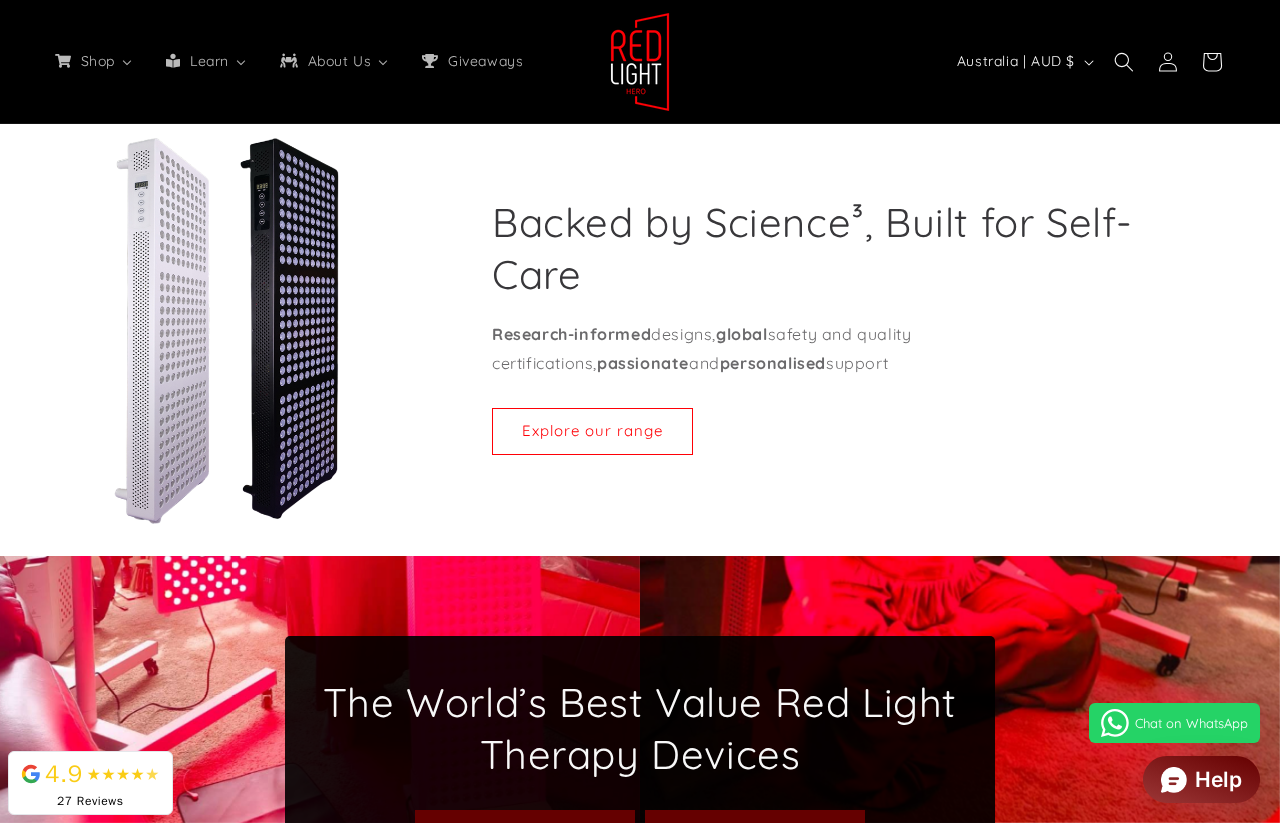 scroll, scrollTop: 141, scrollLeft: 0, axis: vertical 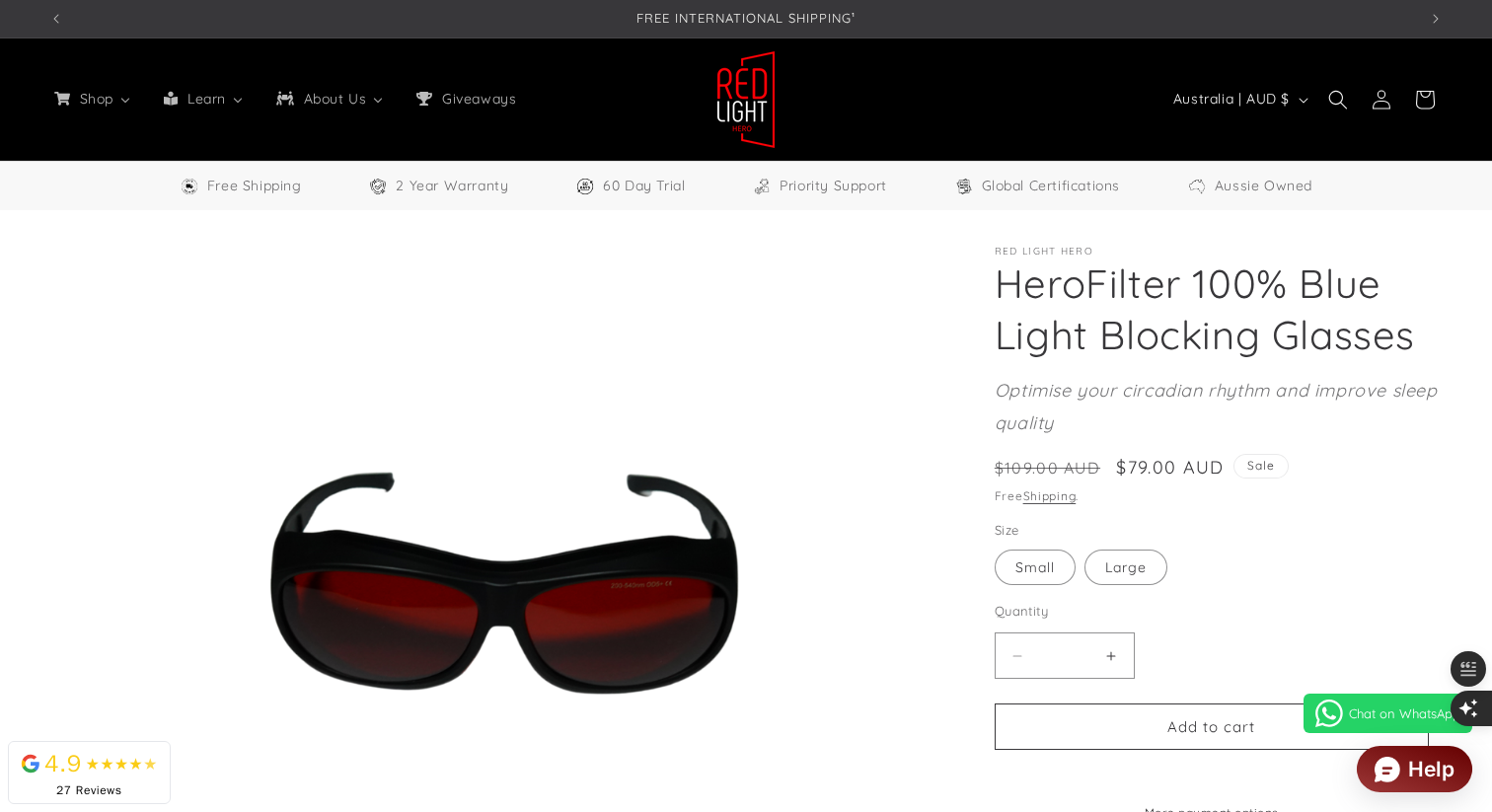select on "**" 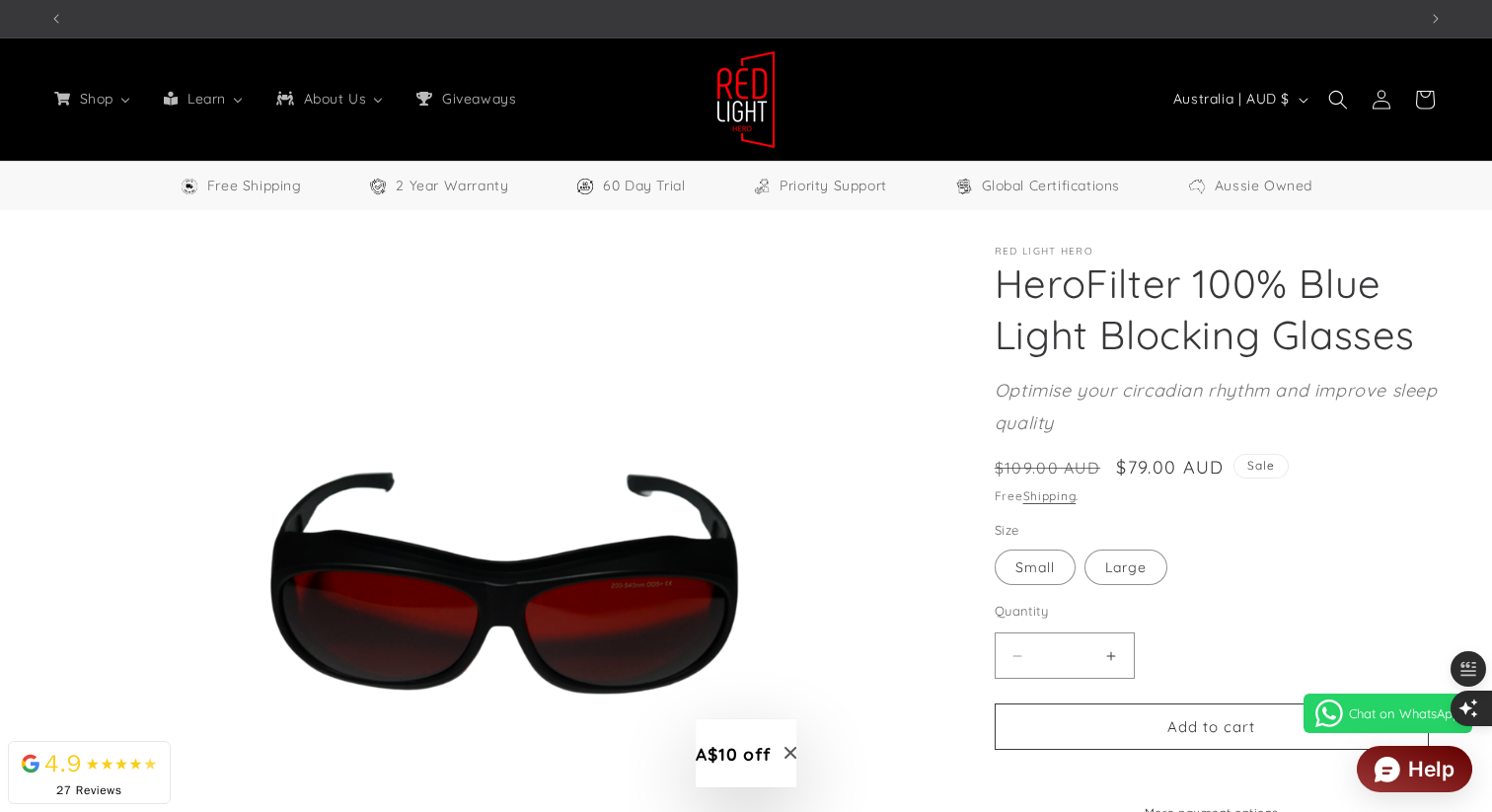 scroll, scrollTop: 0, scrollLeft: 0, axis: both 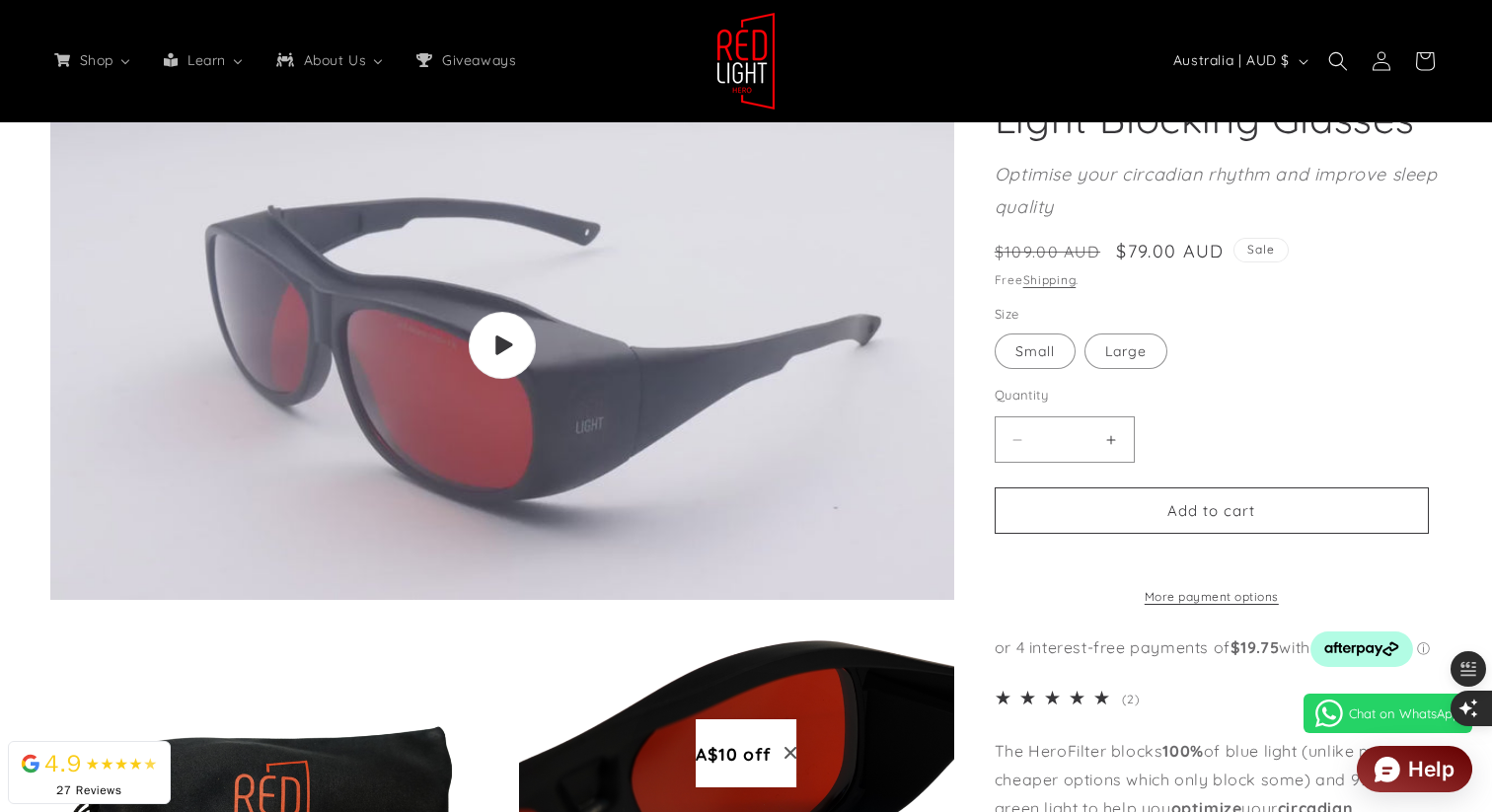 click on "Play video" at bounding box center (502, 345) 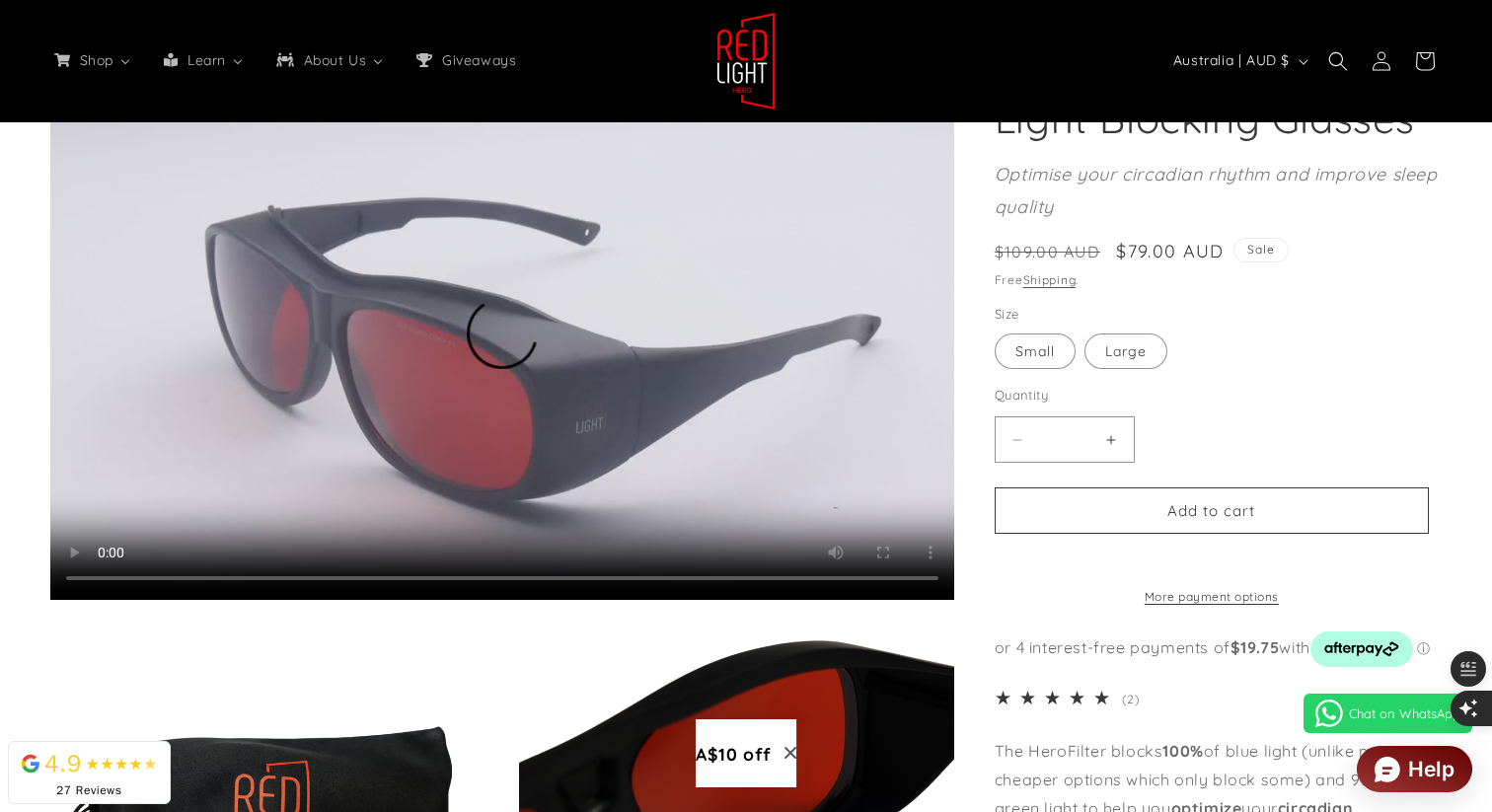 type 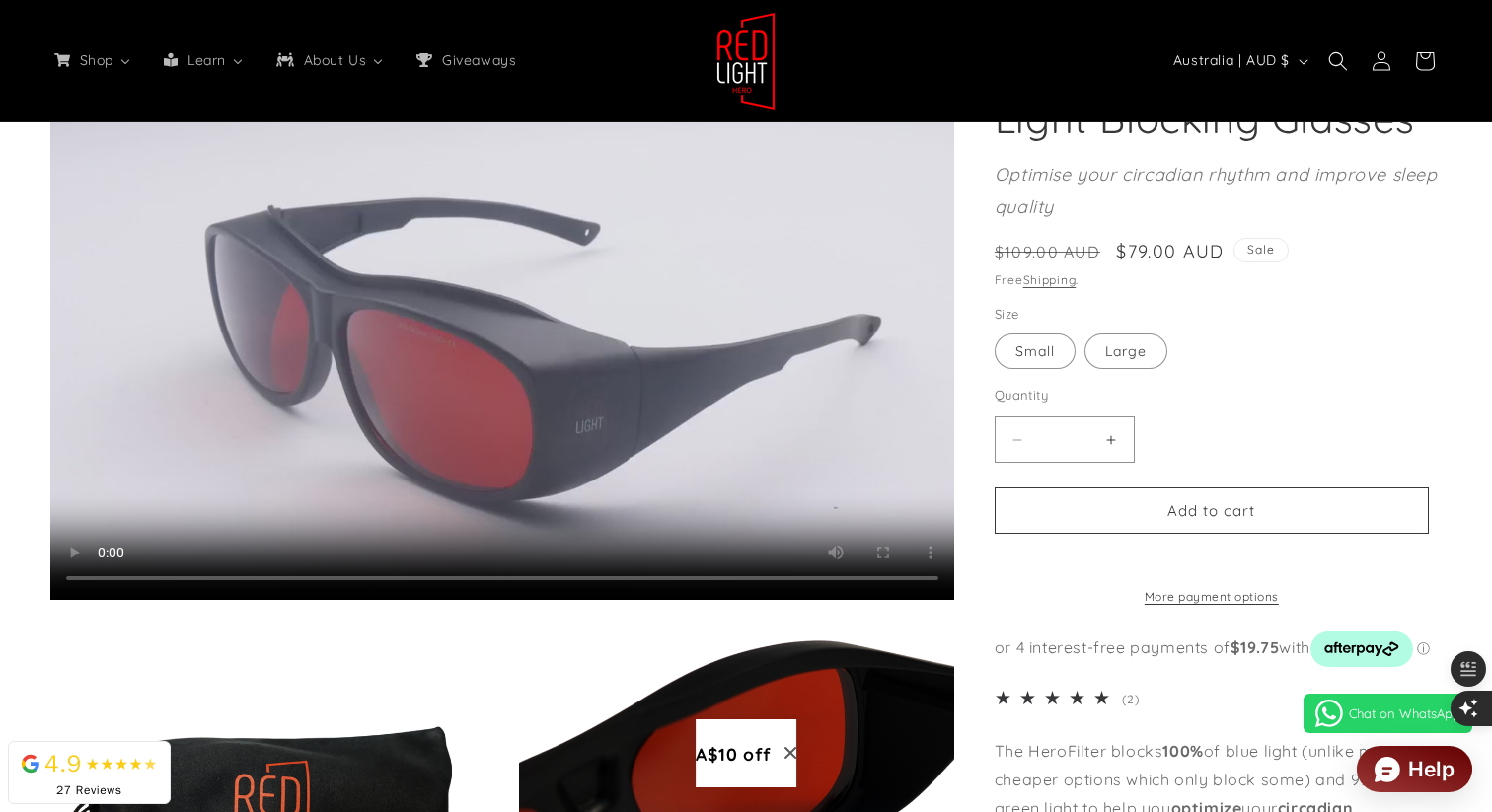 scroll, scrollTop: 1243, scrollLeft: 0, axis: vertical 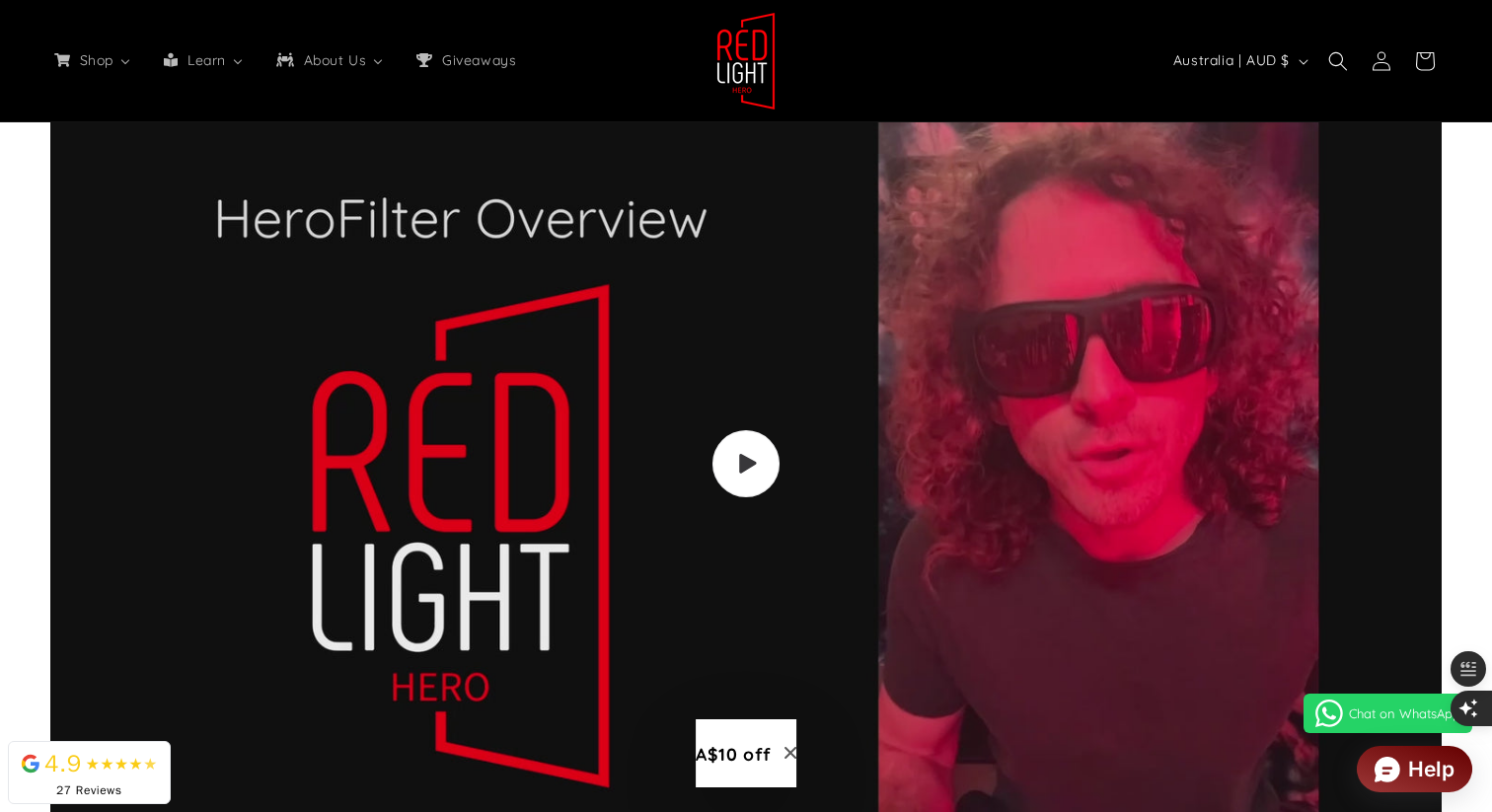 click 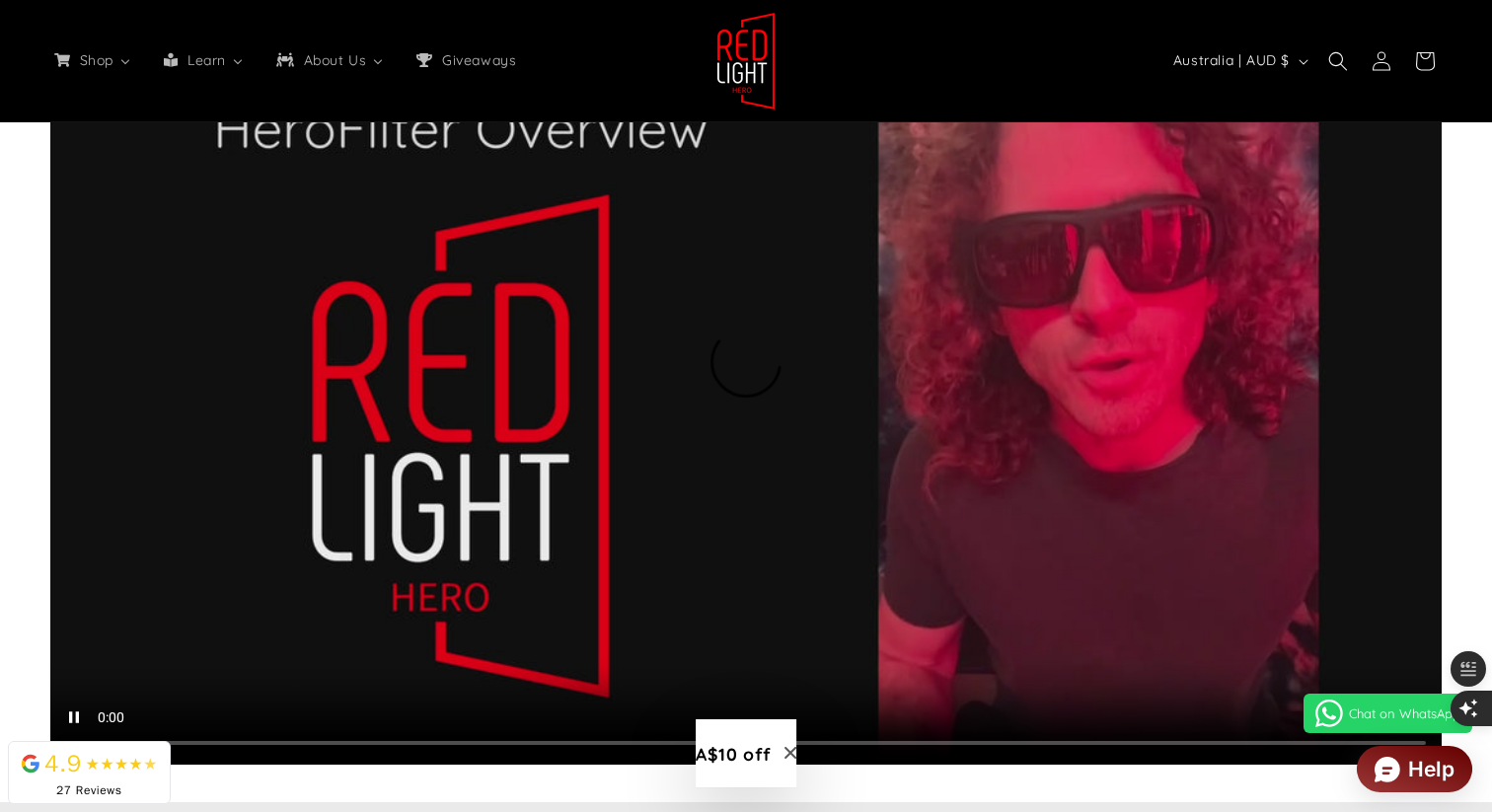 scroll, scrollTop: 5003, scrollLeft: 0, axis: vertical 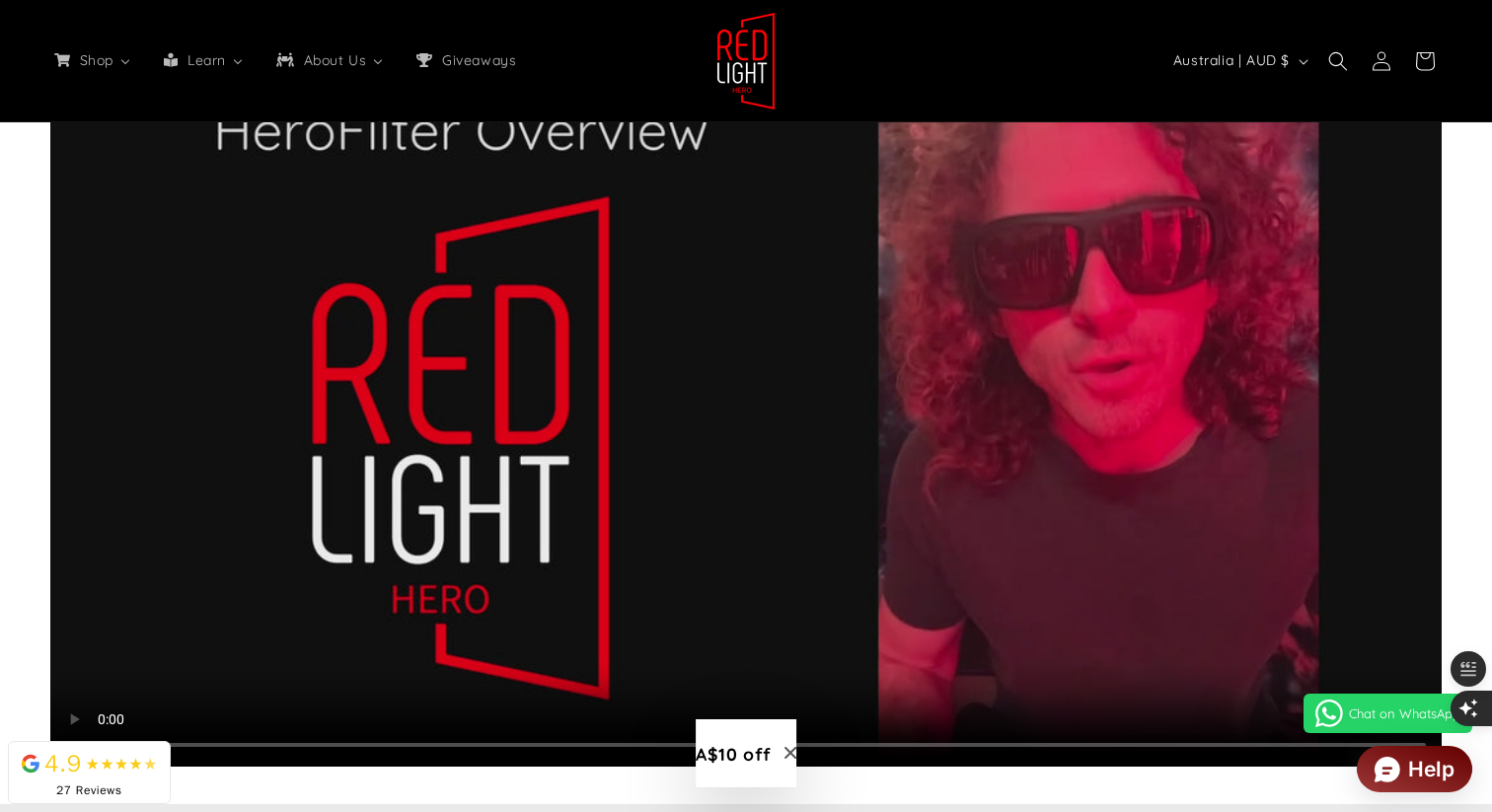 type 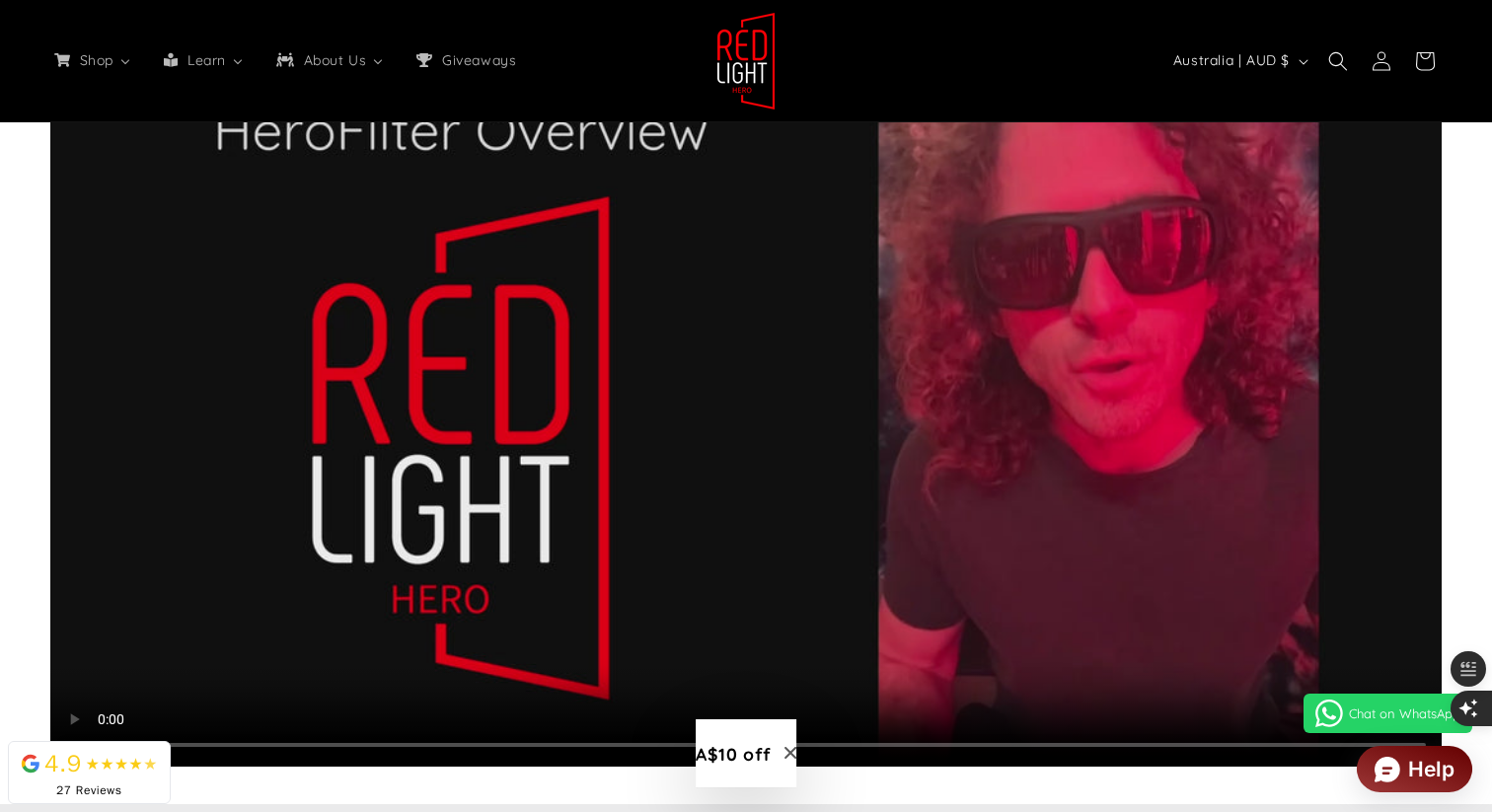 click at bounding box center (746, 375) 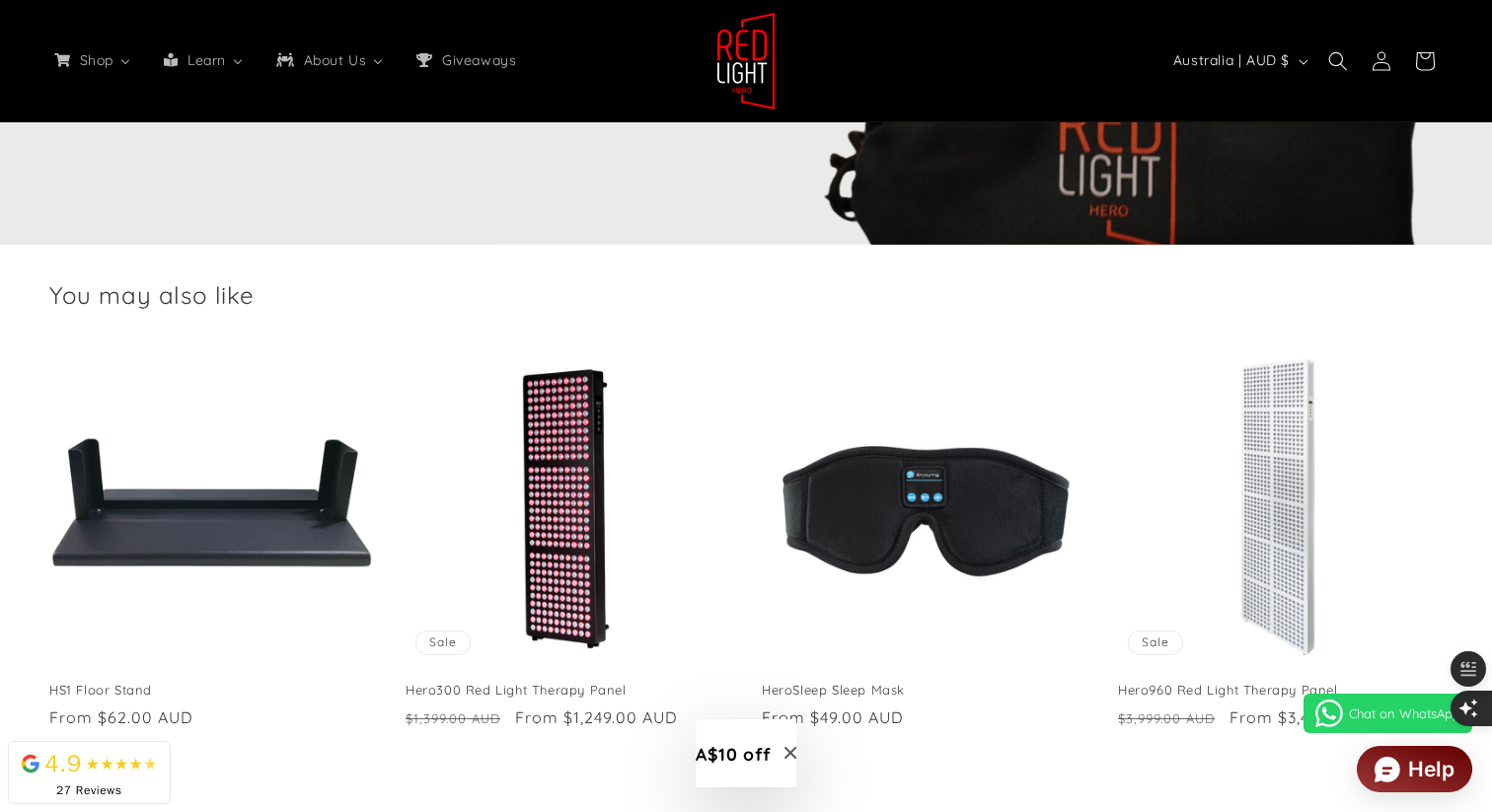 scroll, scrollTop: 5542, scrollLeft: 0, axis: vertical 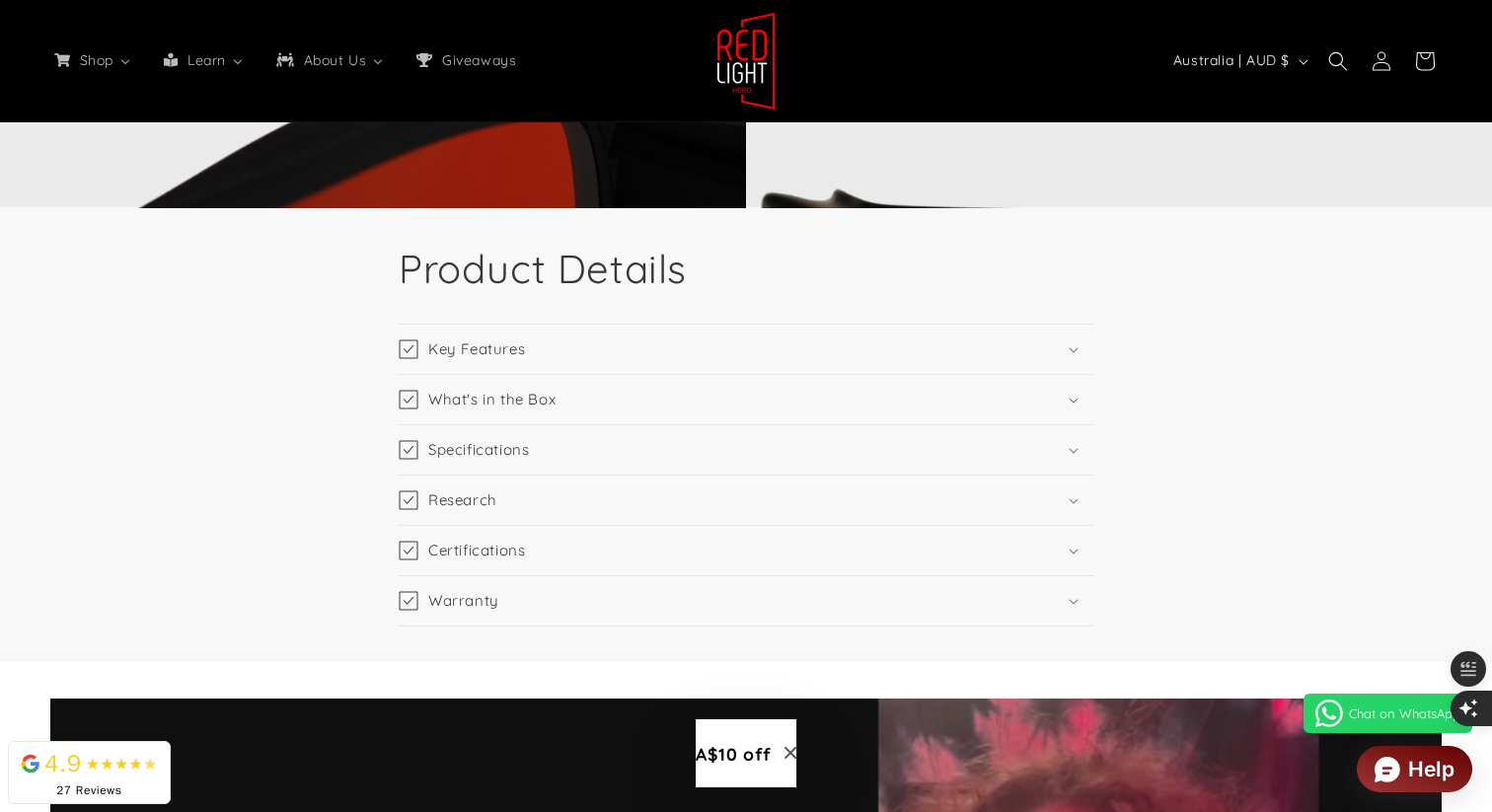 click on "Optimise your circadian rhythm and improve sleep quality" at bounding box center (746, 0) 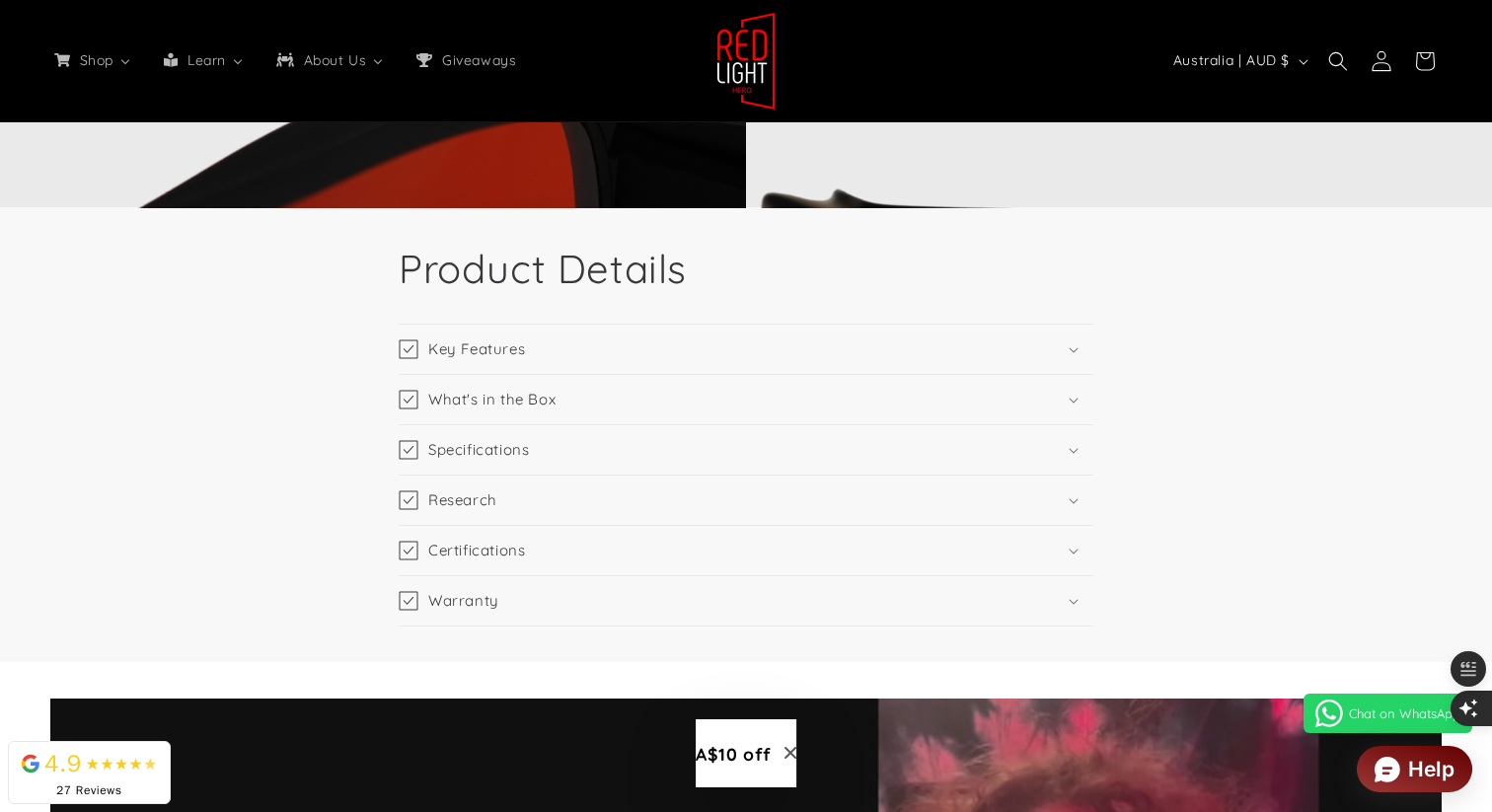 click 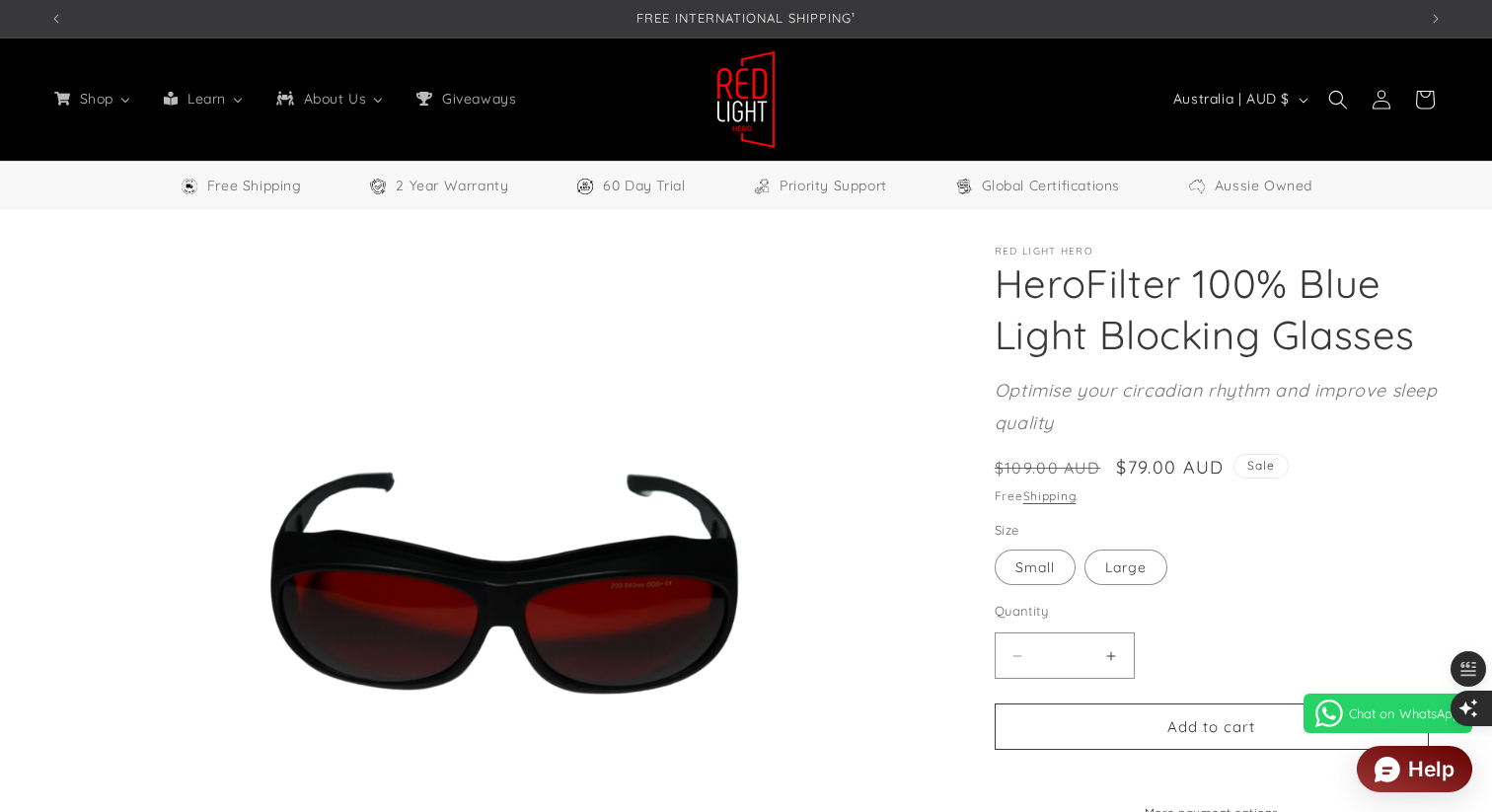 select on "**" 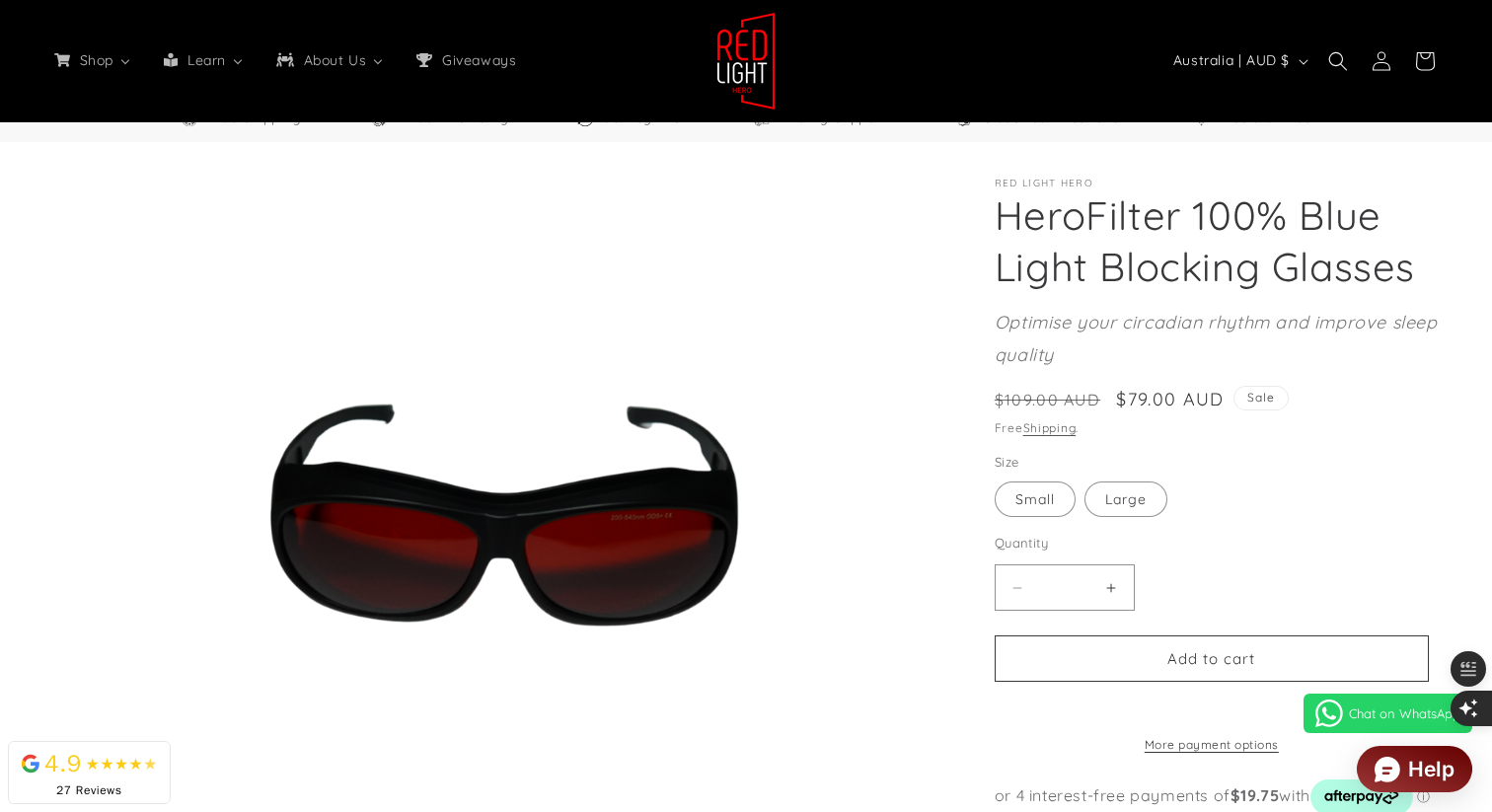 scroll, scrollTop: 0, scrollLeft: 0, axis: both 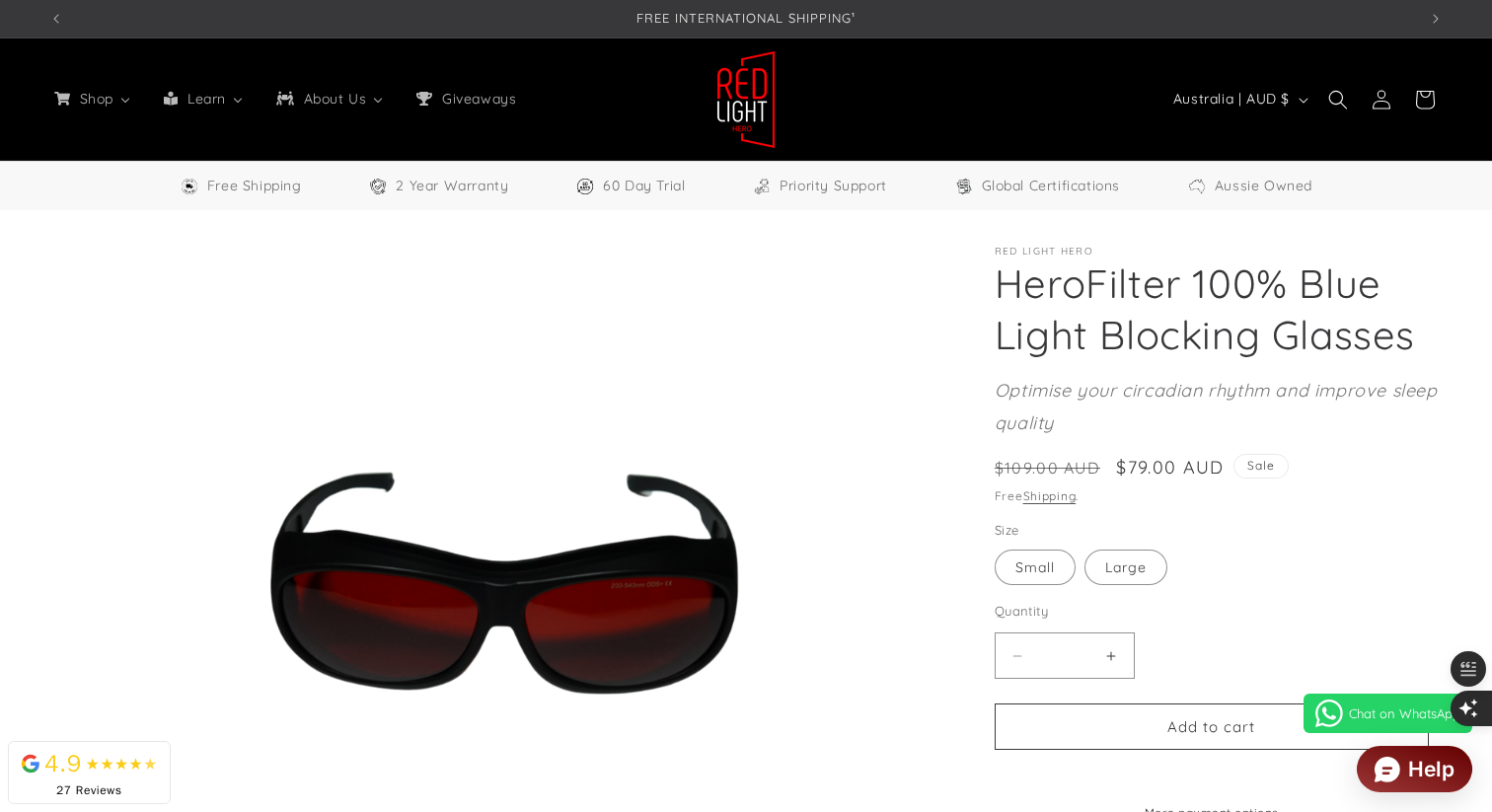 select on "**" 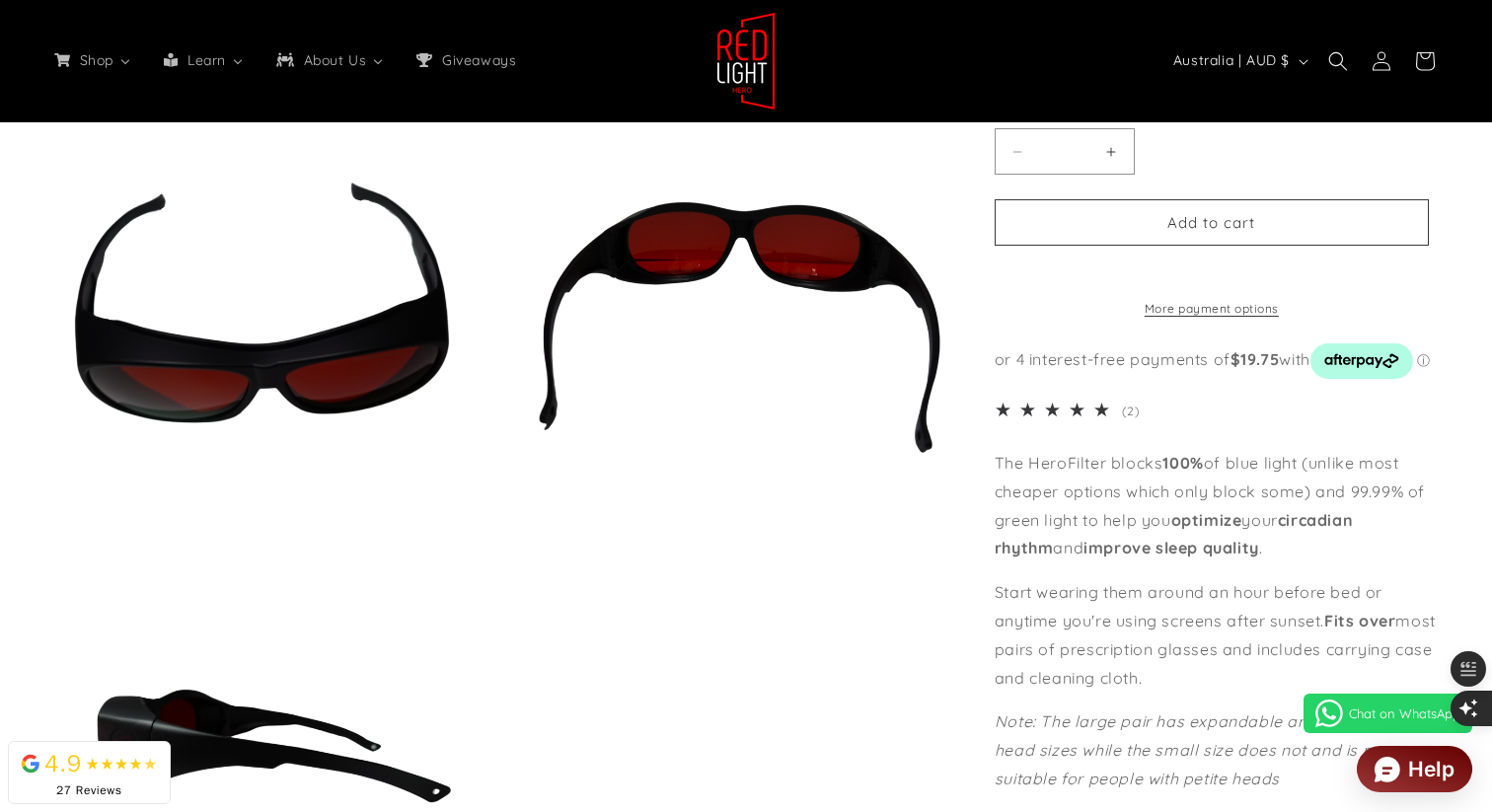 scroll, scrollTop: 3481, scrollLeft: 0, axis: vertical 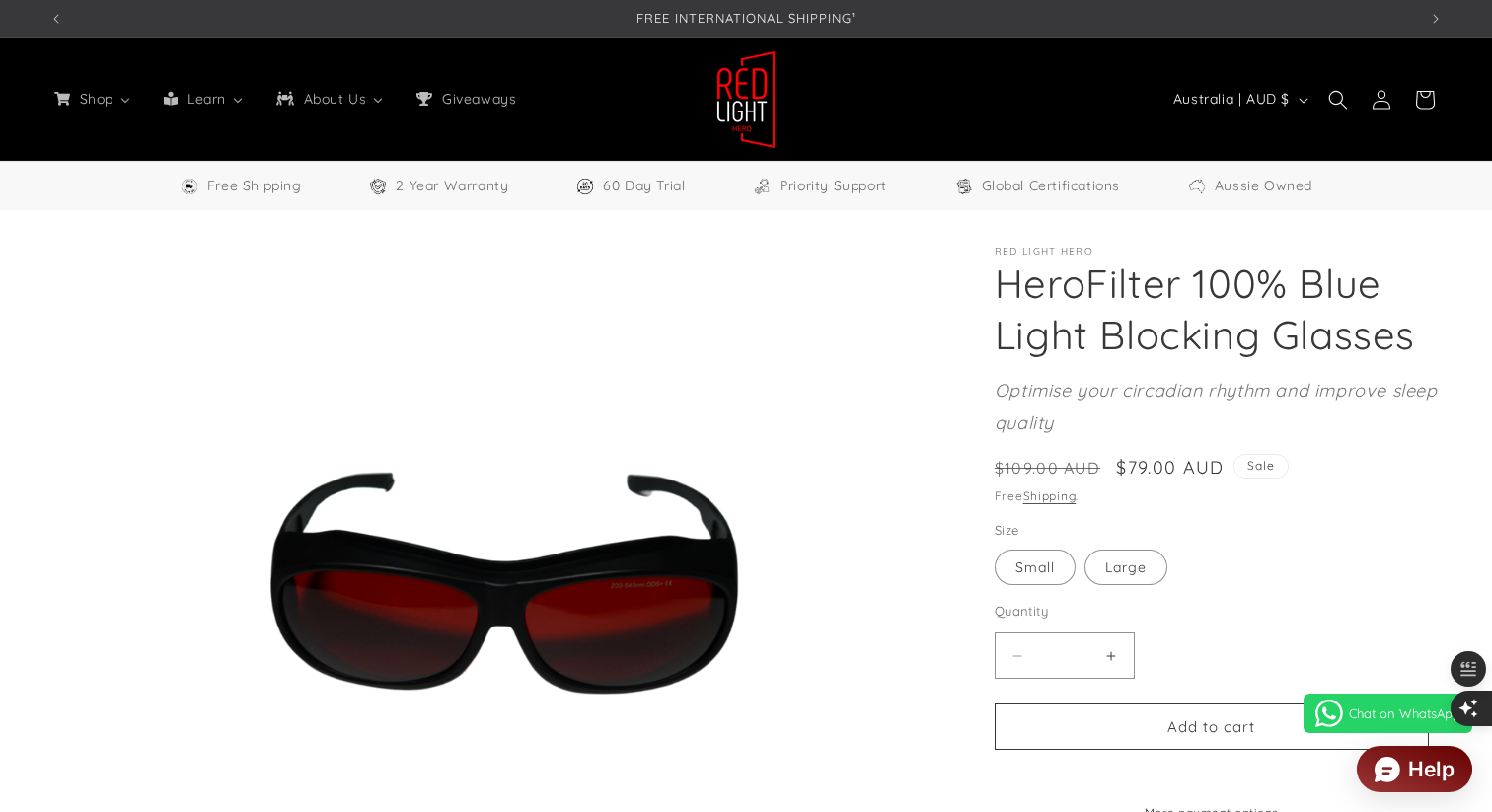 select on "**" 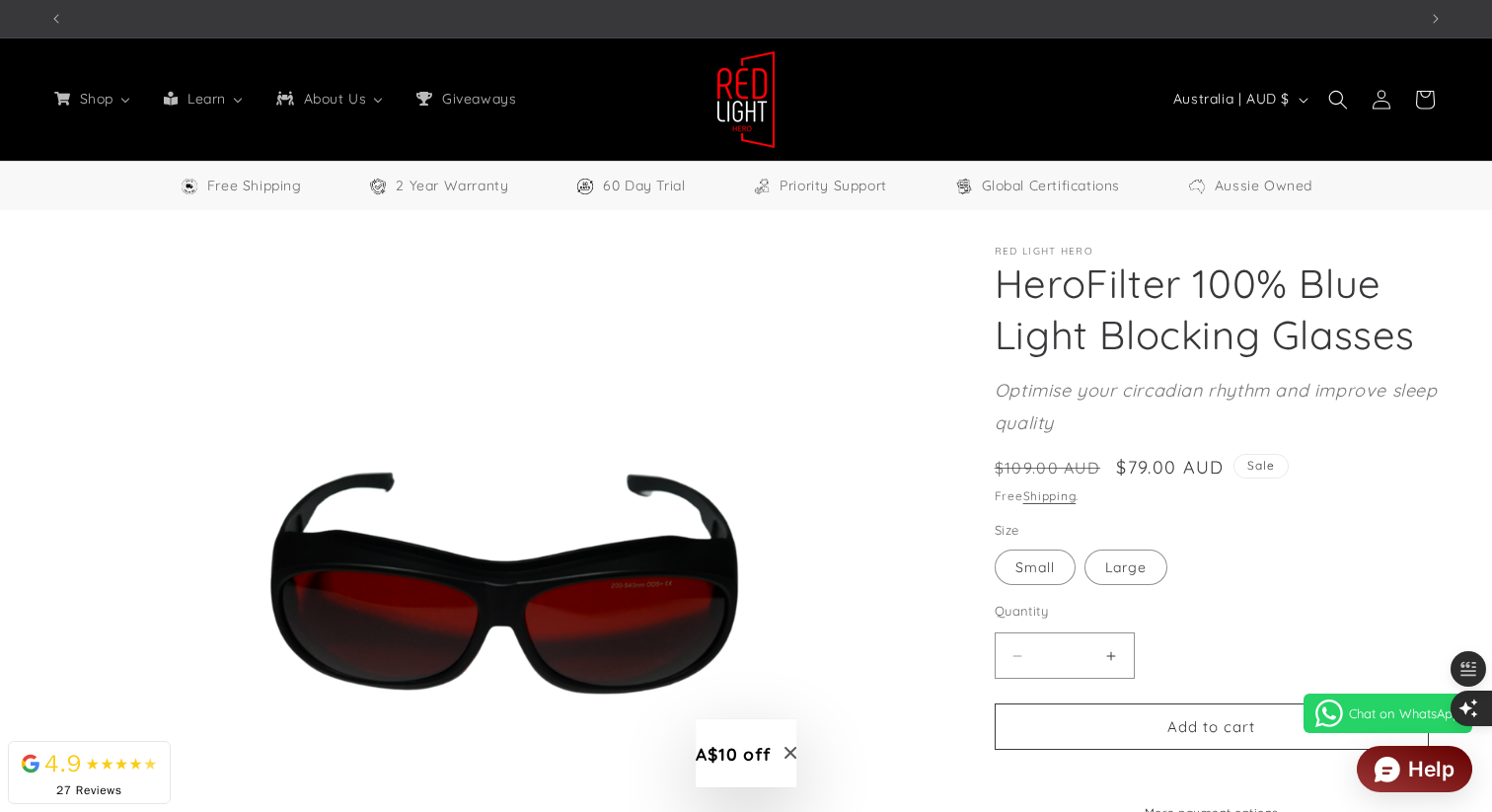 scroll, scrollTop: 0, scrollLeft: 4103, axis: horizontal 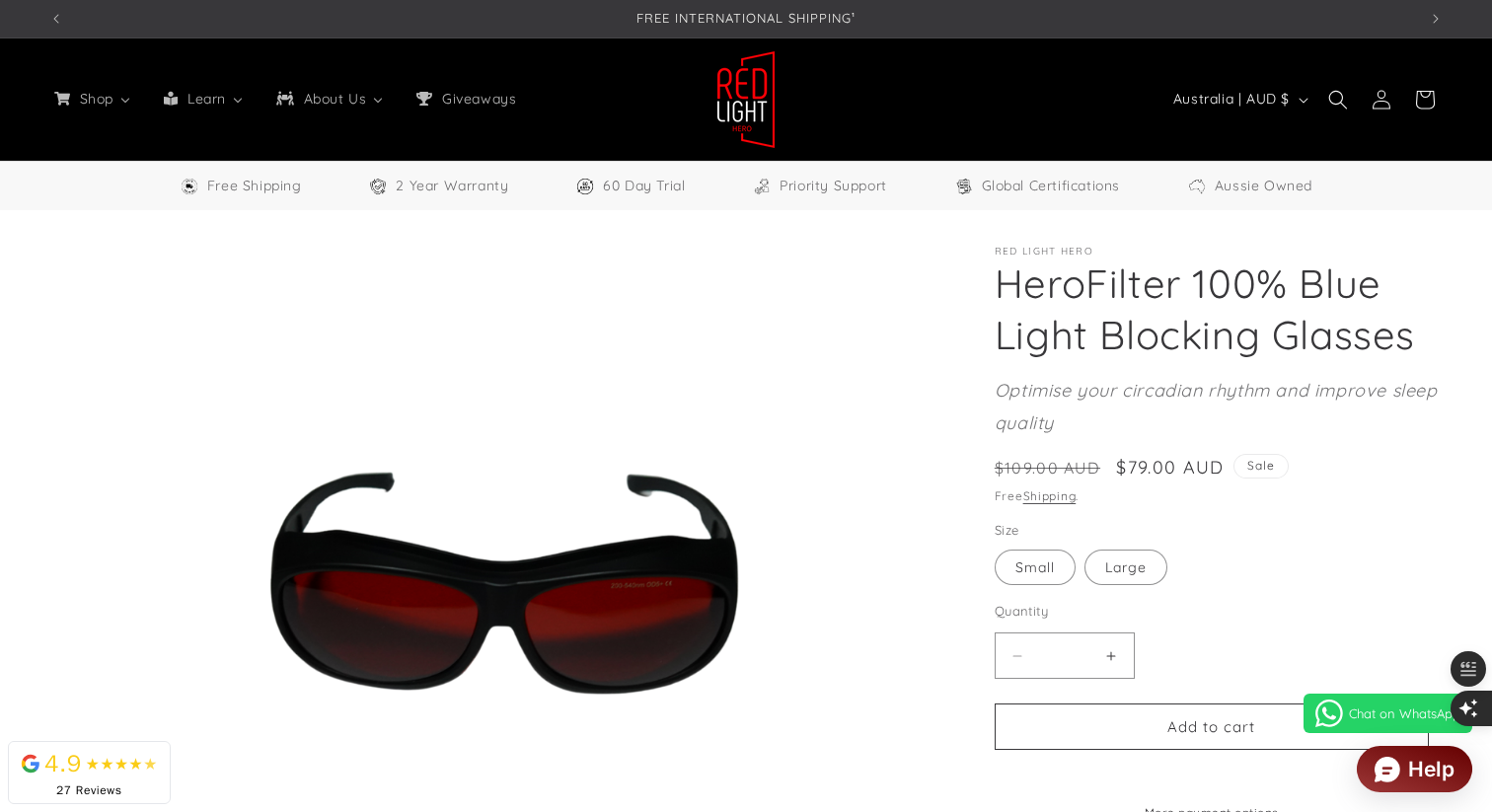 select on "**" 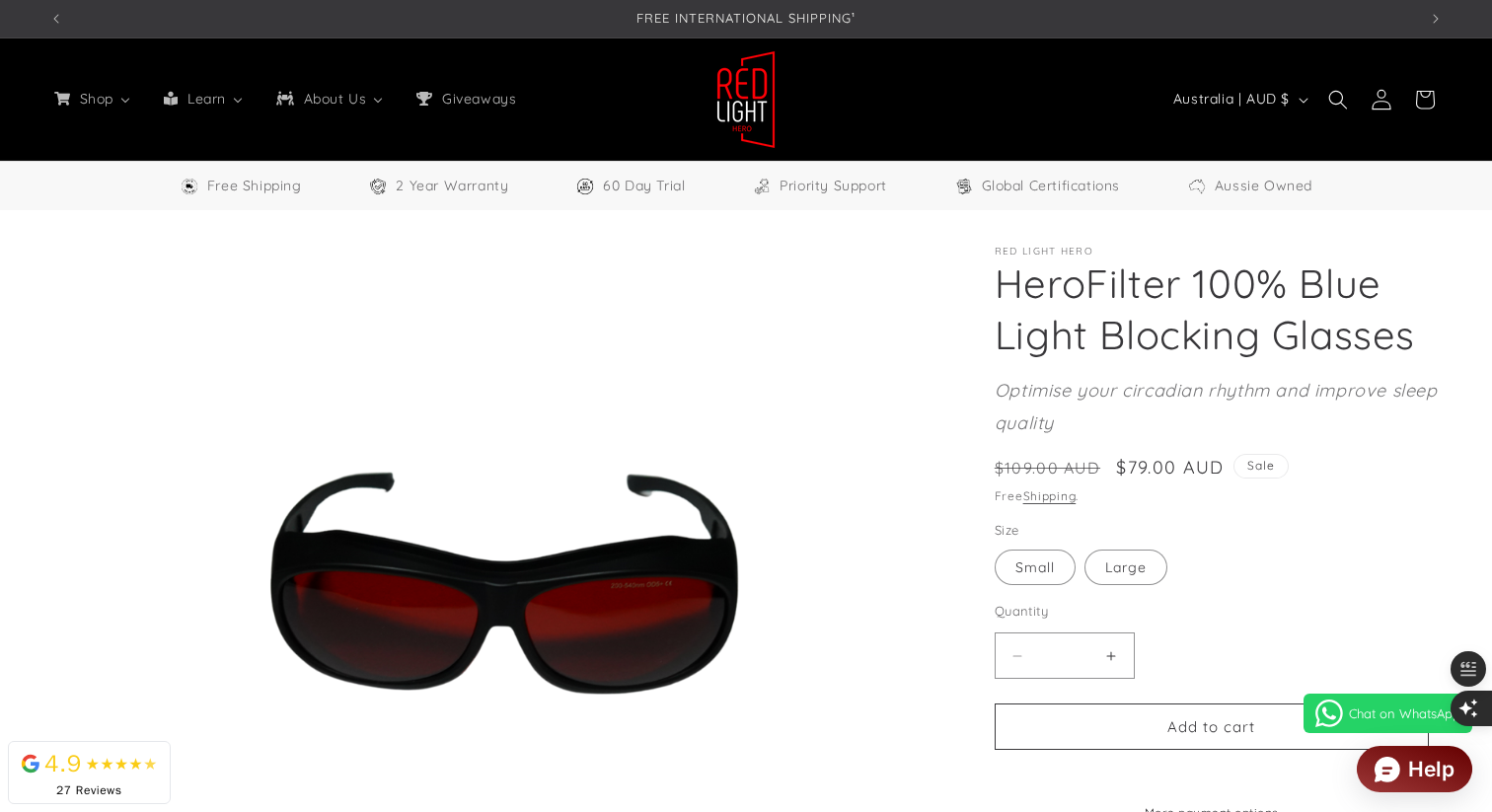 click 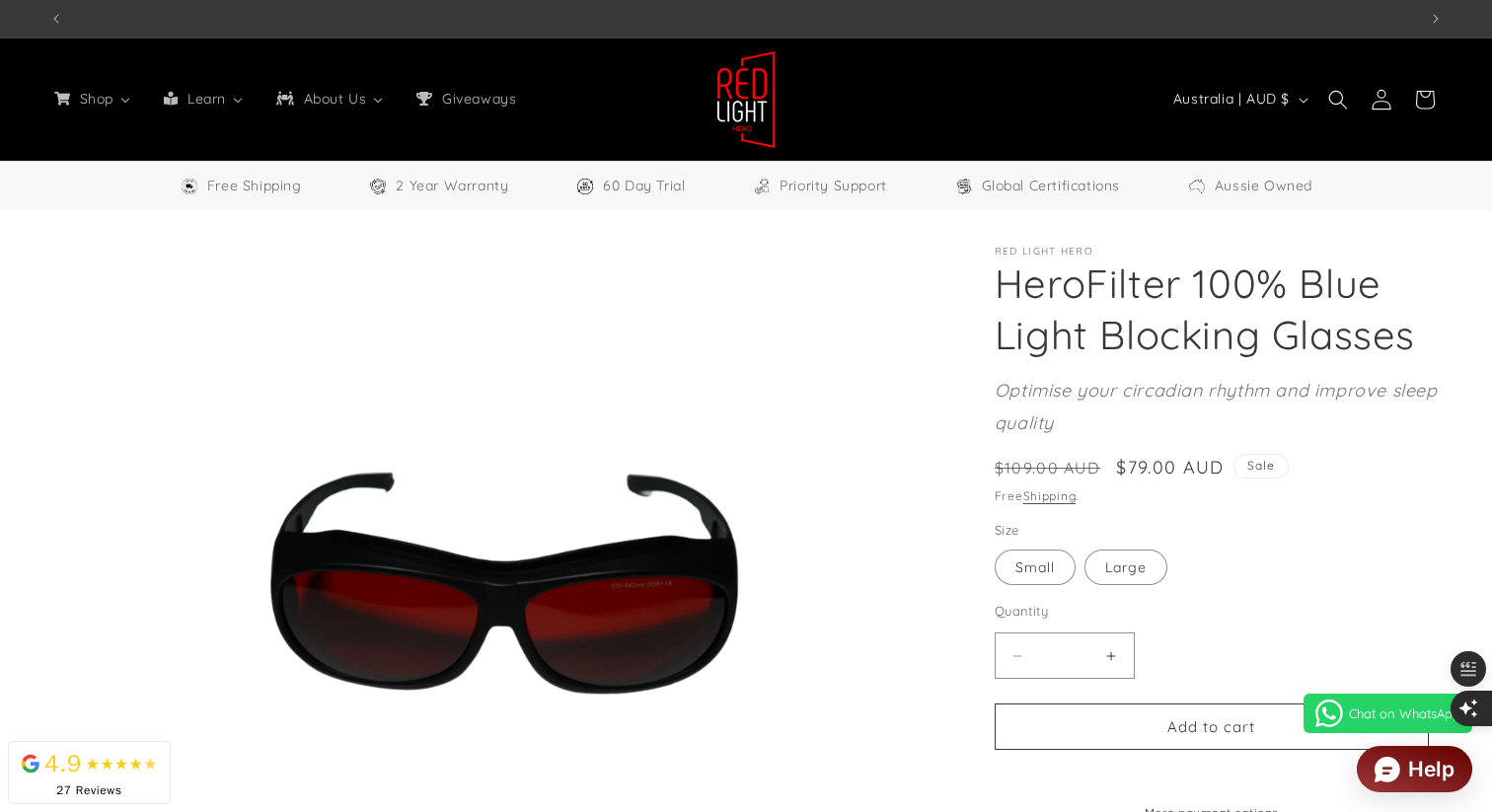 scroll, scrollTop: 0, scrollLeft: 1368, axis: horizontal 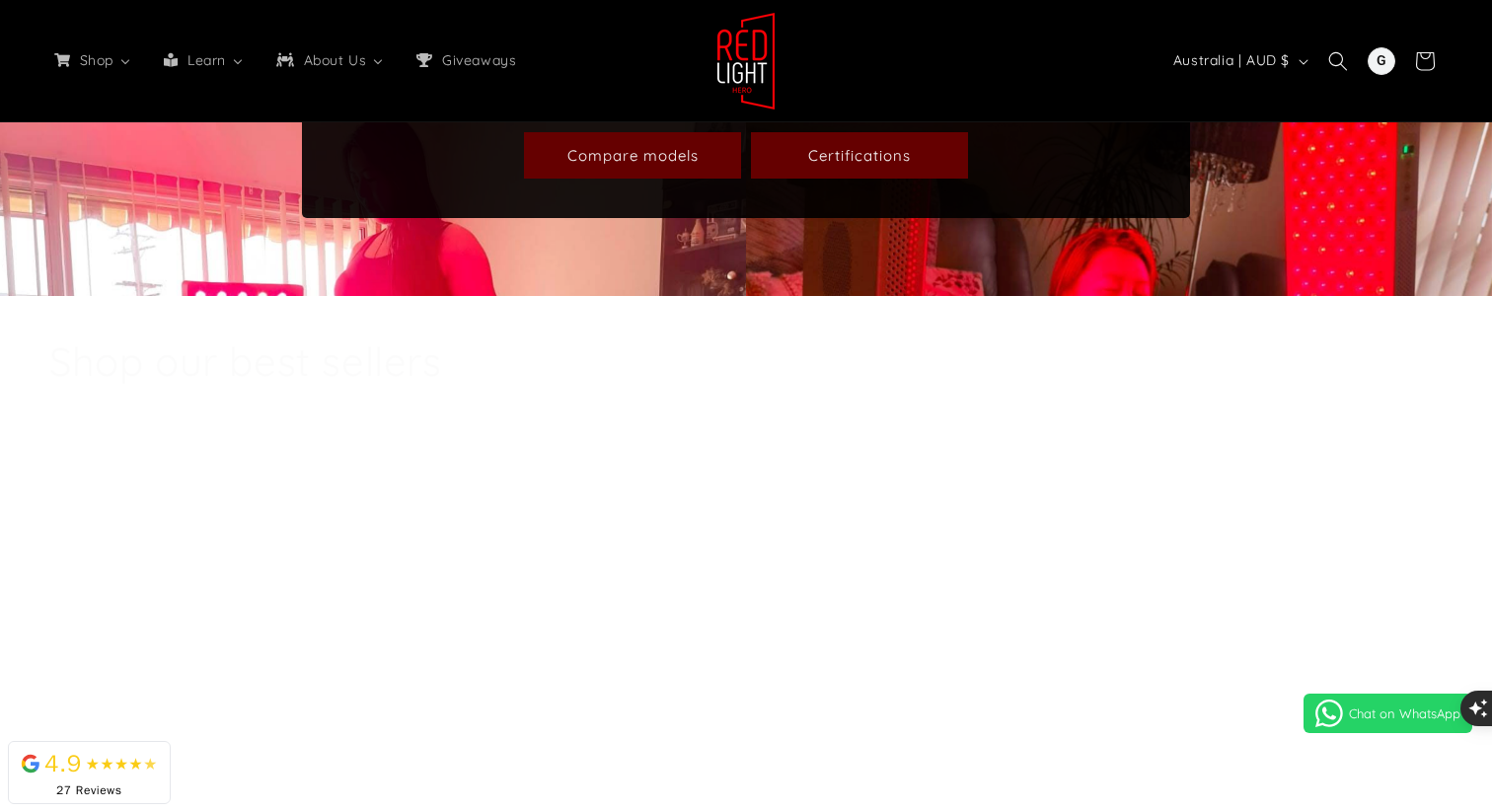 select on "**" 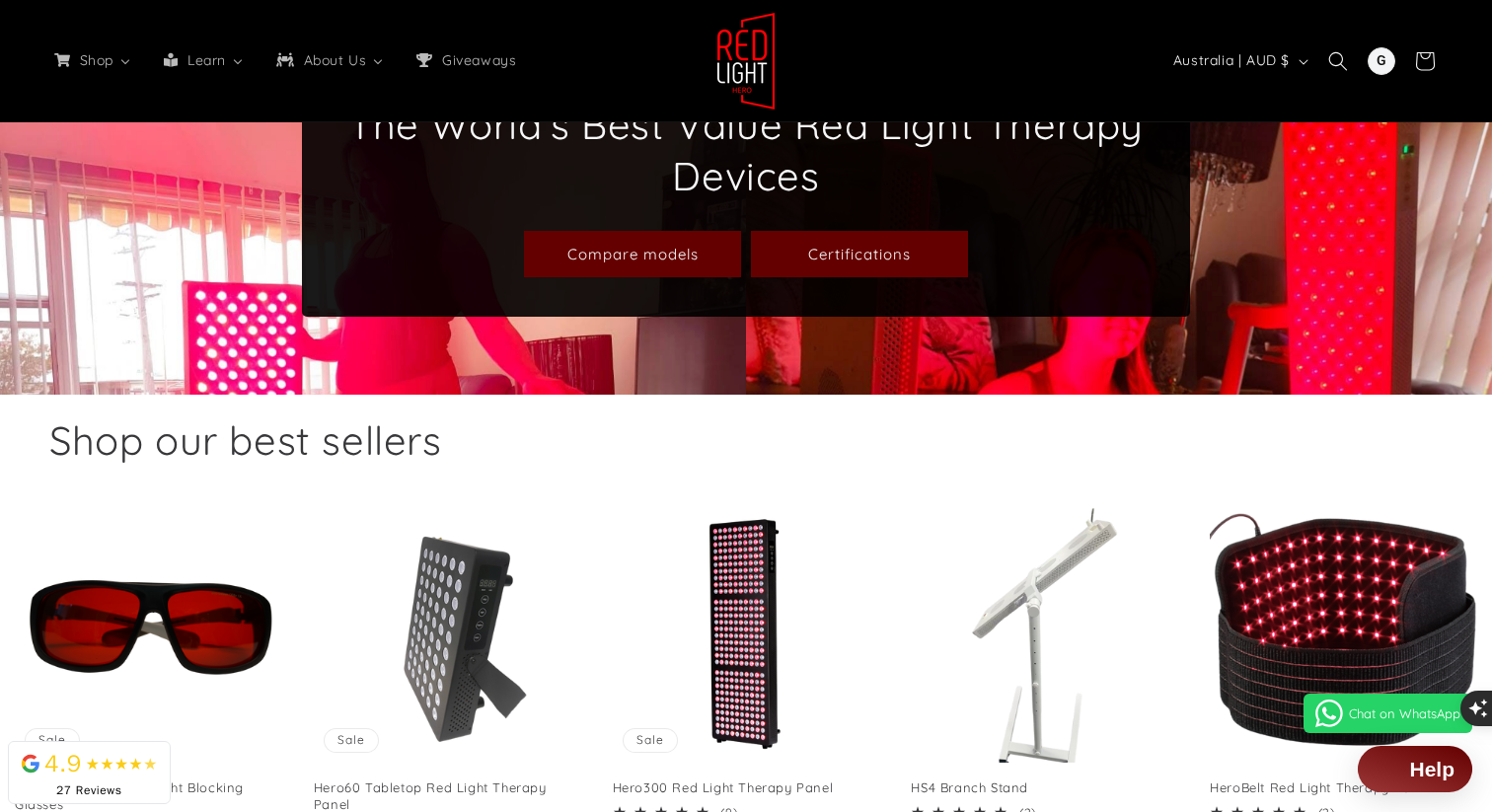 scroll, scrollTop: 1106, scrollLeft: 0, axis: vertical 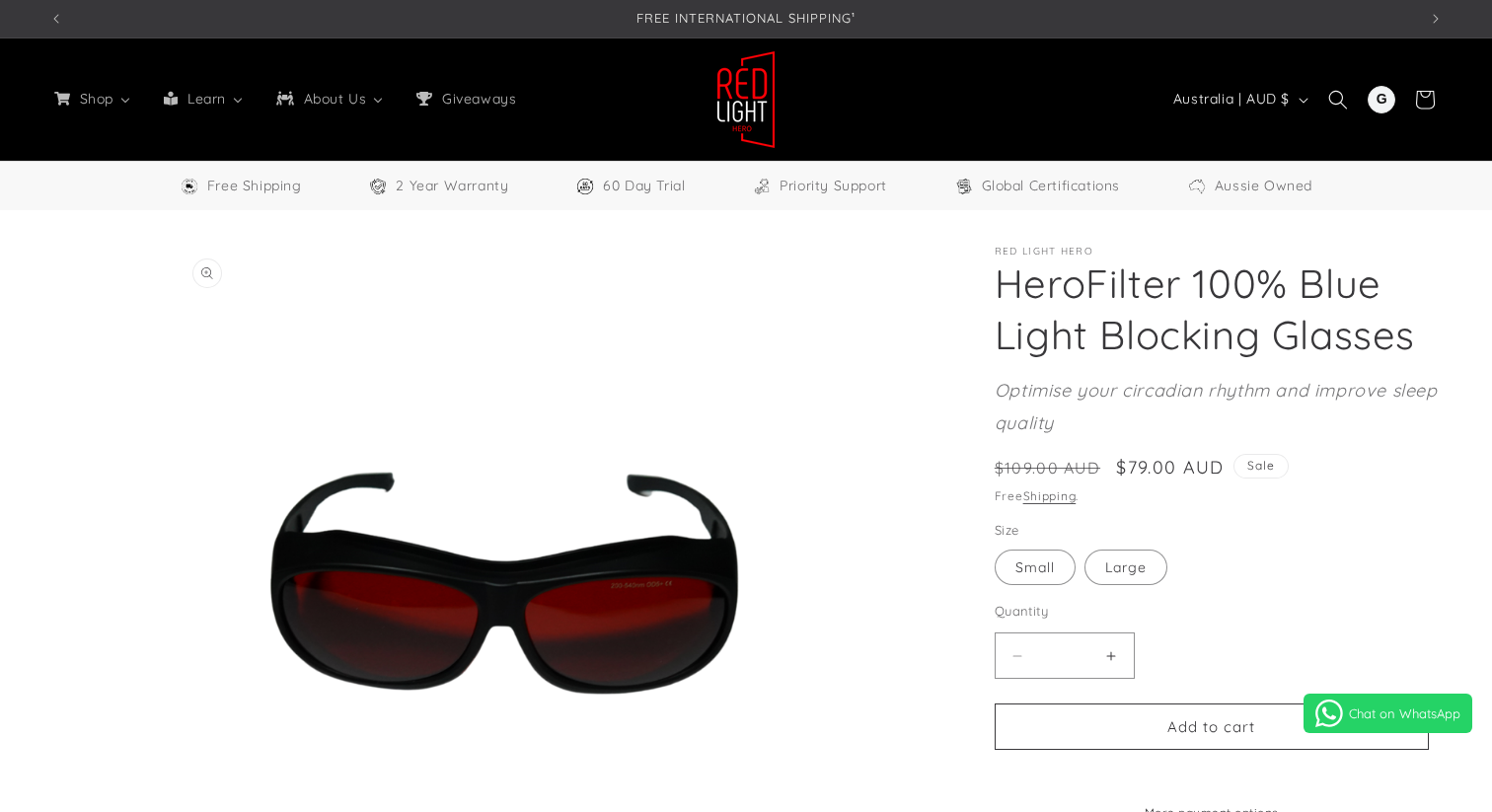 select on "**" 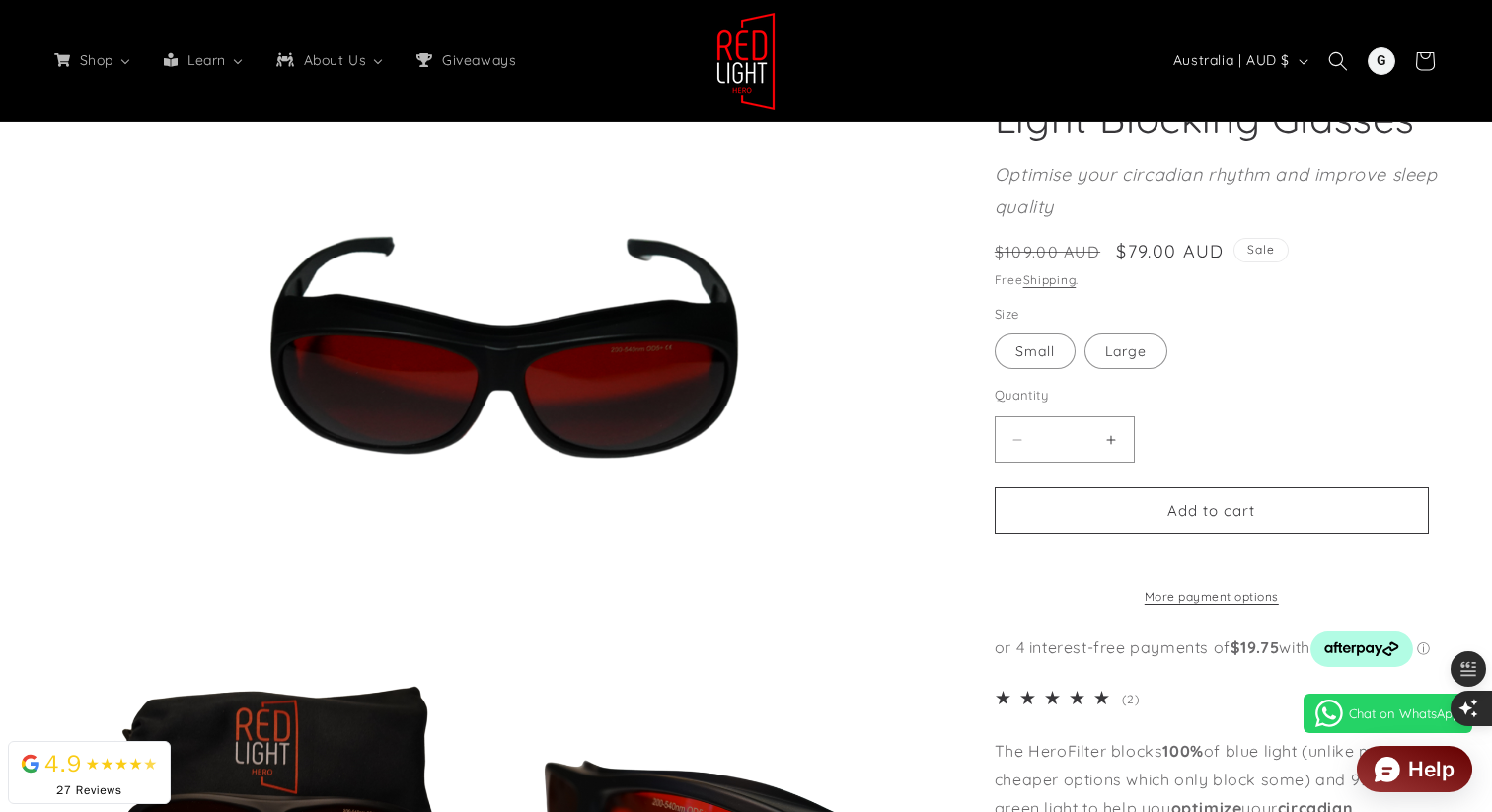 scroll, scrollTop: 258, scrollLeft: 0, axis: vertical 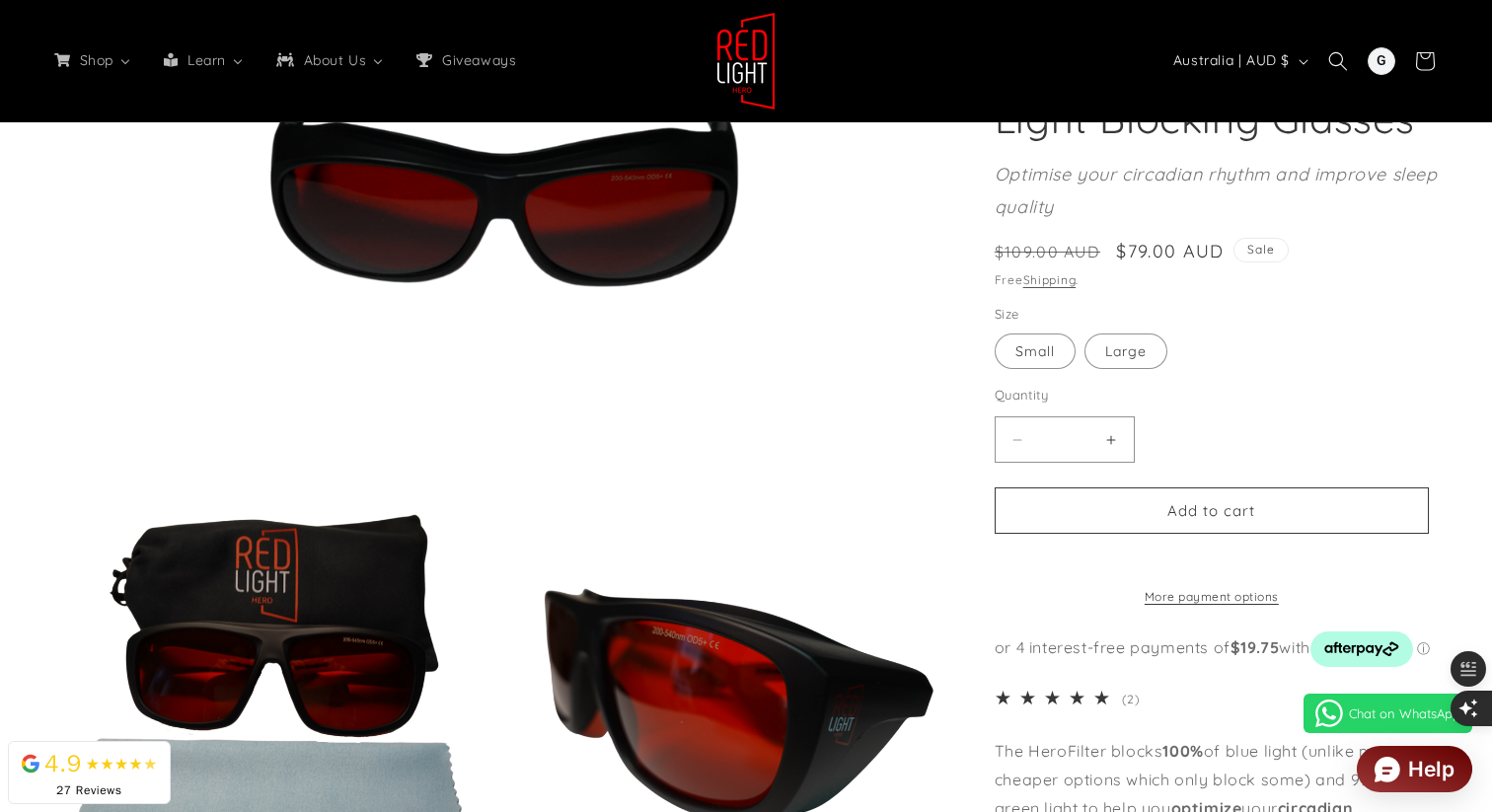 click at bounding box center (997, 557) 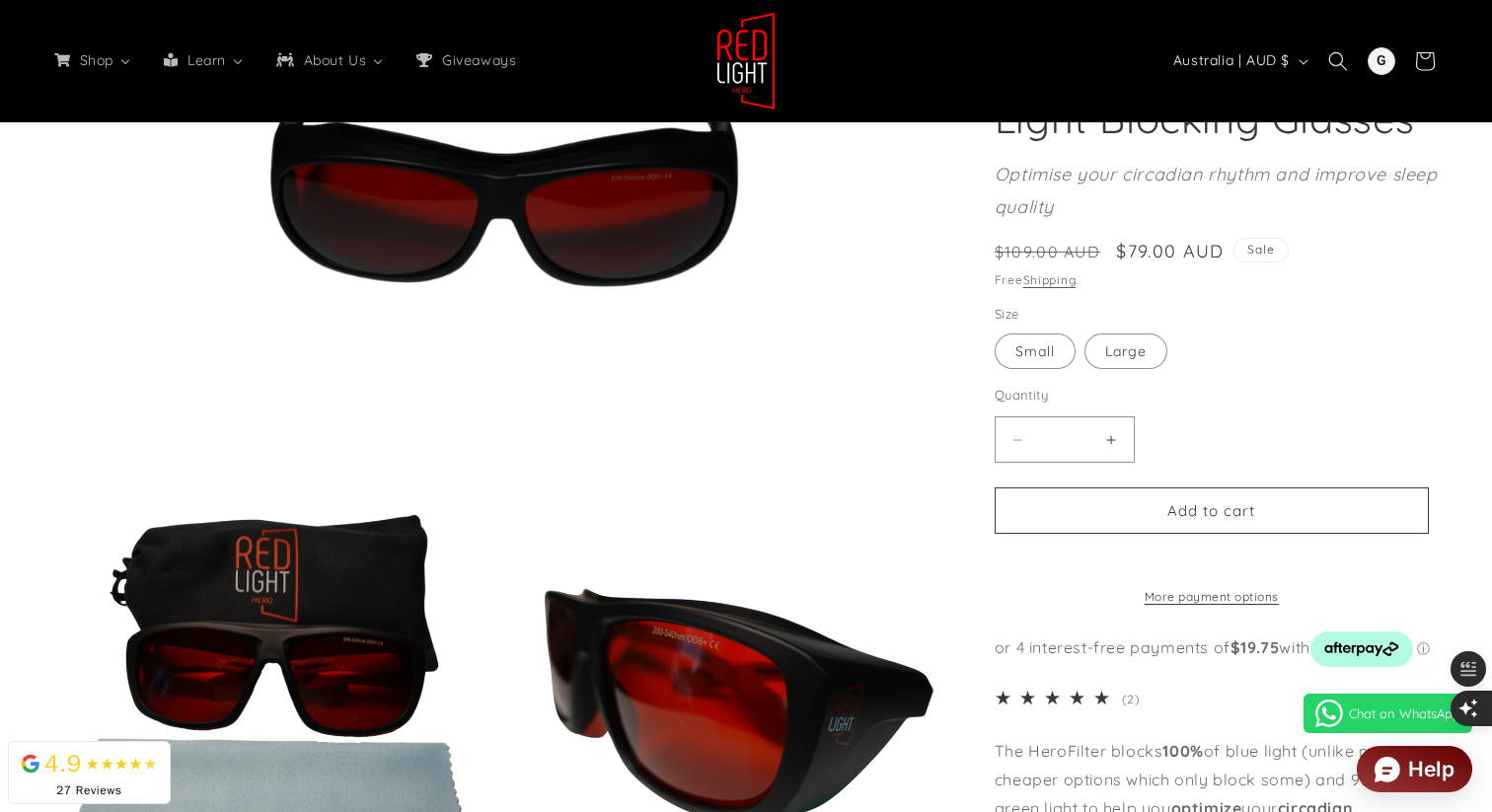 scroll, scrollTop: 0, scrollLeft: 4103, axis: horizontal 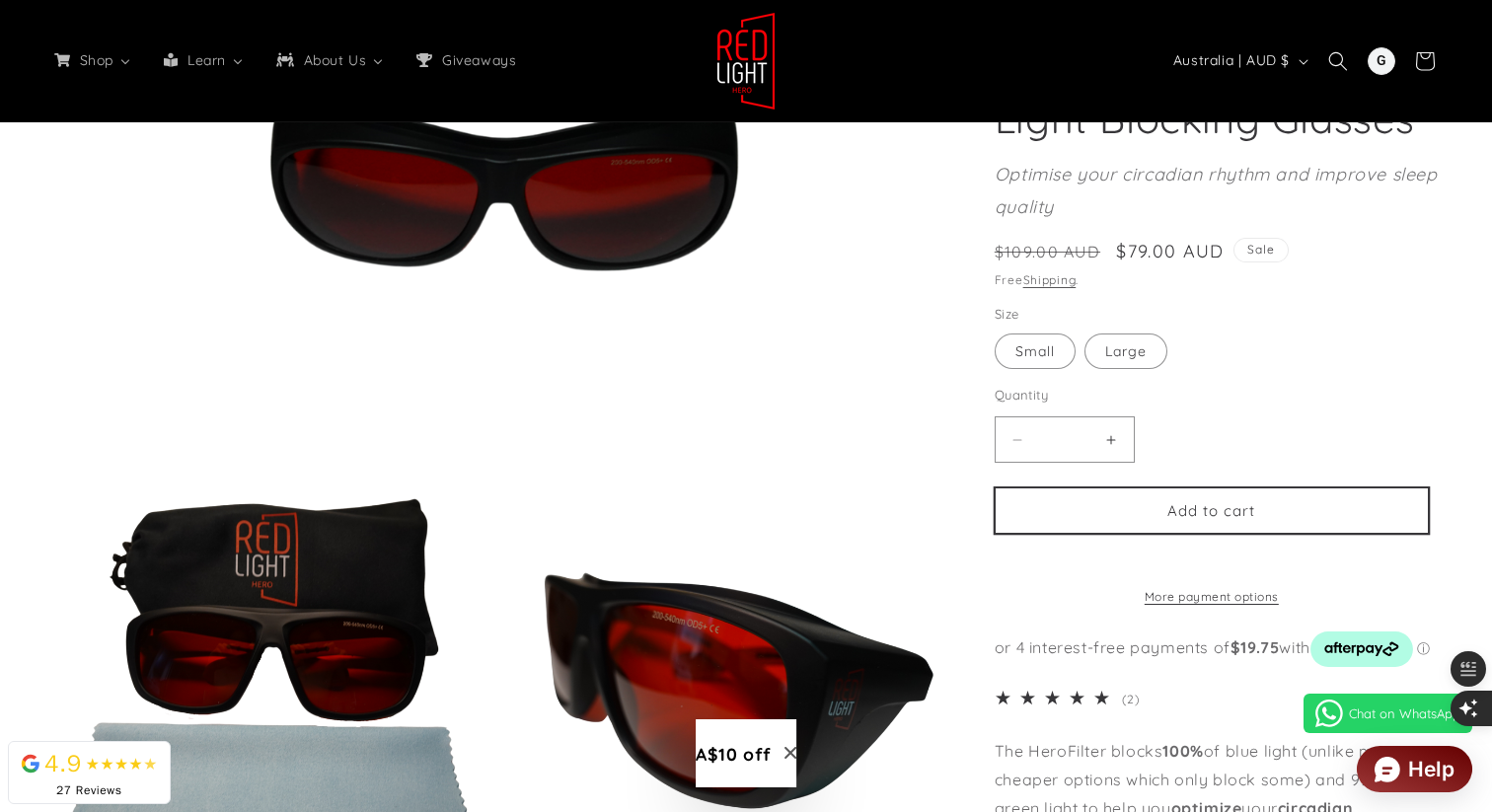 click on "Add to cart" at bounding box center (1212, 510) 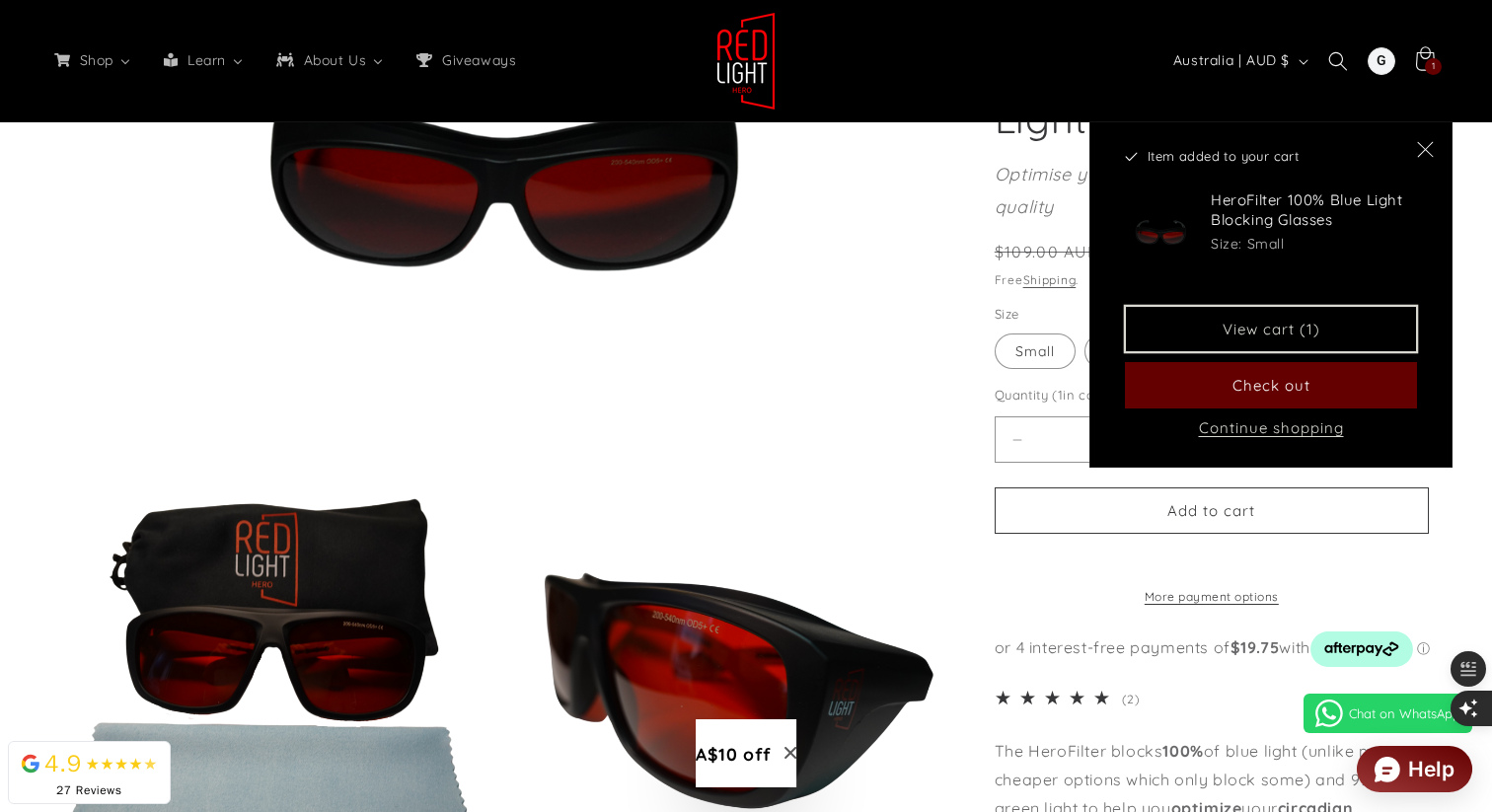scroll, scrollTop: 0, scrollLeft: 0, axis: both 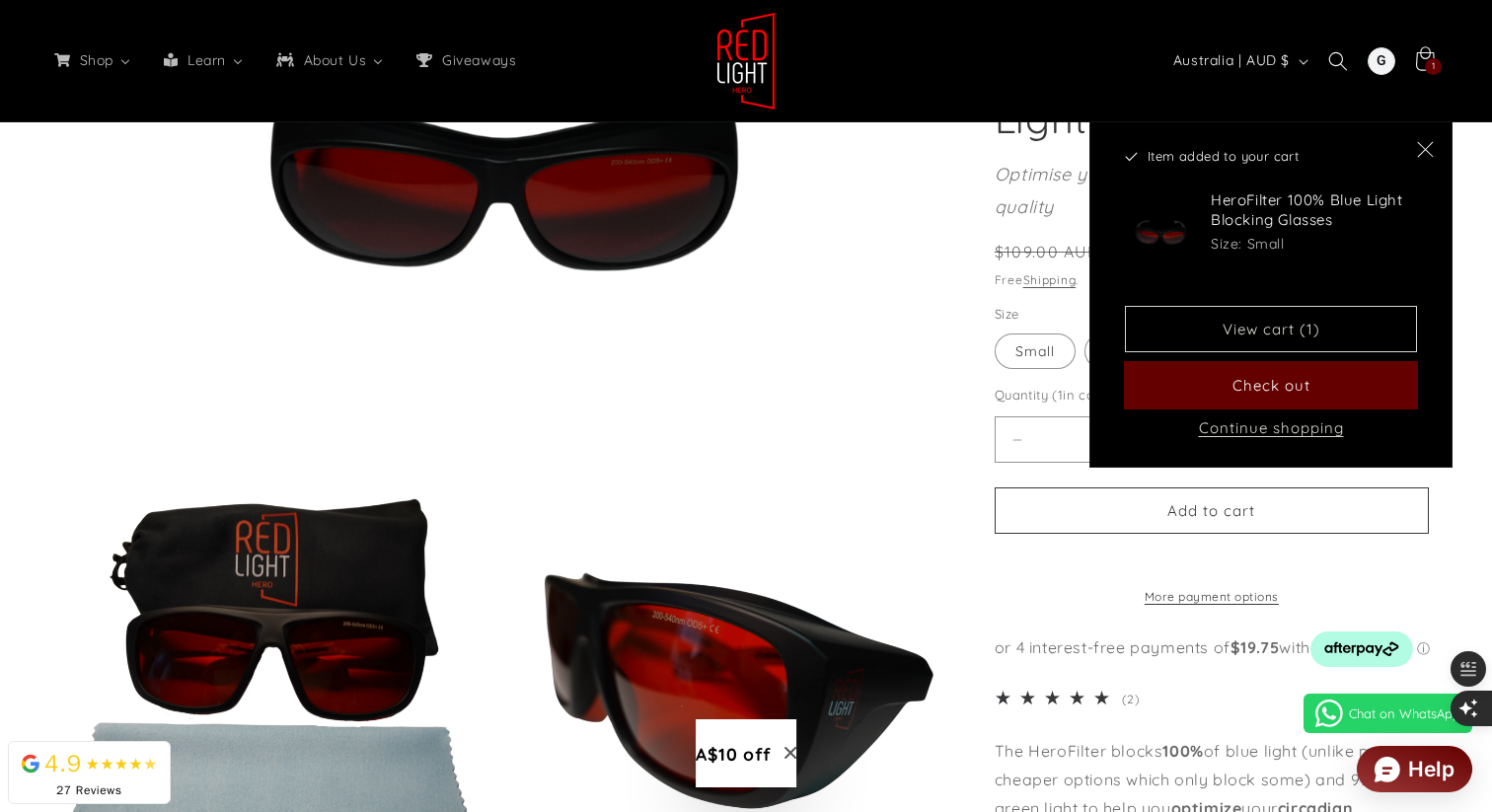click on "Check out" at bounding box center [1271, 385] 